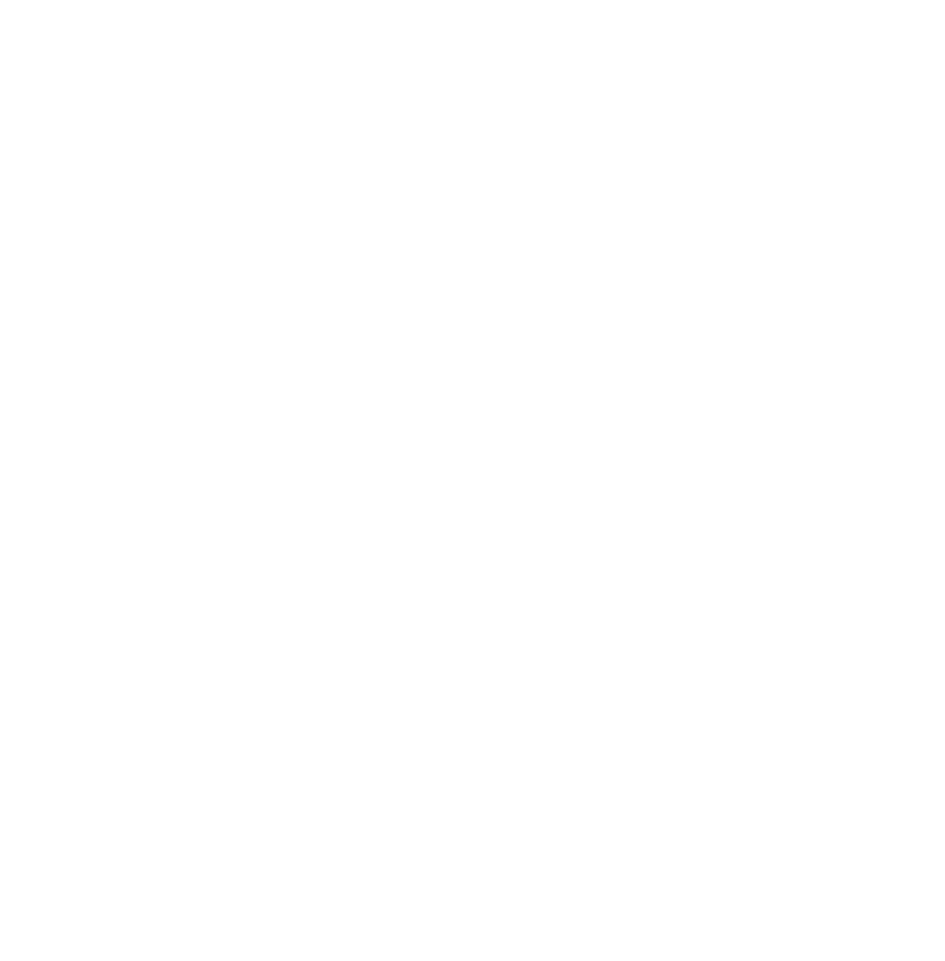 scroll, scrollTop: 0, scrollLeft: 0, axis: both 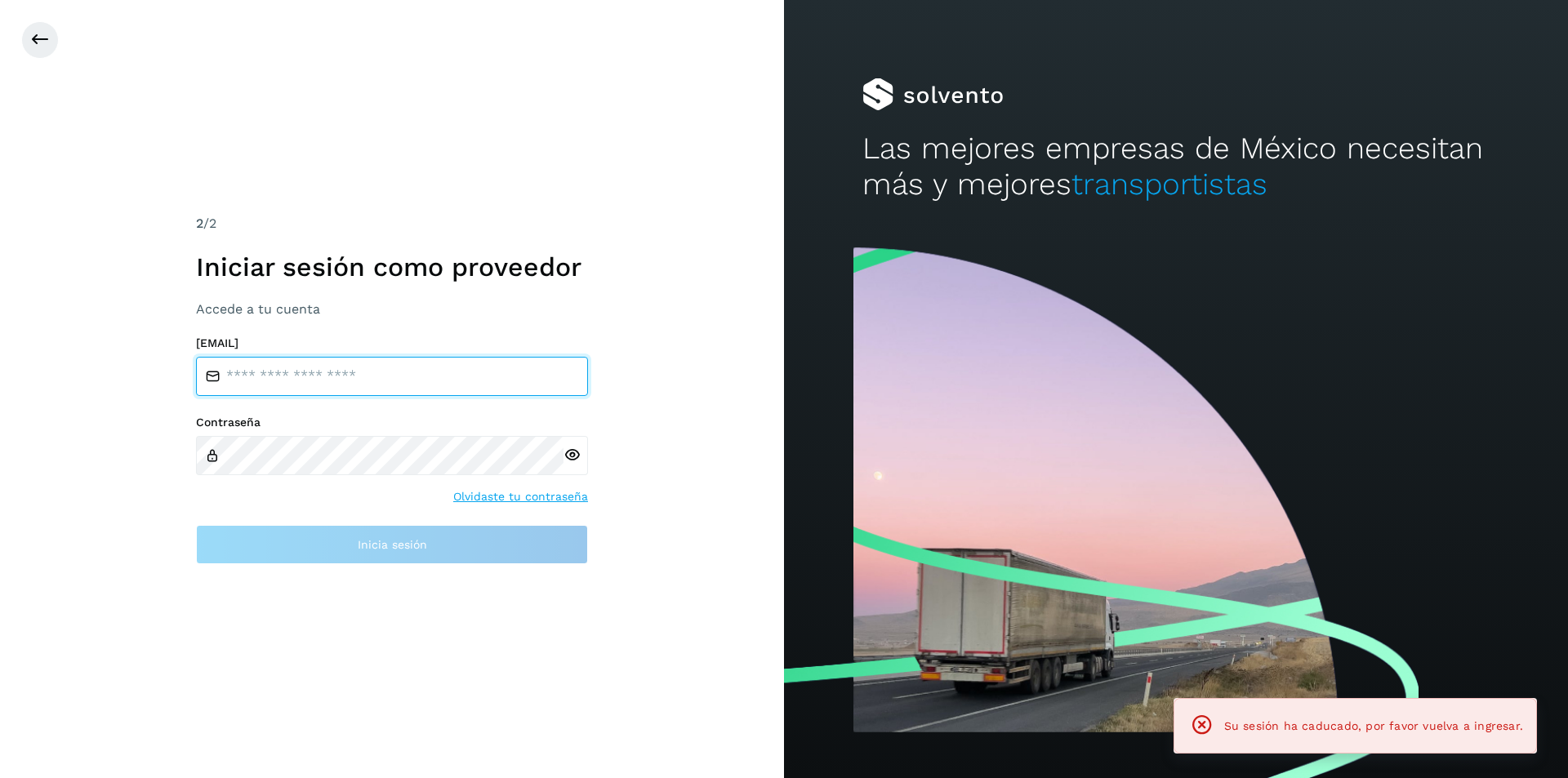 type on "**********" 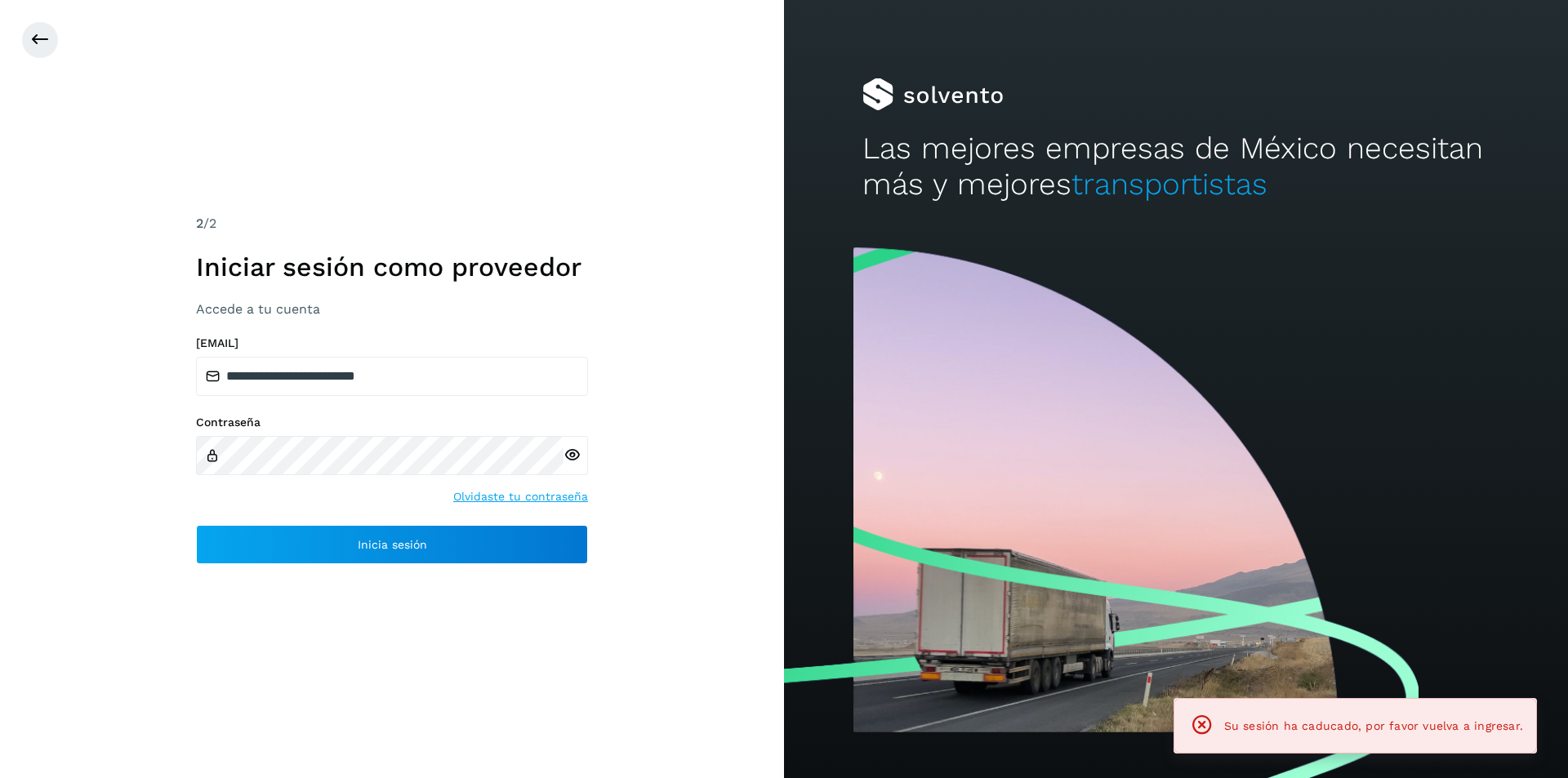 click on "/  [LOGIN_TYPE] [LOGIN_ACTION] [LOGIN_ACTION] [EMAIL]  [PASSWORD_RESET]" at bounding box center (392, 389) 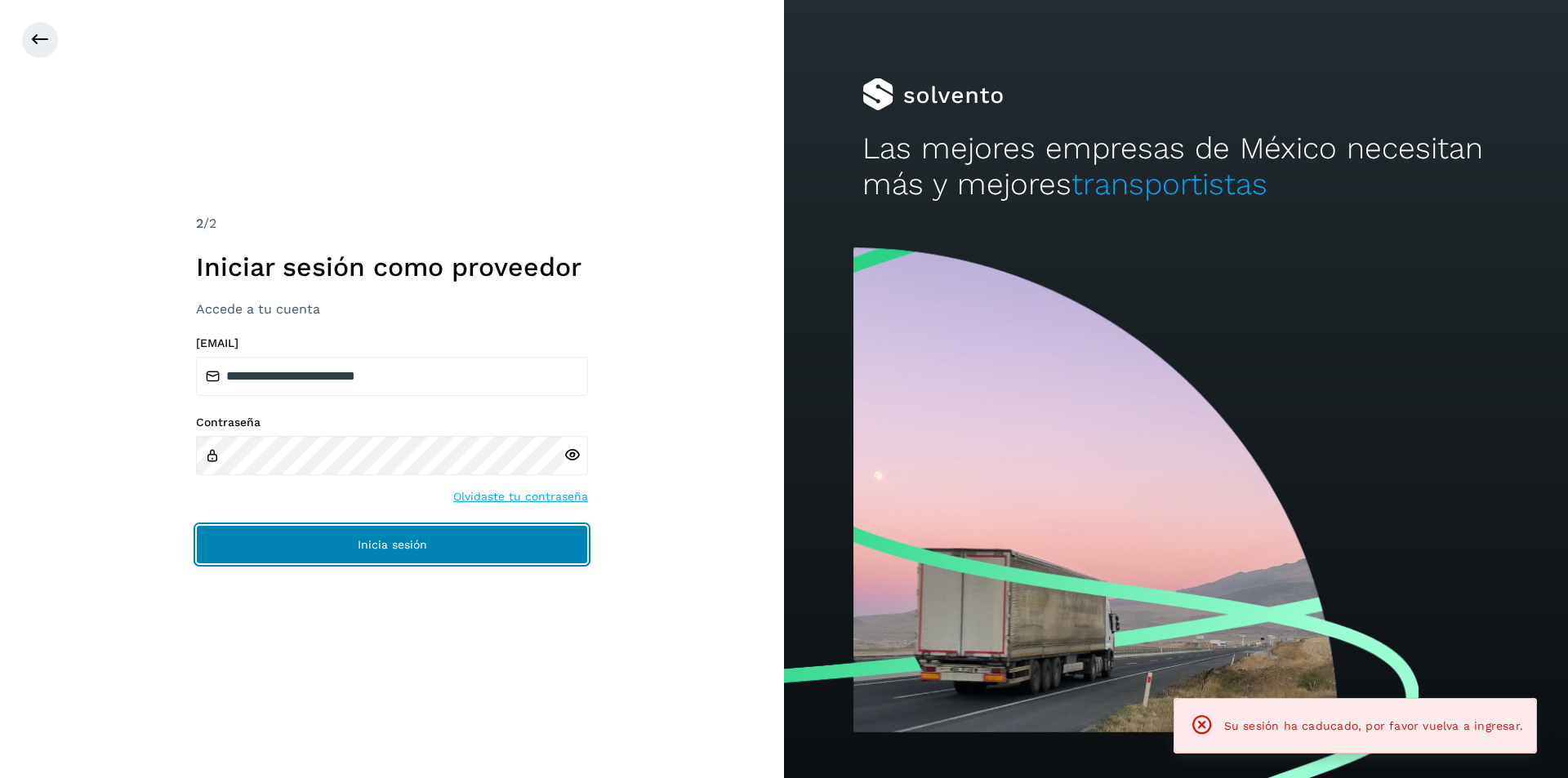 click on "Inicia sesión" at bounding box center [392, 545] 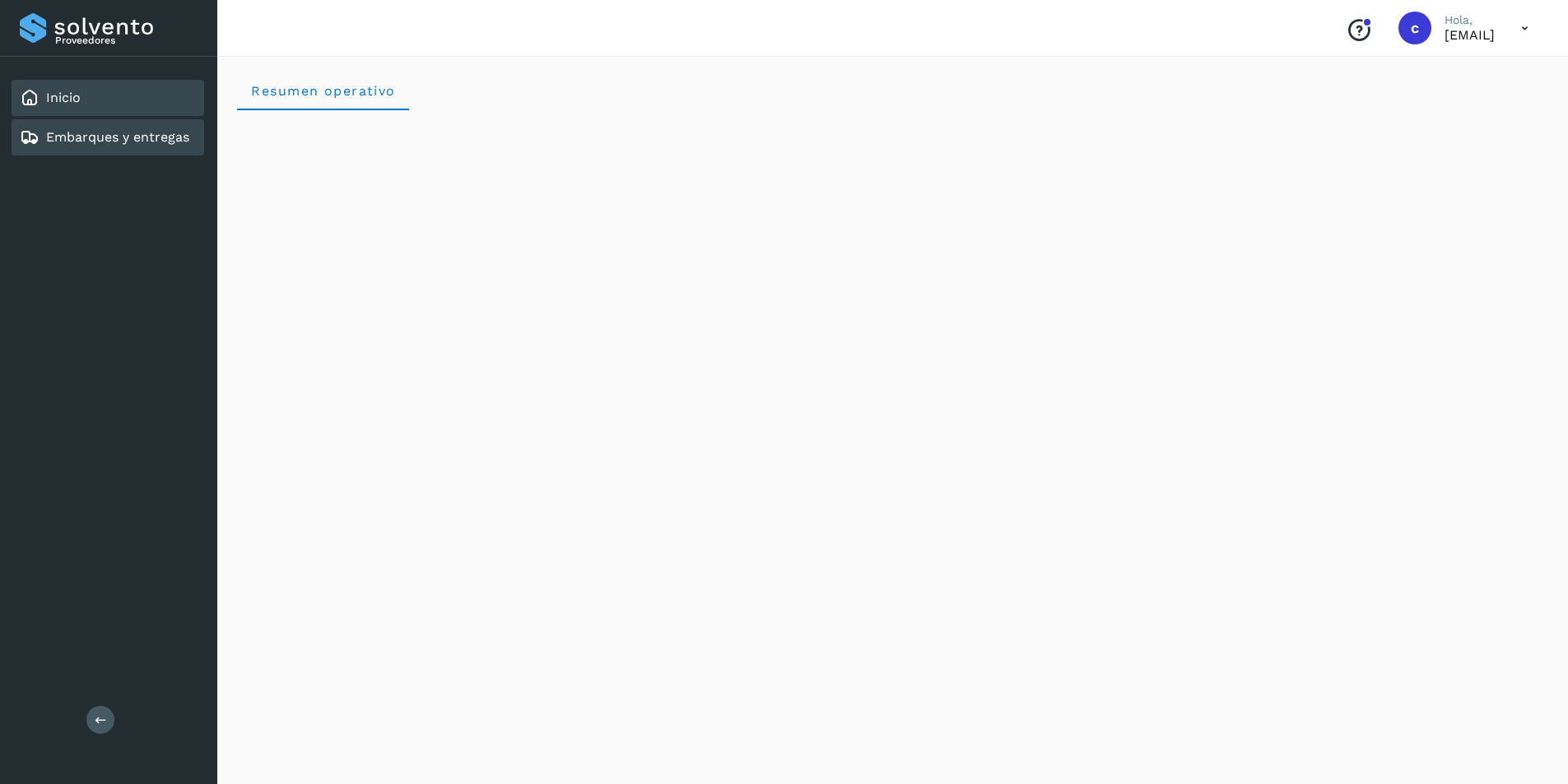 click on "Embarques y entregas" at bounding box center [118, 137] 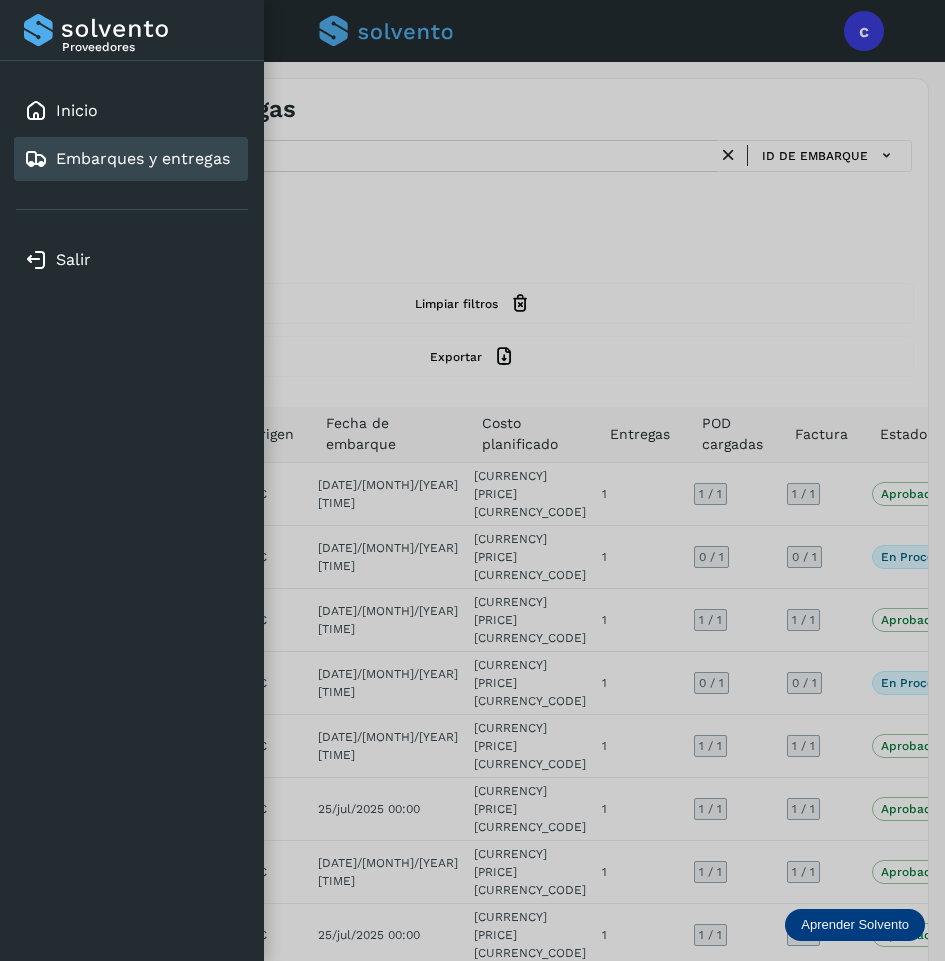 click at bounding box center (472, 480) 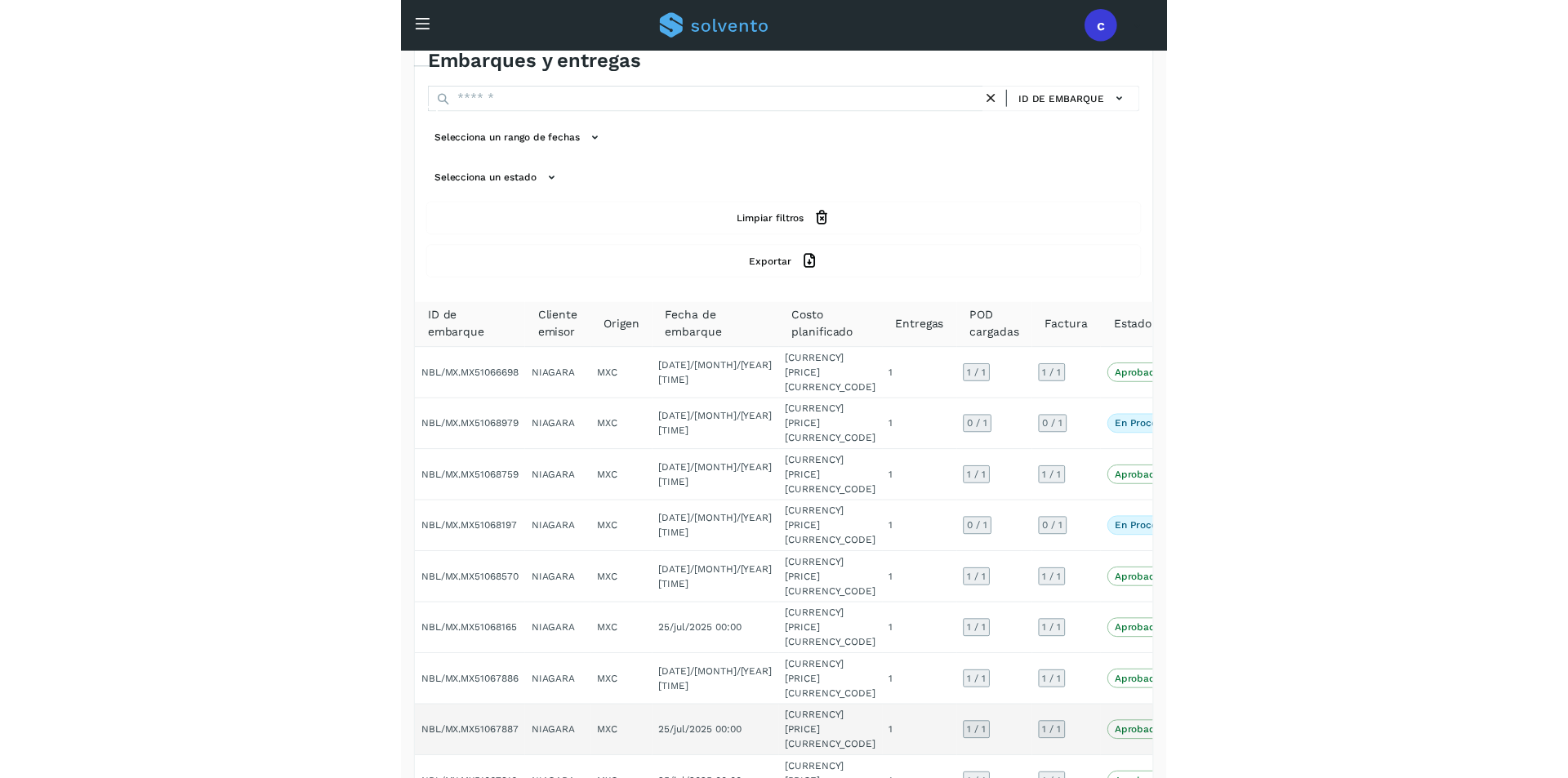 scroll, scrollTop: 0, scrollLeft: 0, axis: both 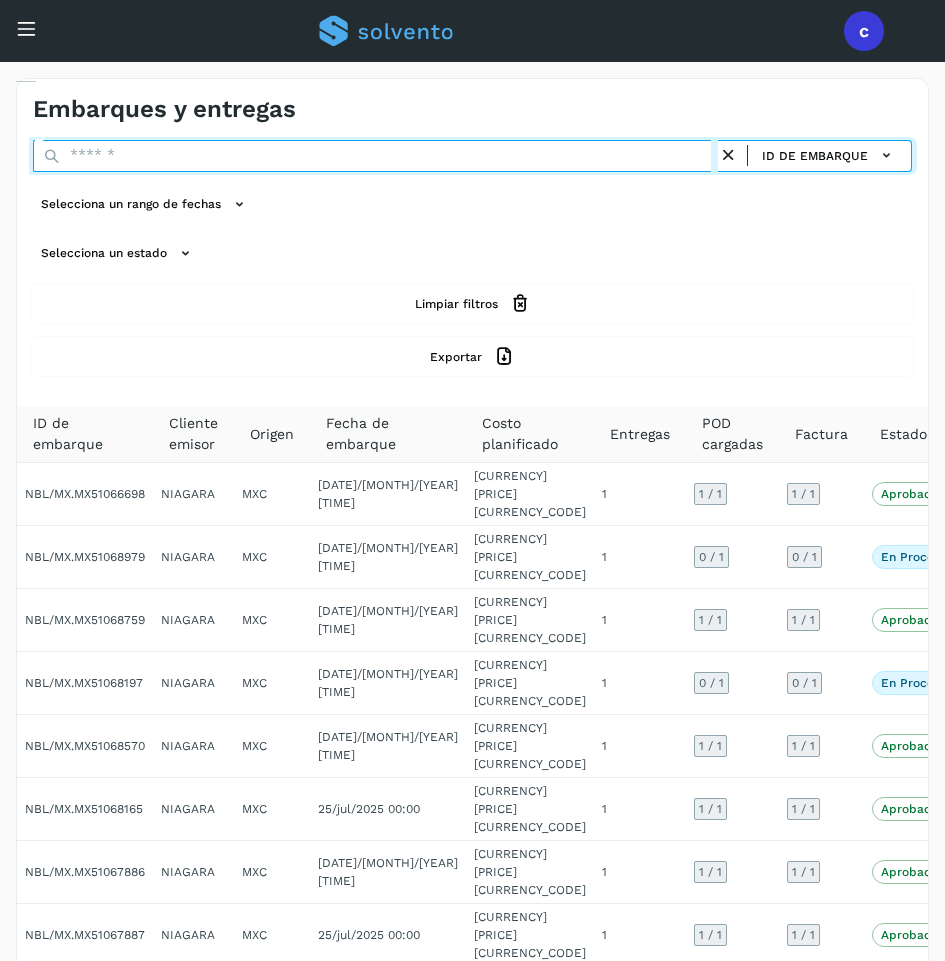 click at bounding box center [375, 156] 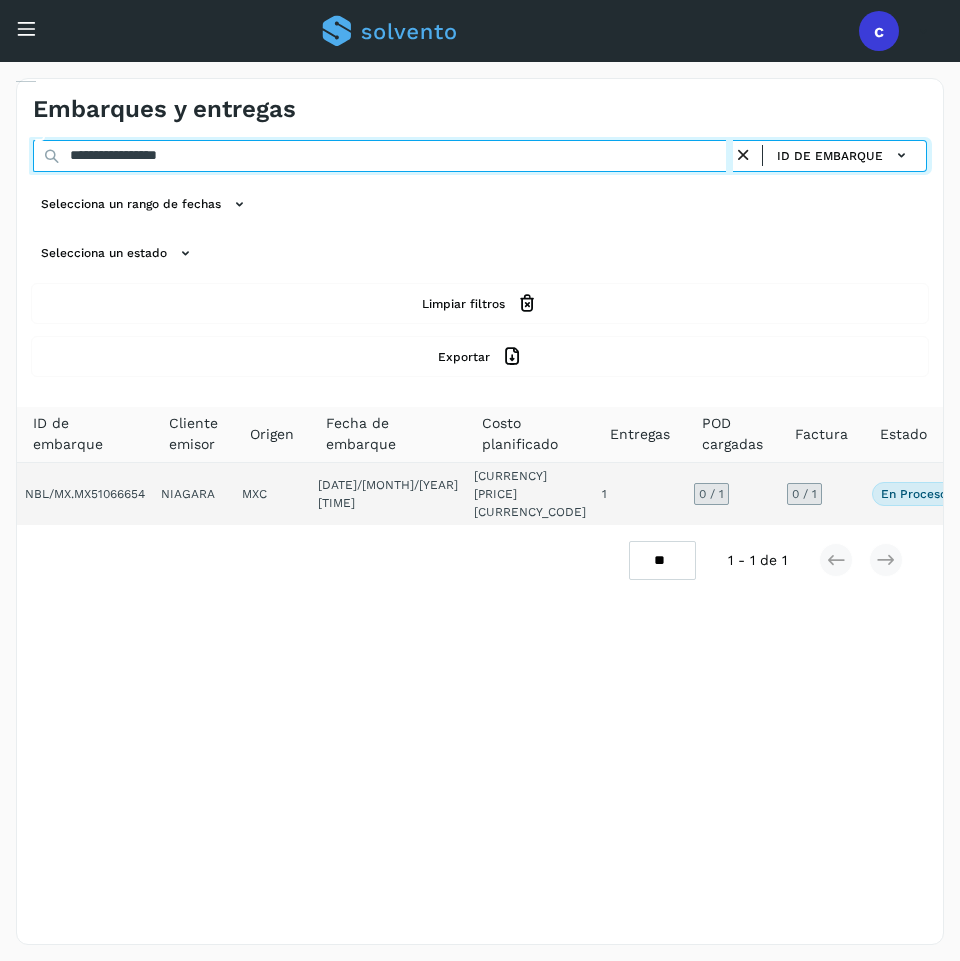 type on "**********" 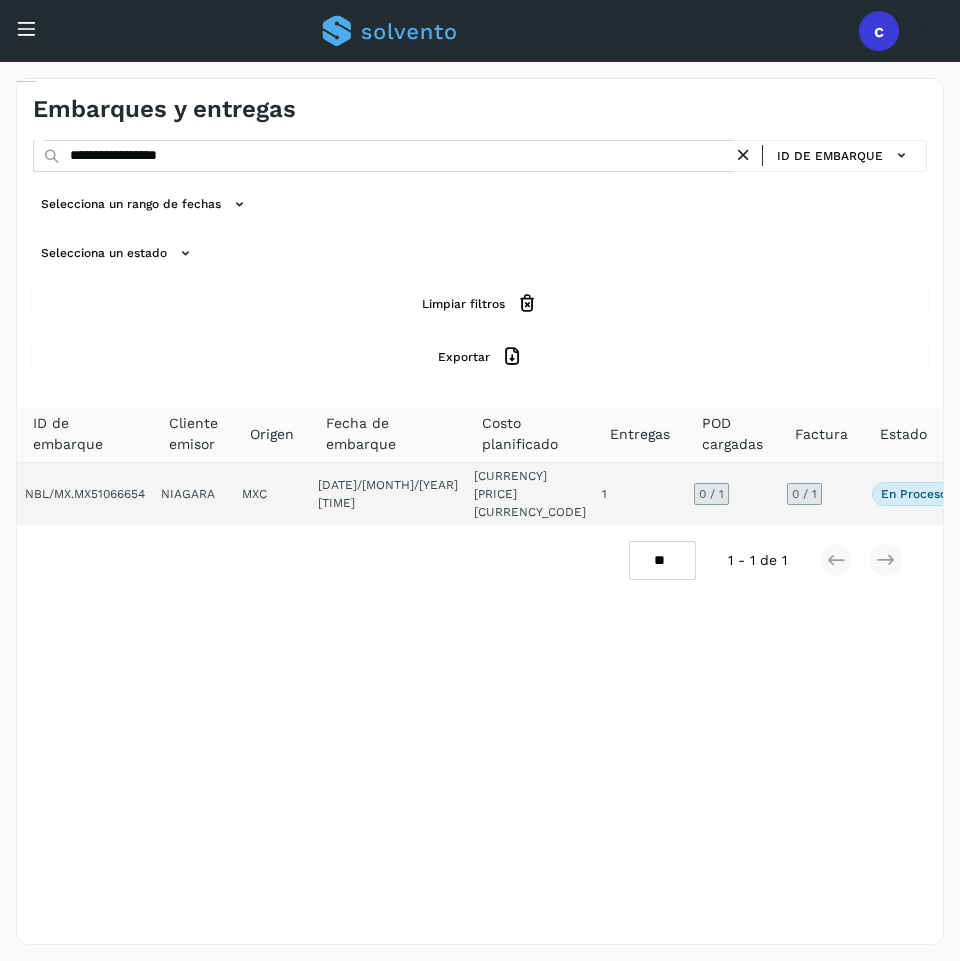 click on "1" 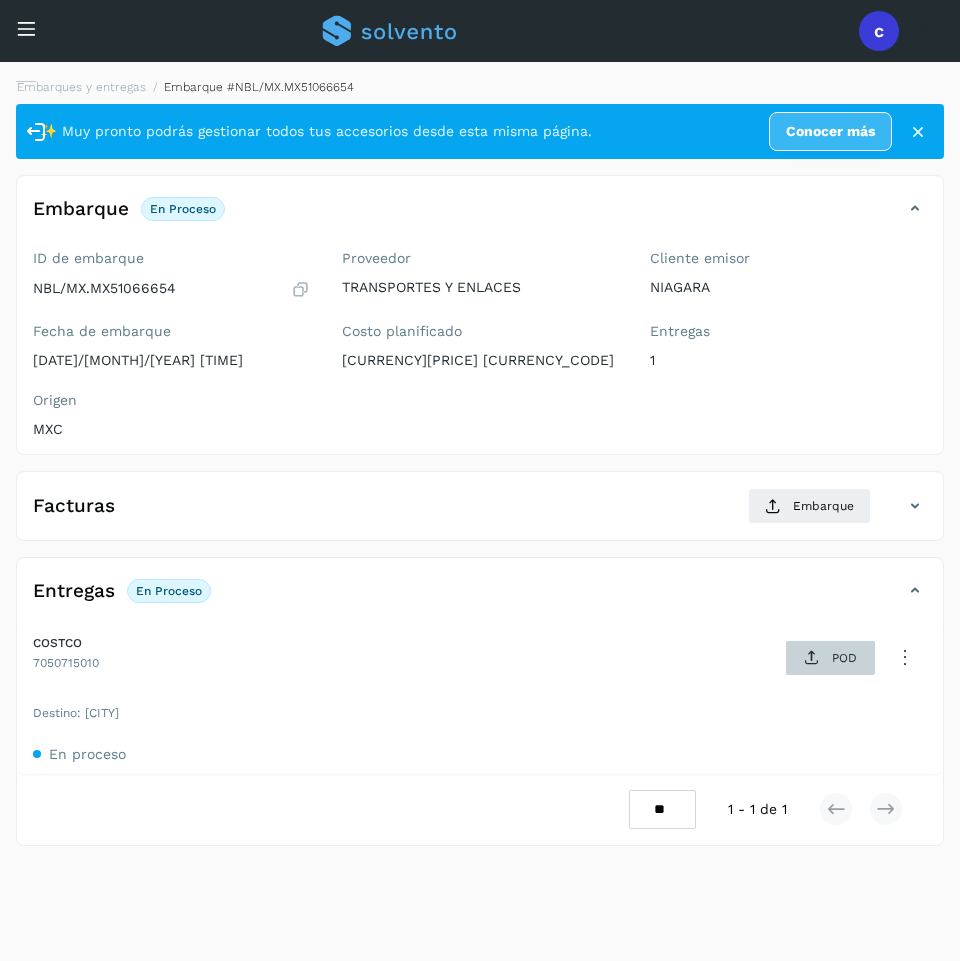 click at bounding box center [812, 658] 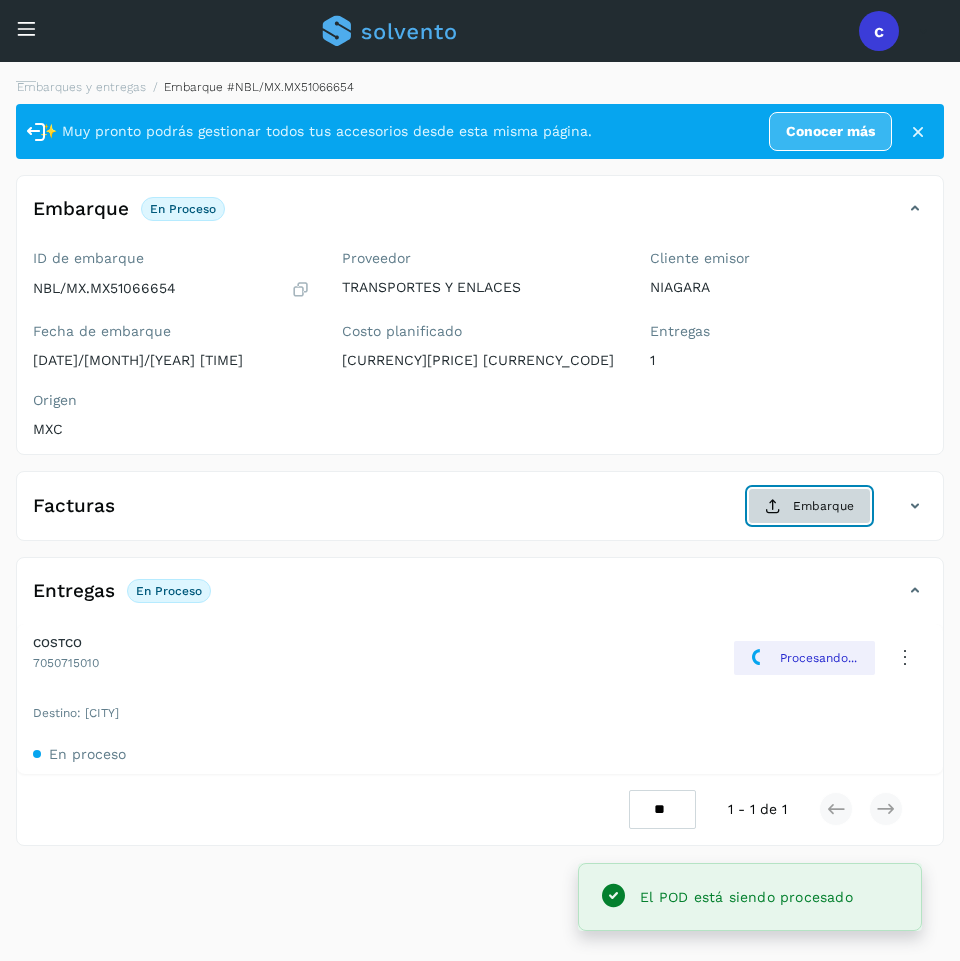 click on "Embarque" 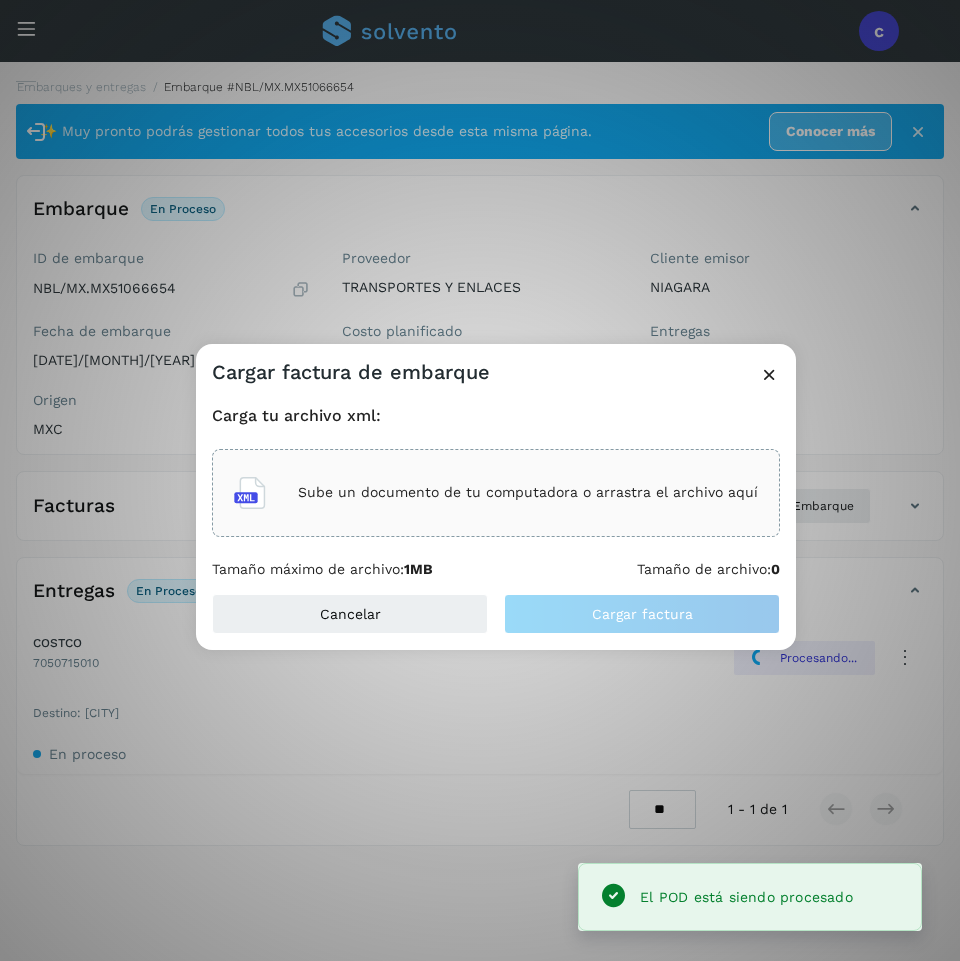 click on "Sube un documento de tu computadora o arrastra el archivo aquí" at bounding box center (496, 493) 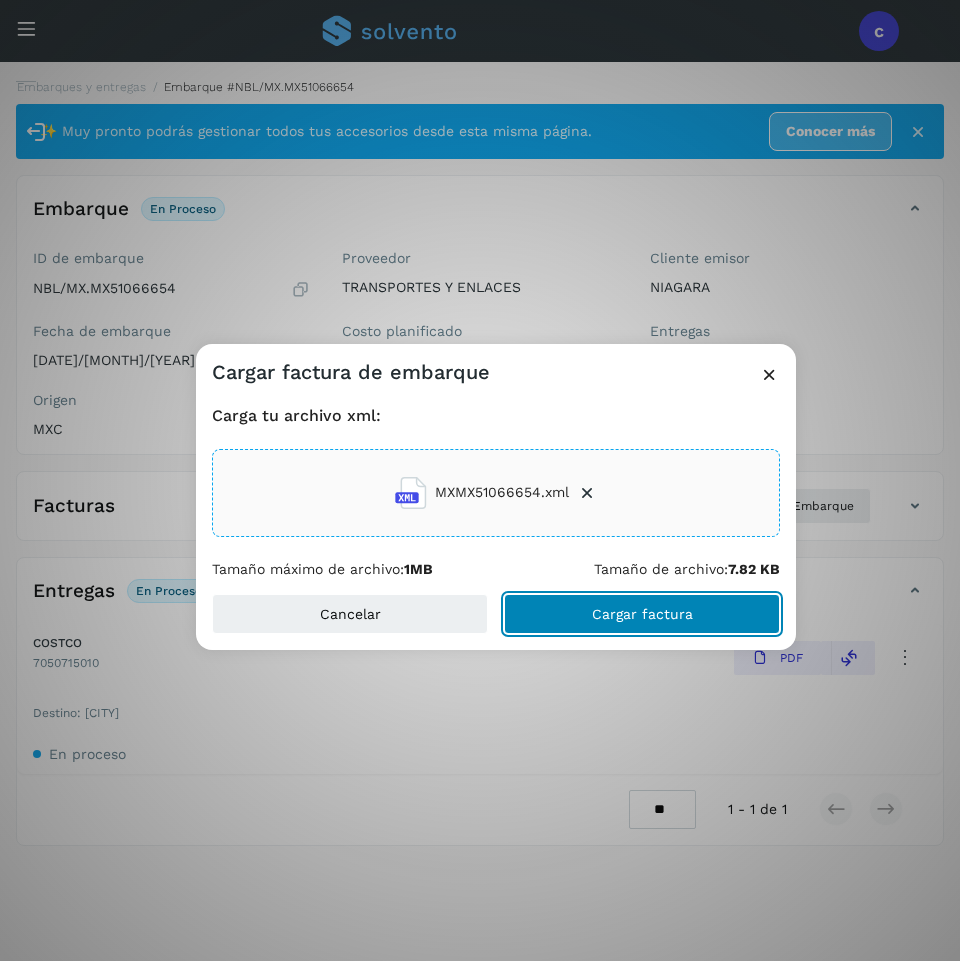 click on "Cargar factura" 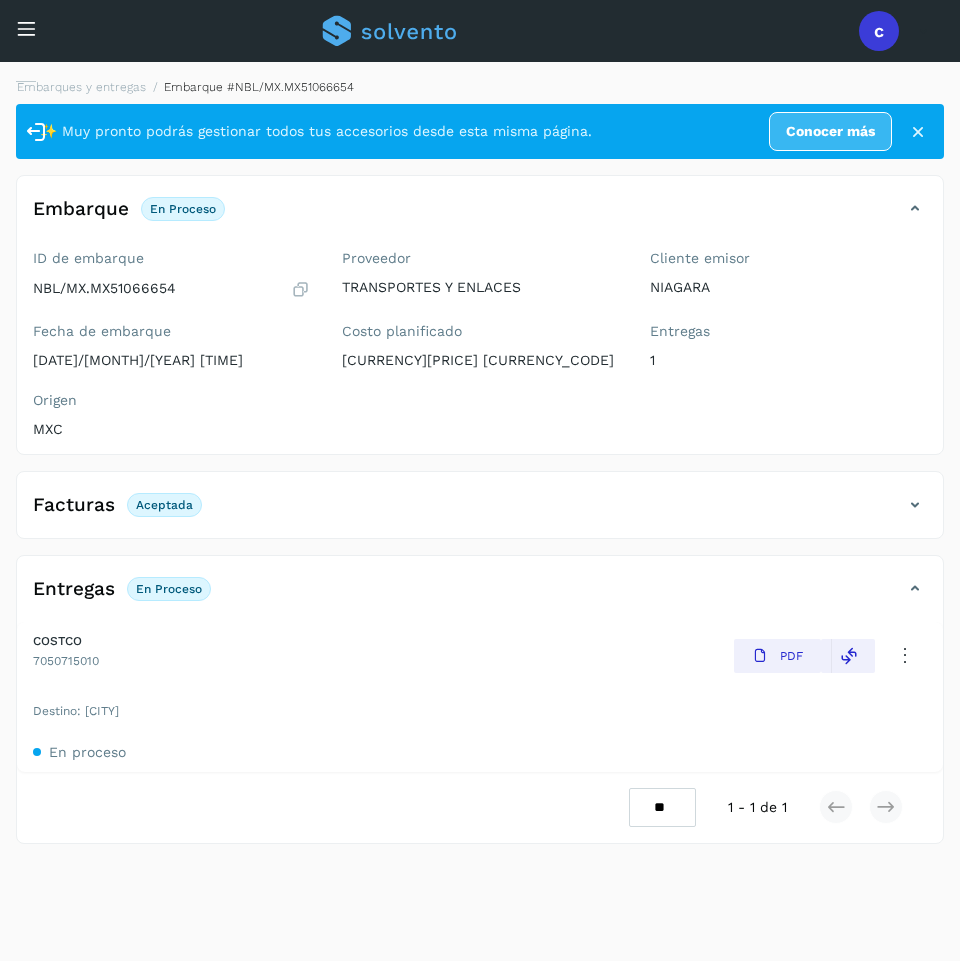 click at bounding box center (26, 28) 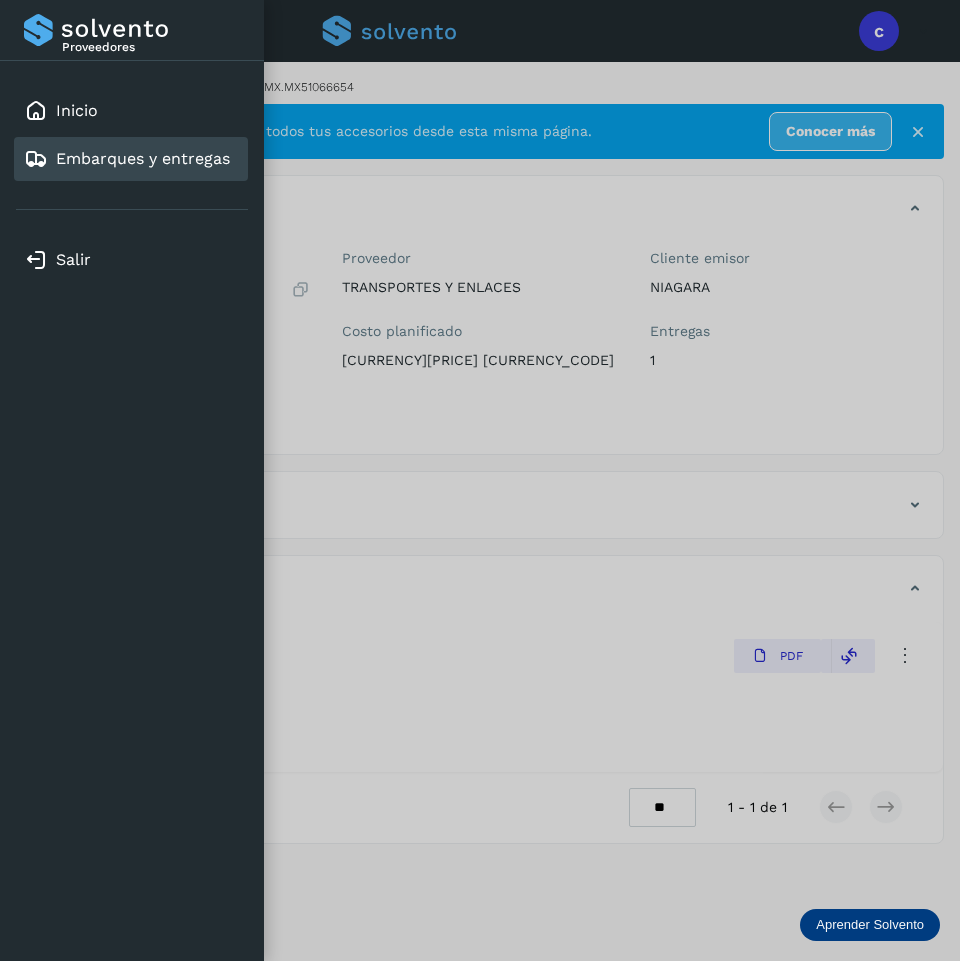 click on "Embarques y entregas" 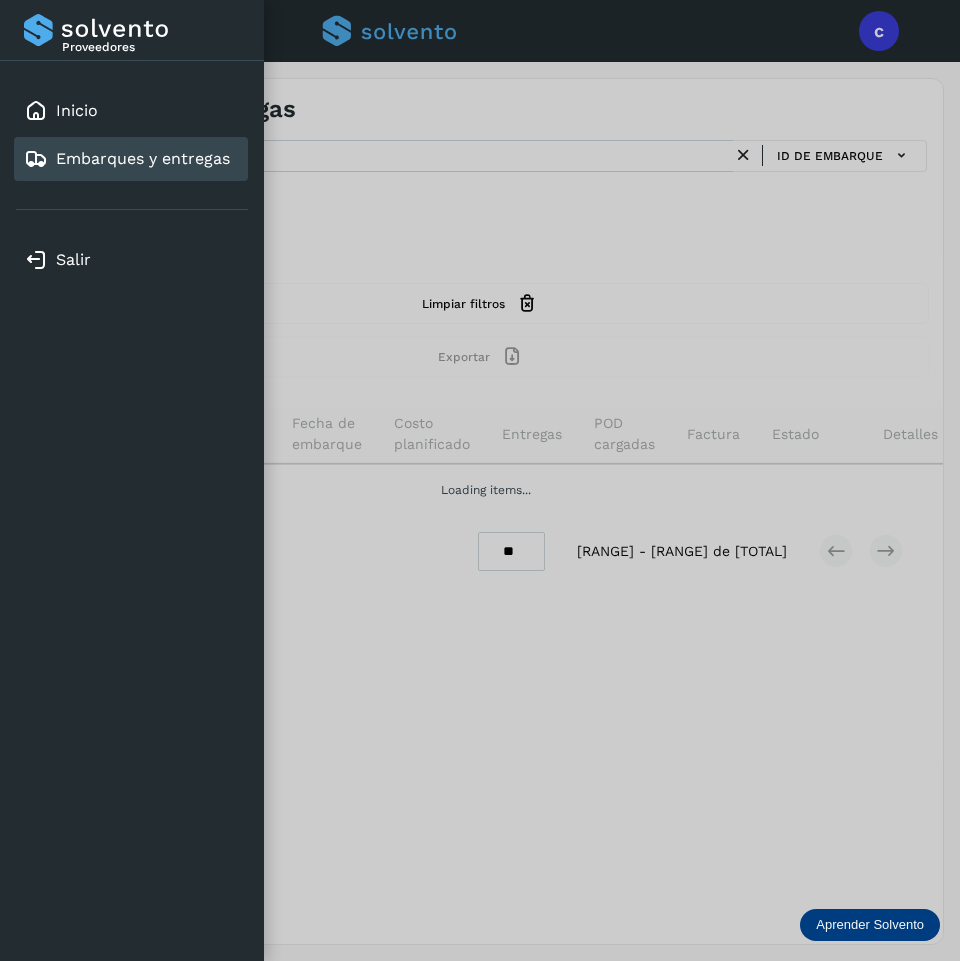 click at bounding box center [480, 480] 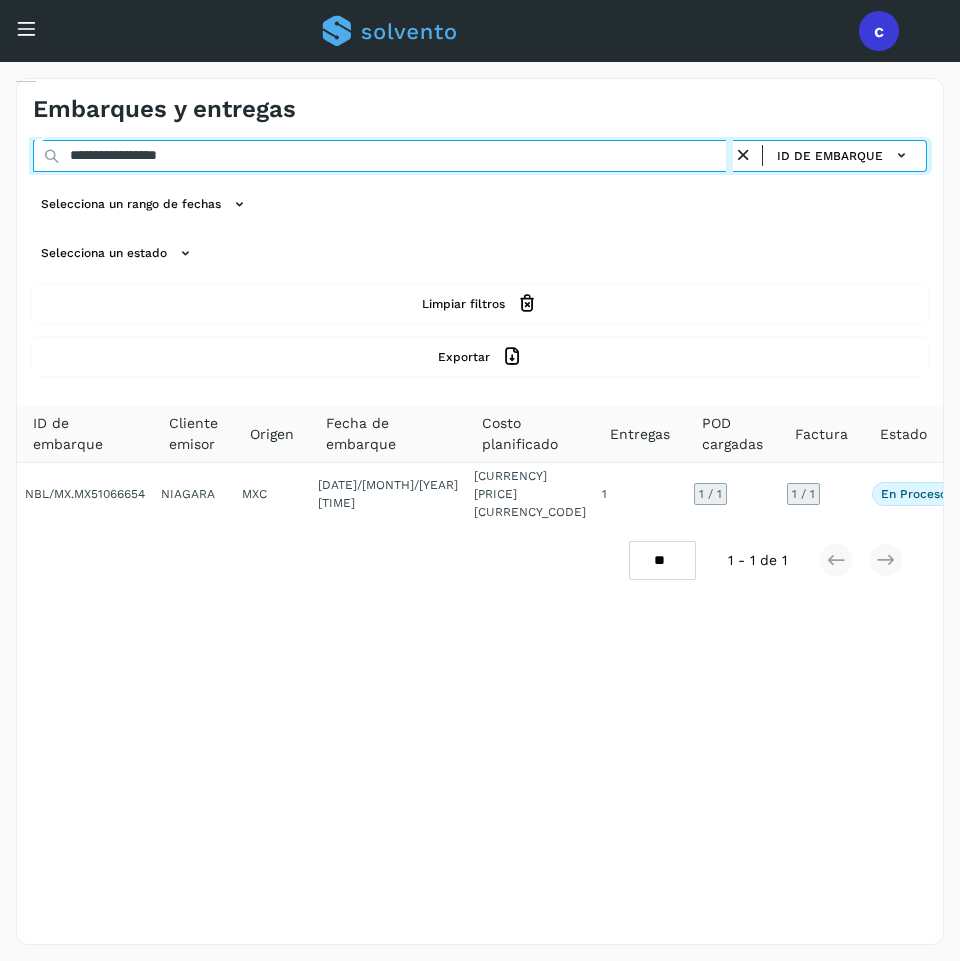 click on "**********" at bounding box center (383, 156) 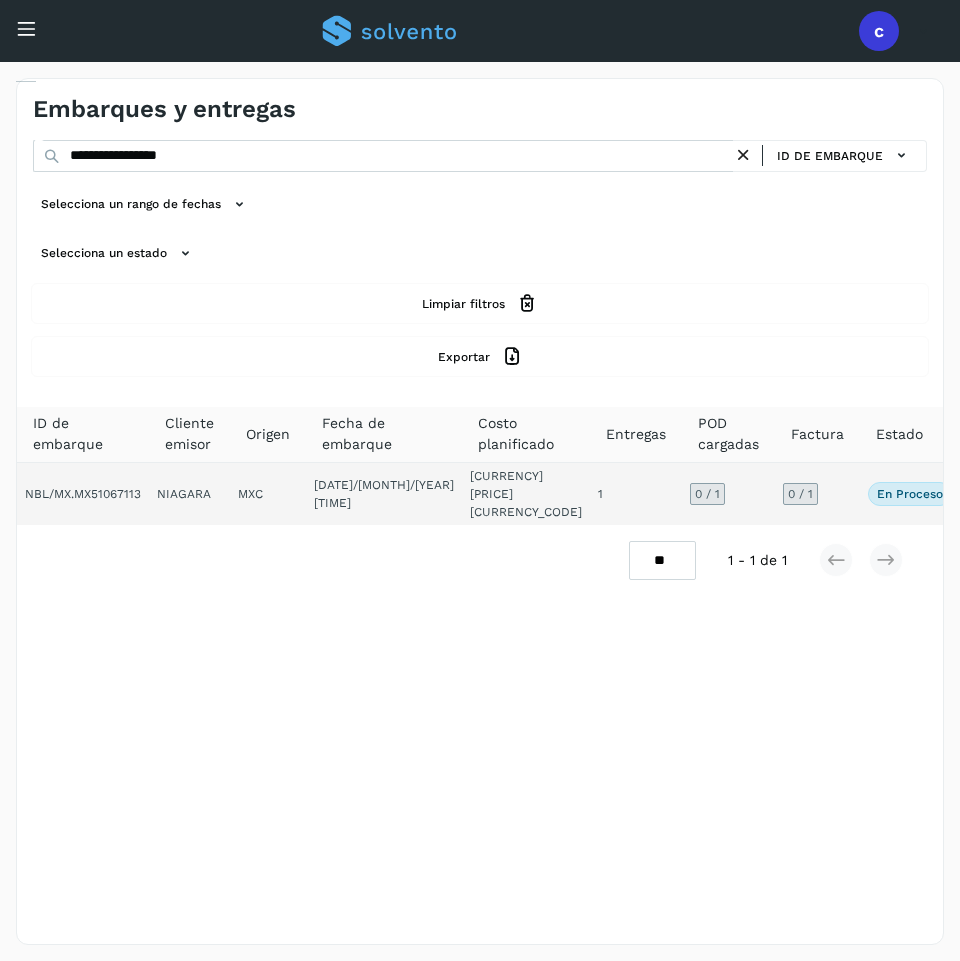 click on "0  / 1" 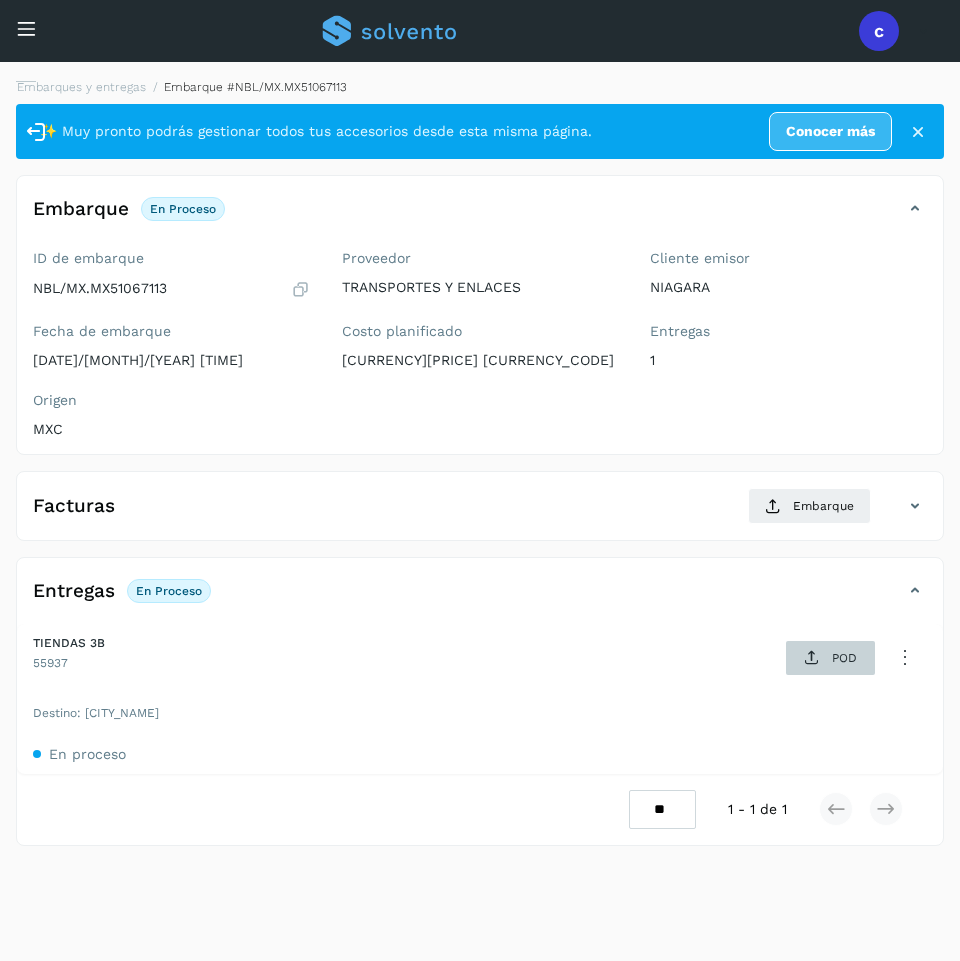 click on "POD" at bounding box center (844, 658) 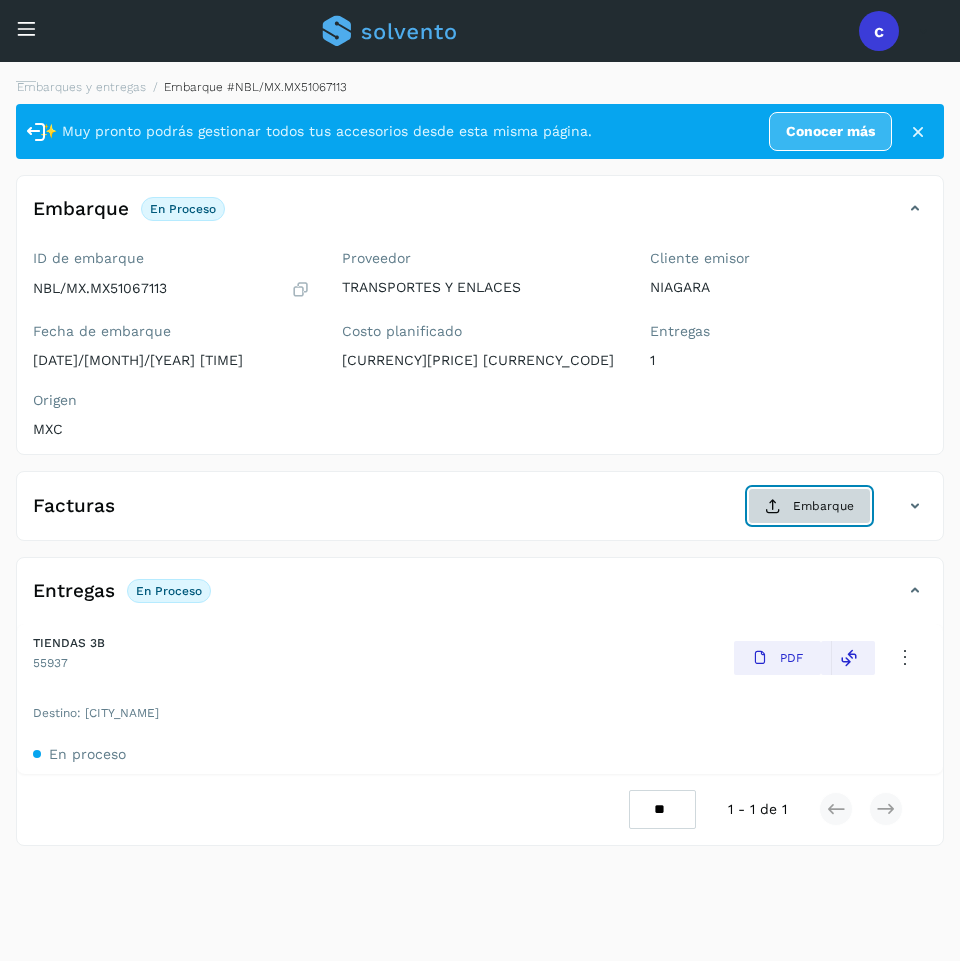 click on "Embarque" at bounding box center [809, 506] 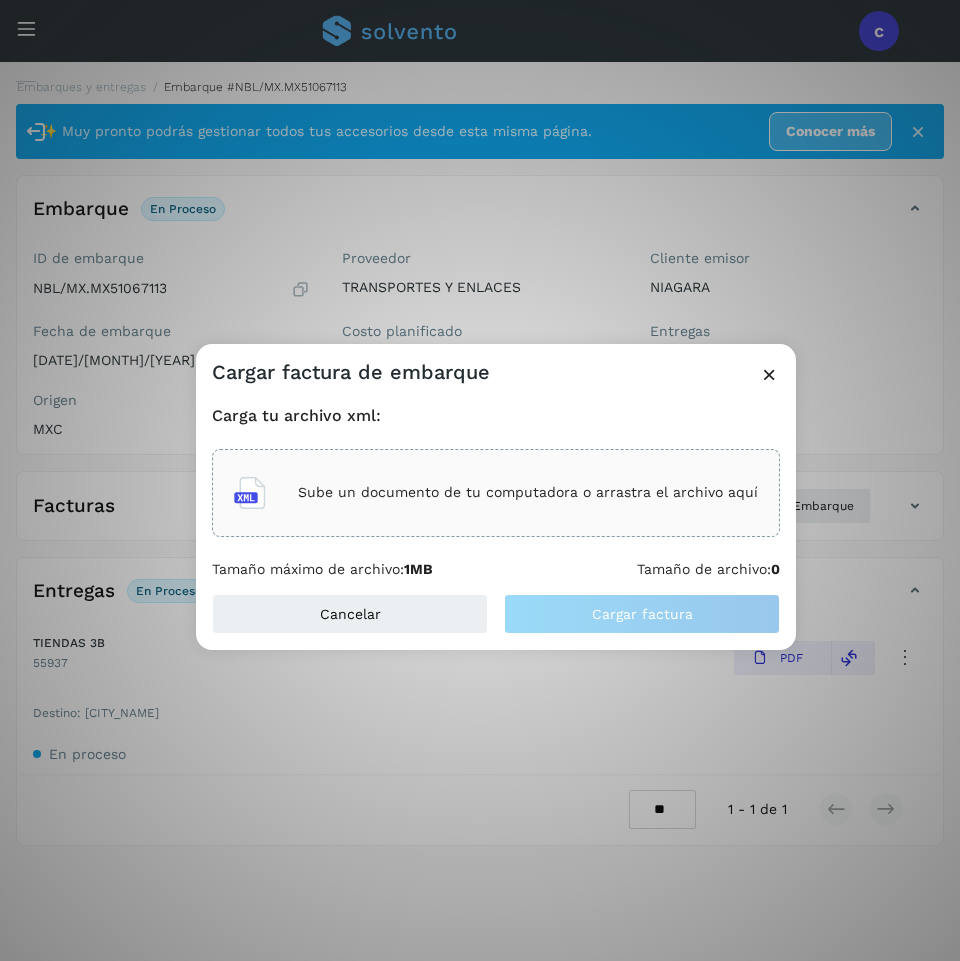 click on "Sube un documento de tu computadora o arrastra el archivo aquí" 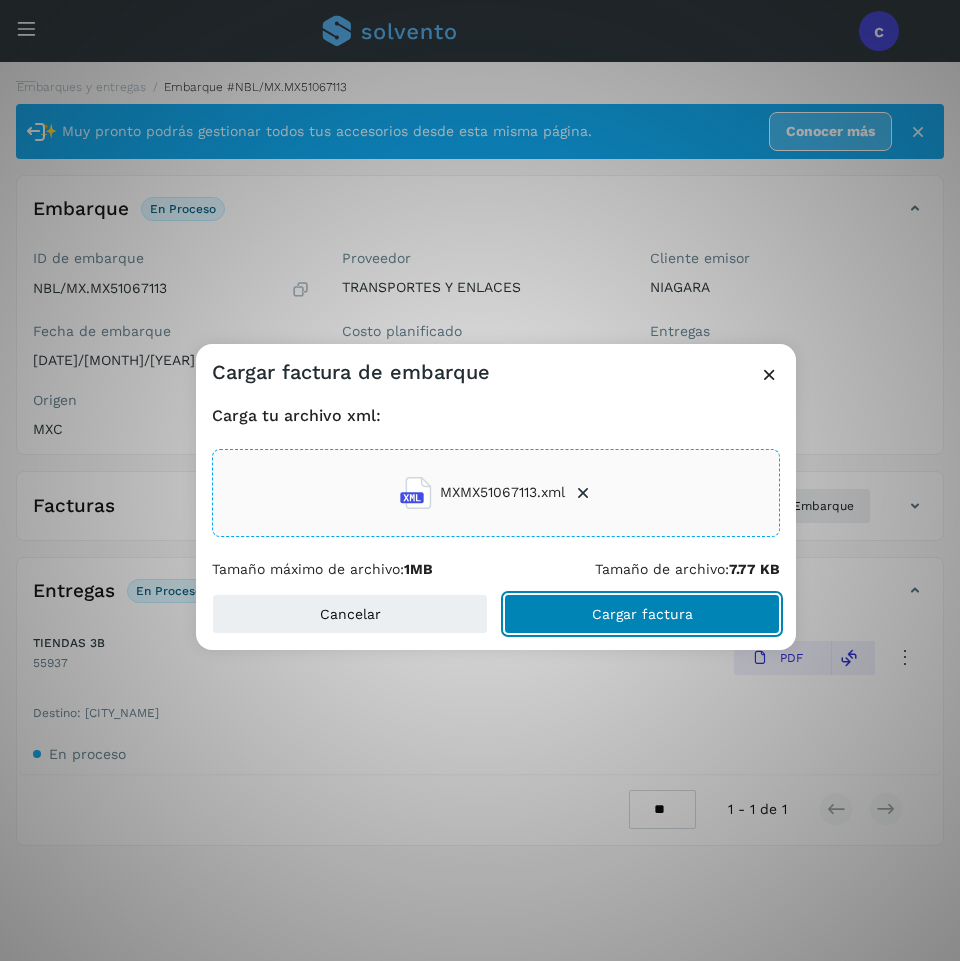 click on "Cargar factura" 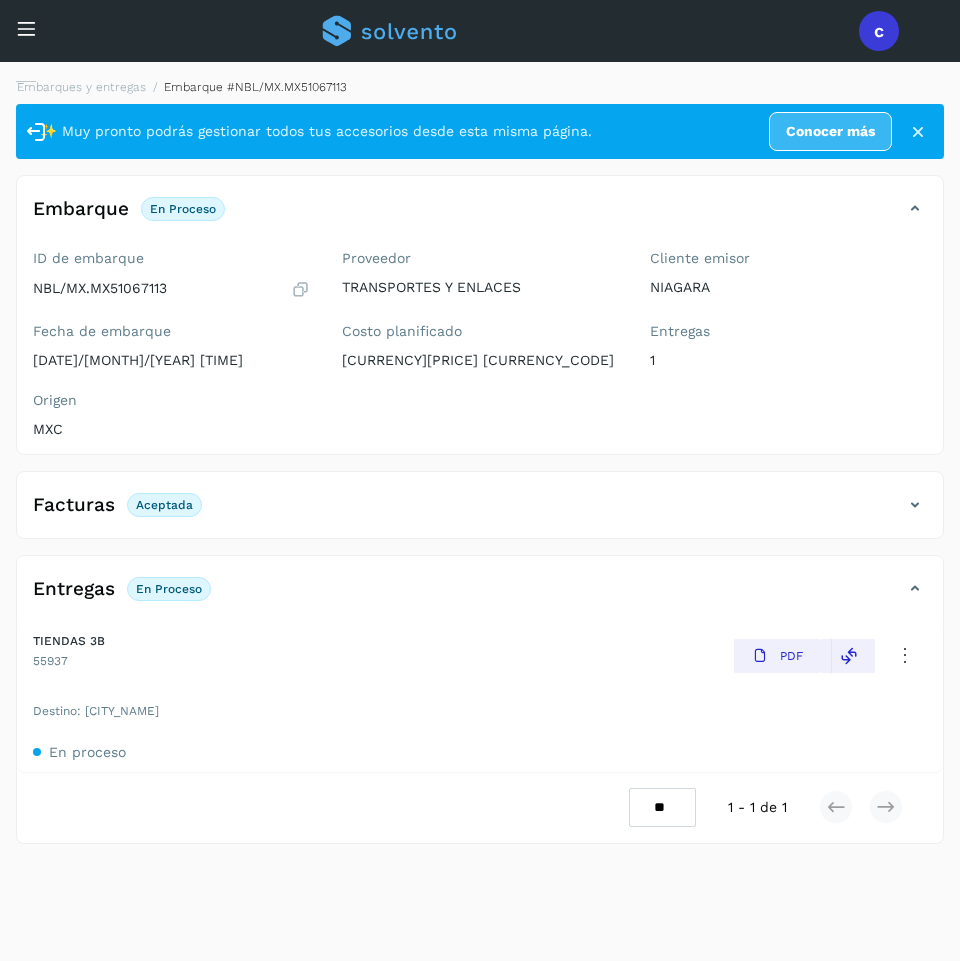 click at bounding box center (26, 28) 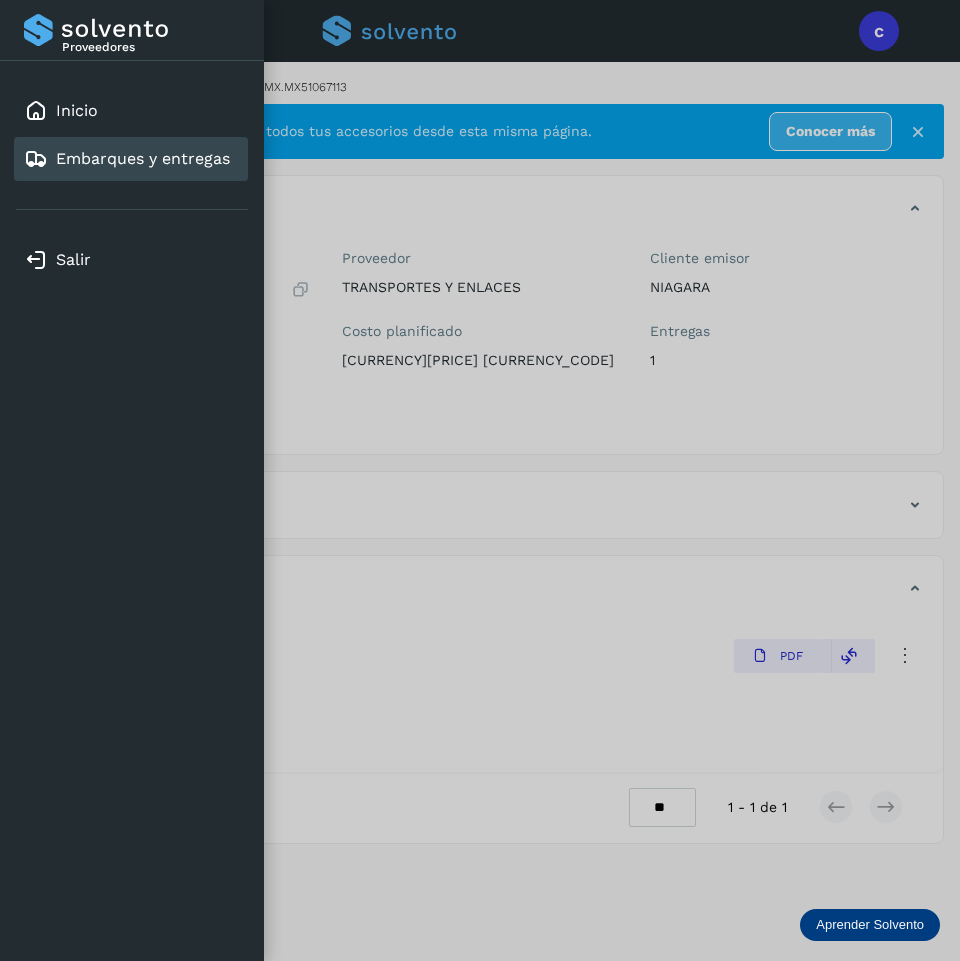 click on "Embarques y entregas" at bounding box center [143, 158] 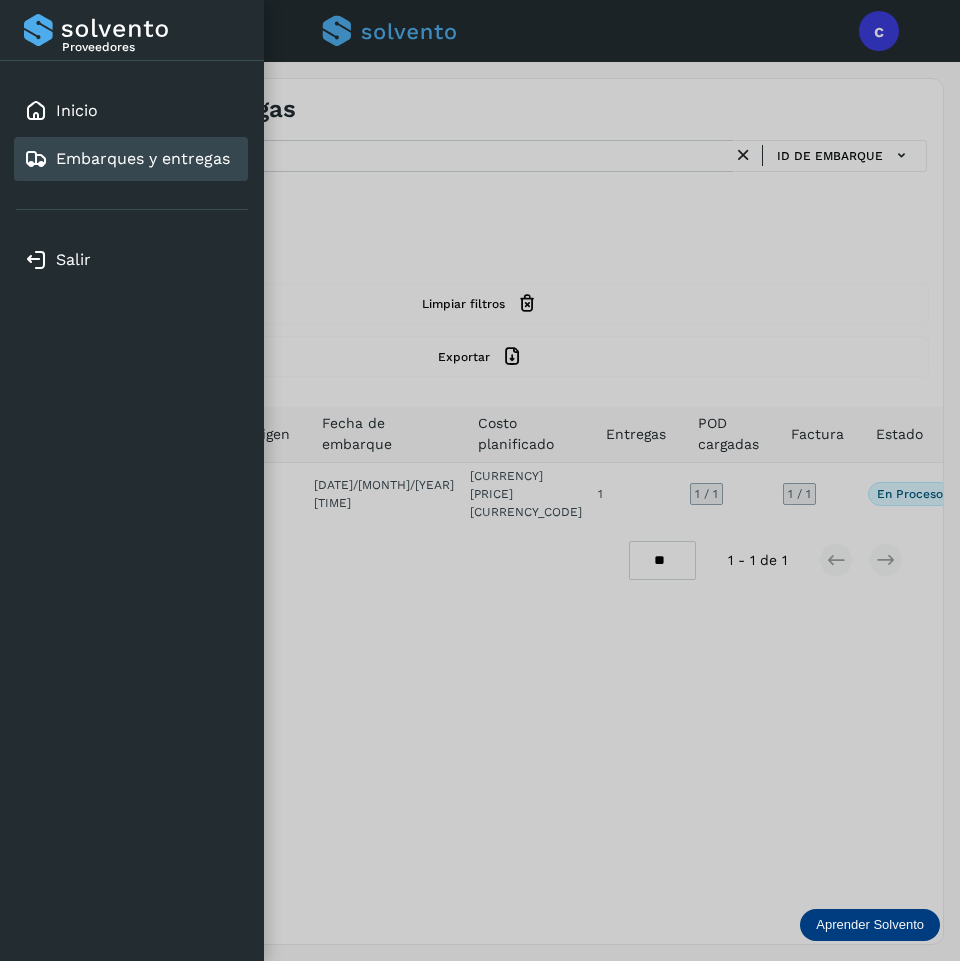 click at bounding box center [480, 480] 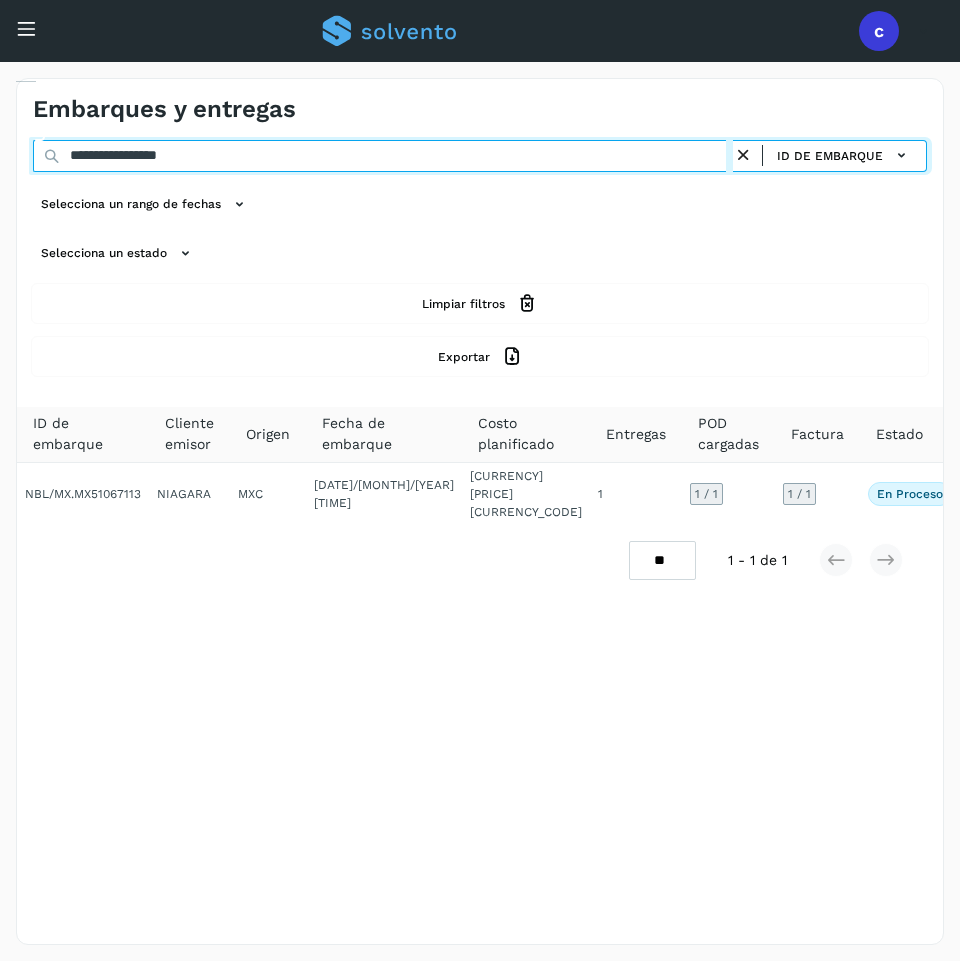 click on "**********" at bounding box center (383, 156) 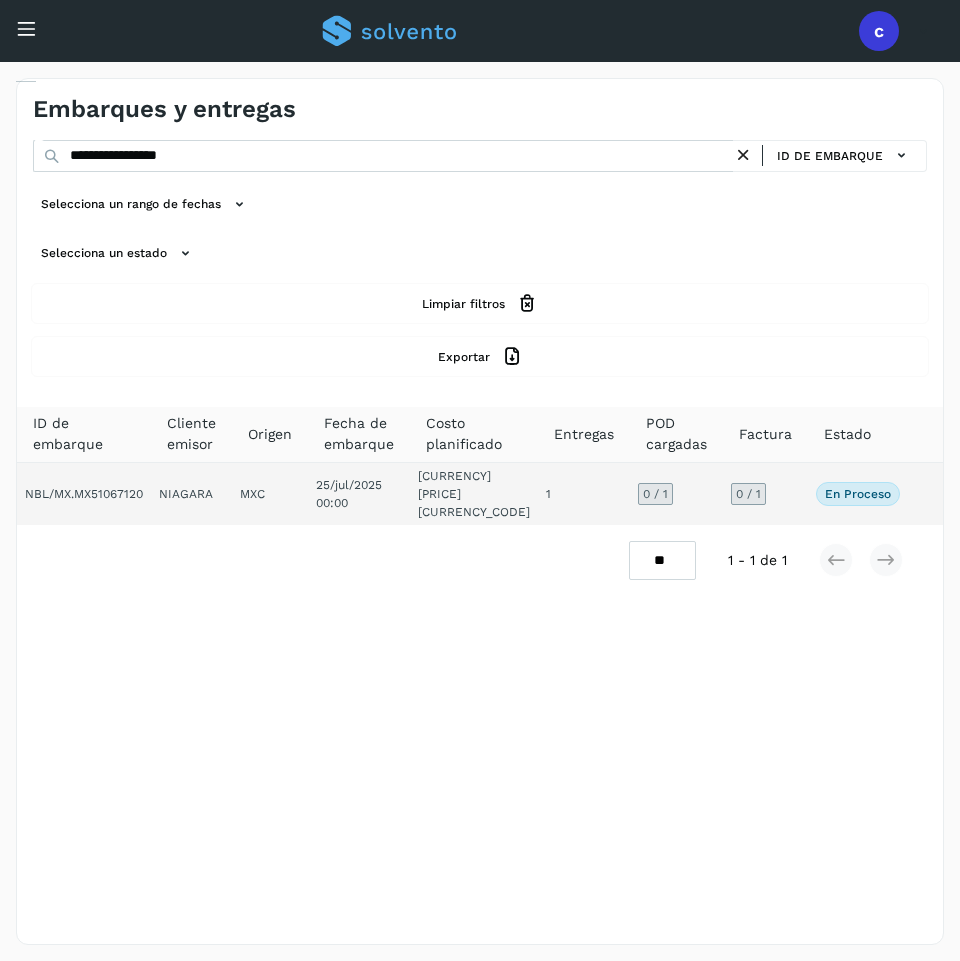click on "En proceso
Verifica el estado de la factura o entregas asociadas a este embarque" 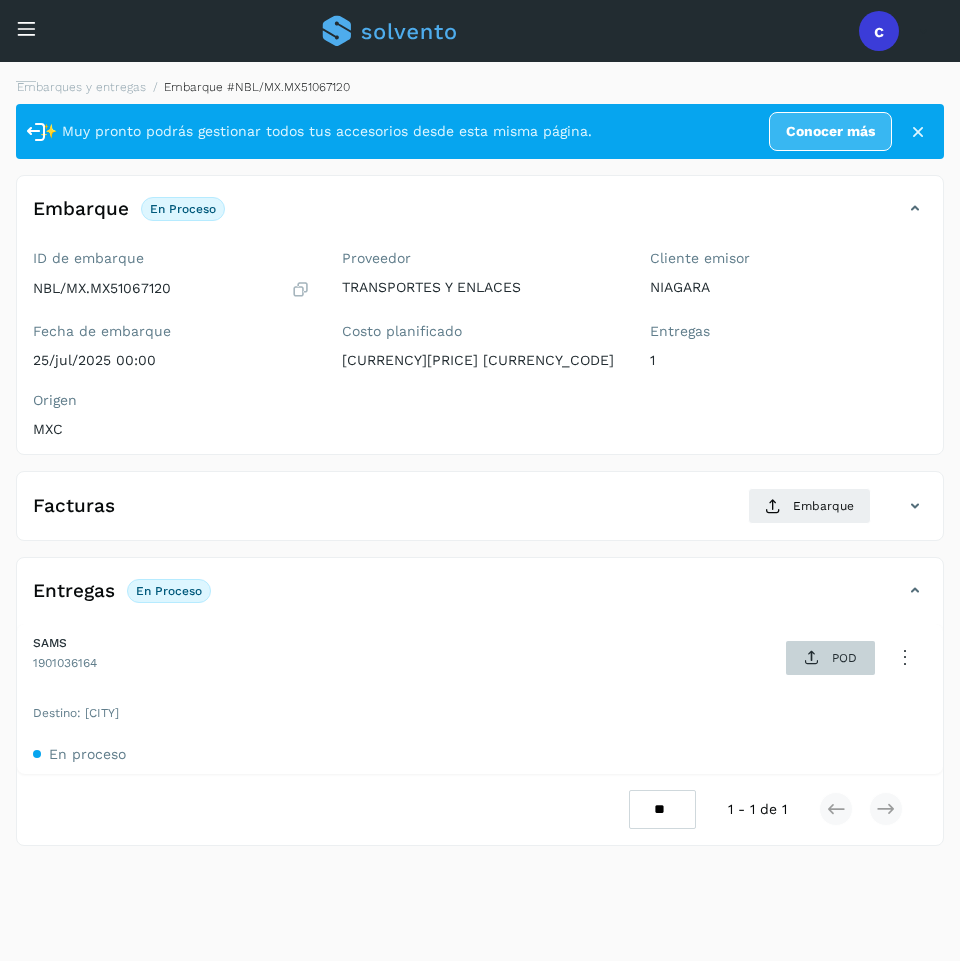 click on "POD" at bounding box center [830, 658] 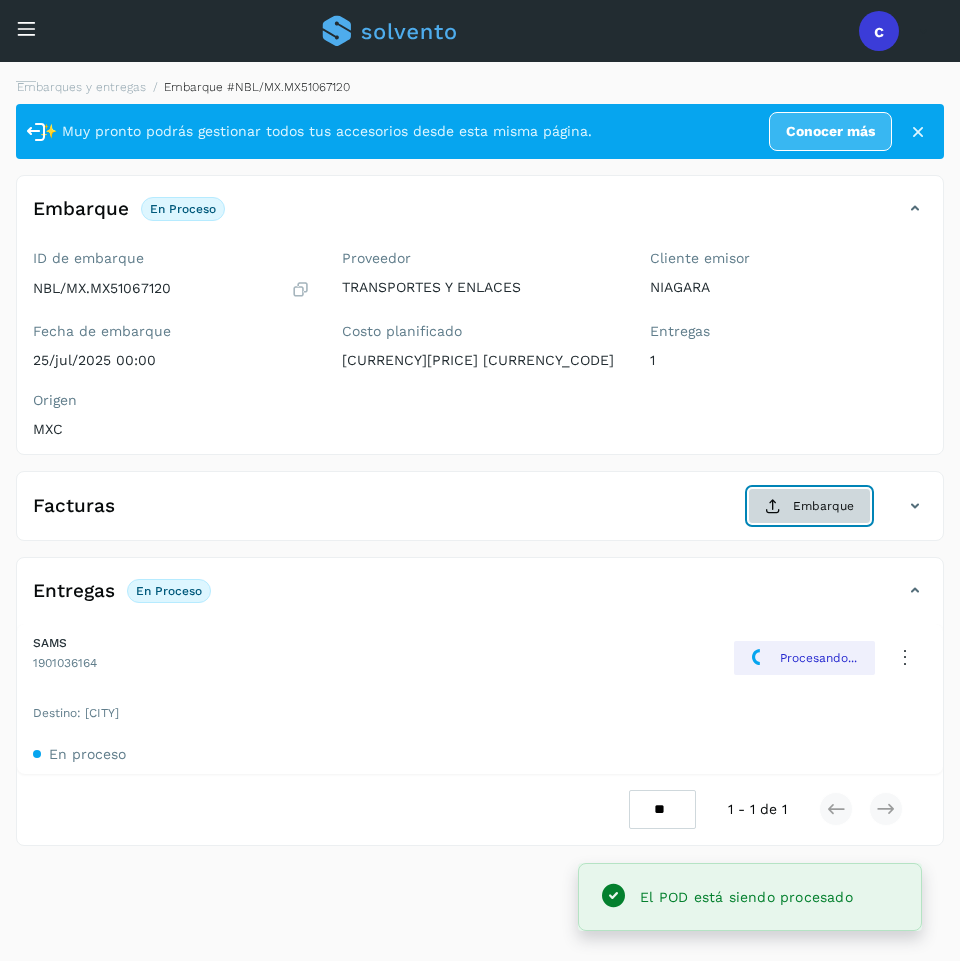 click on "Embarque" at bounding box center (809, 506) 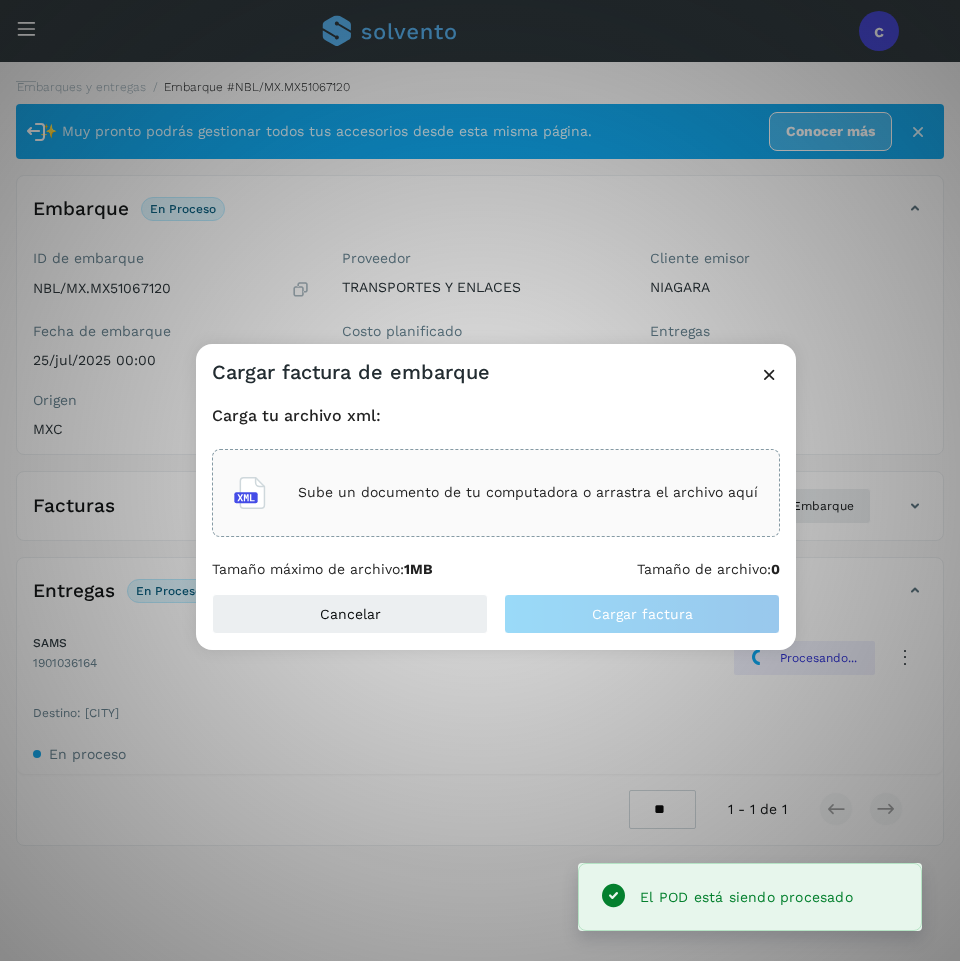 click on "Sube un documento de tu computadora o arrastra el archivo aquí" at bounding box center [528, 492] 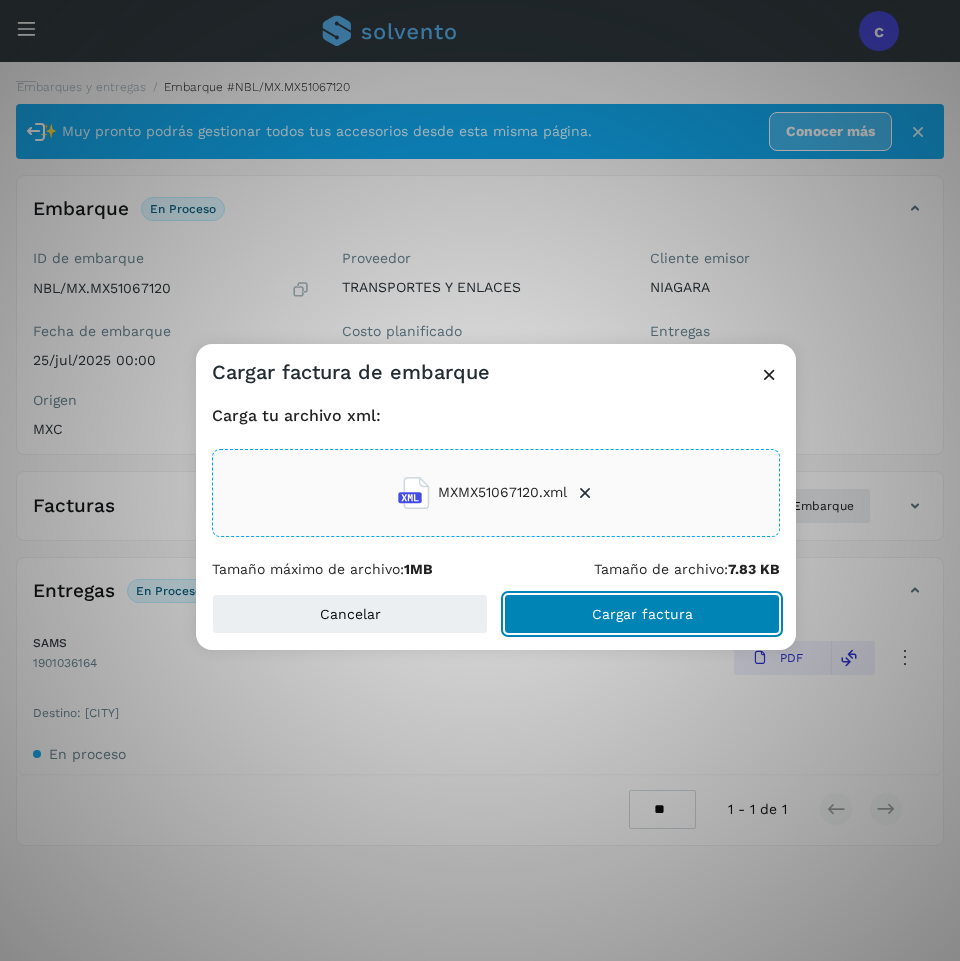 click on "Cargar factura" 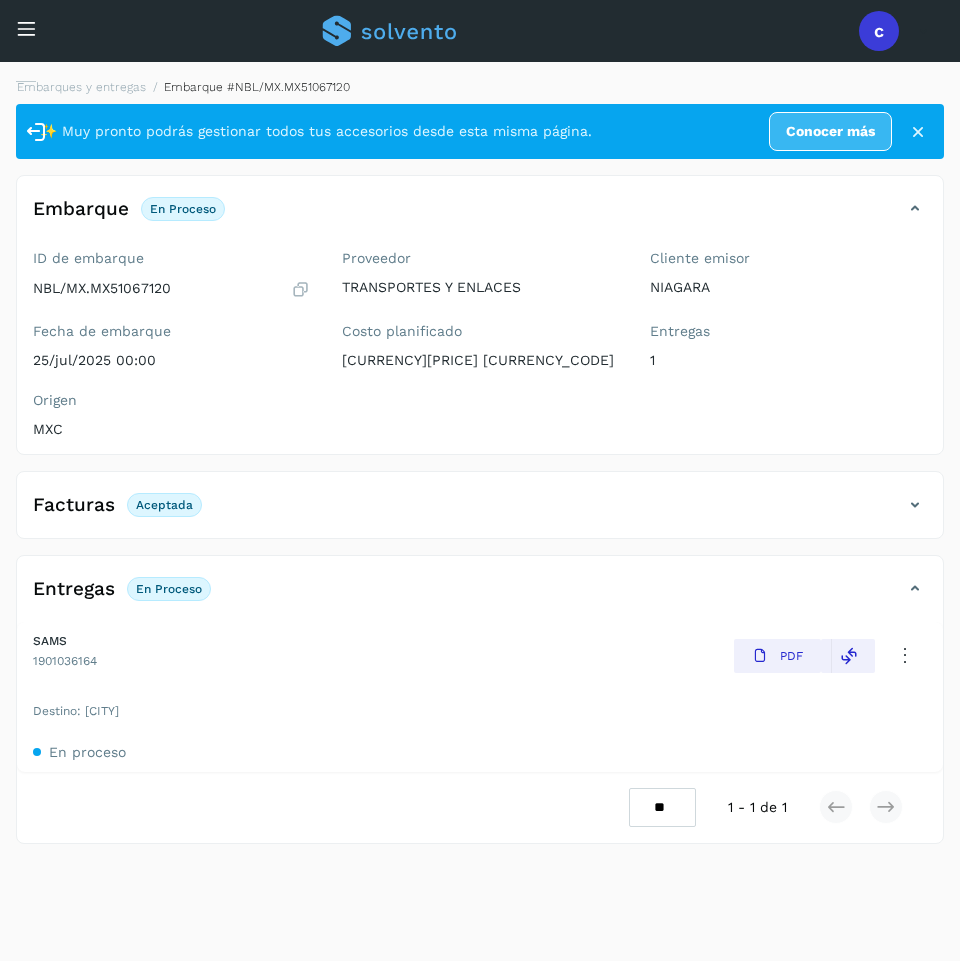 click at bounding box center [26, 28] 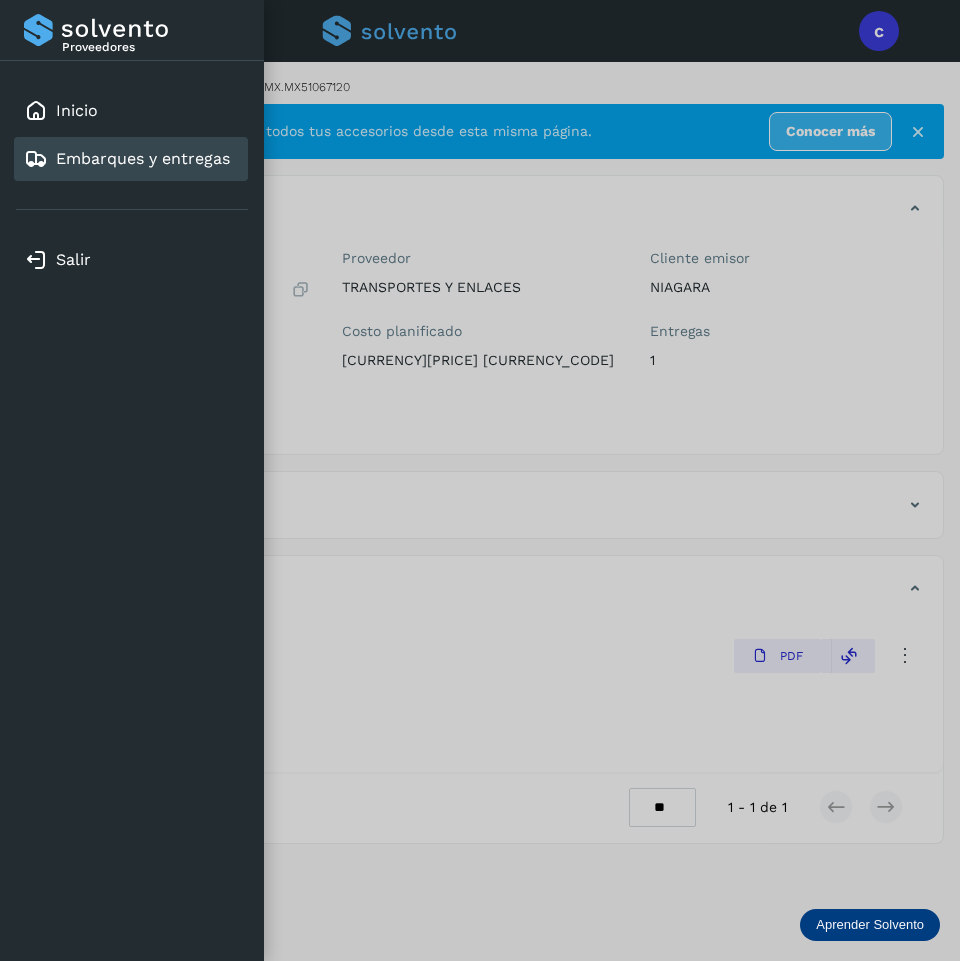 click on "Embarques y entregas" at bounding box center [143, 158] 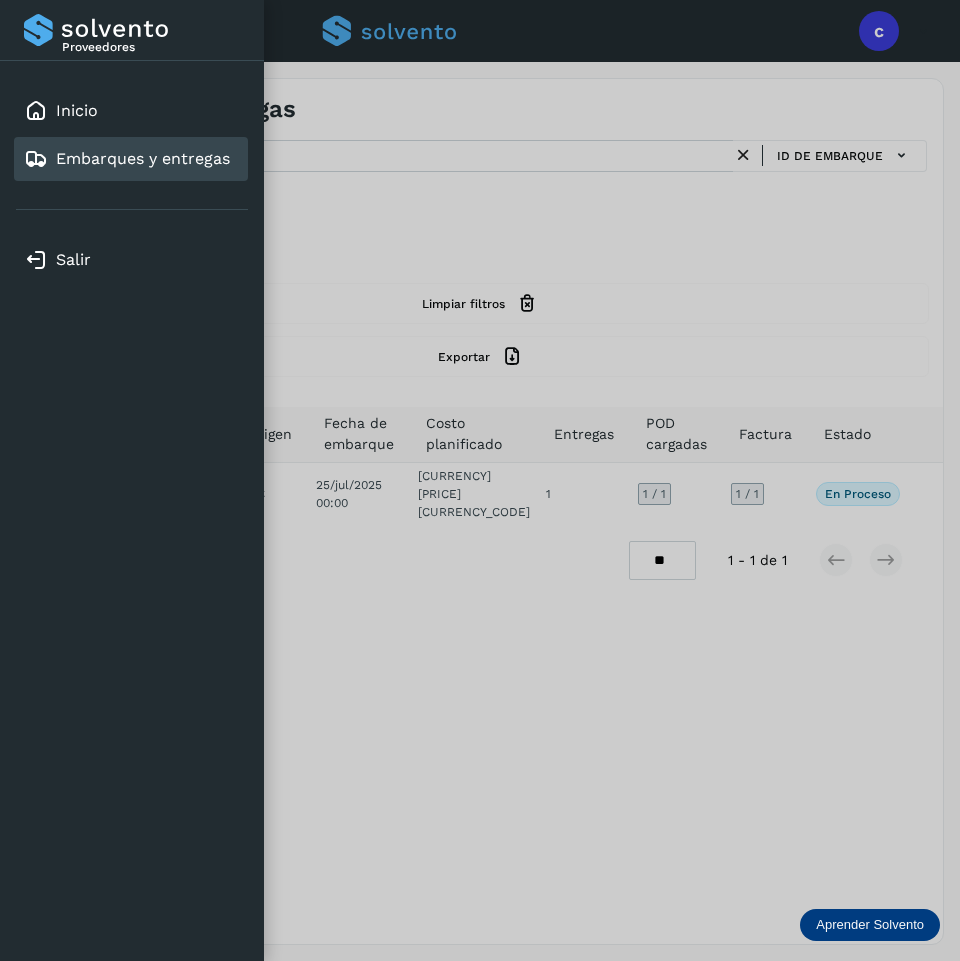 click at bounding box center [480, 480] 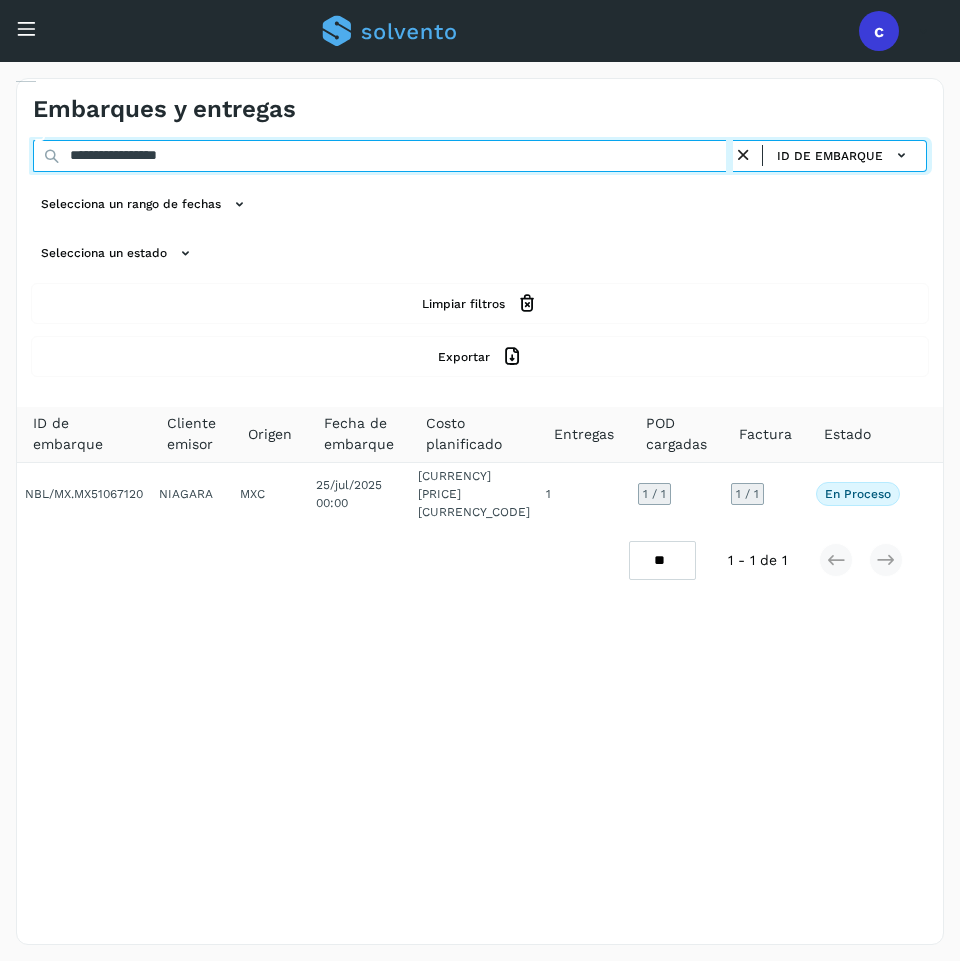 click on "**********" at bounding box center [383, 156] 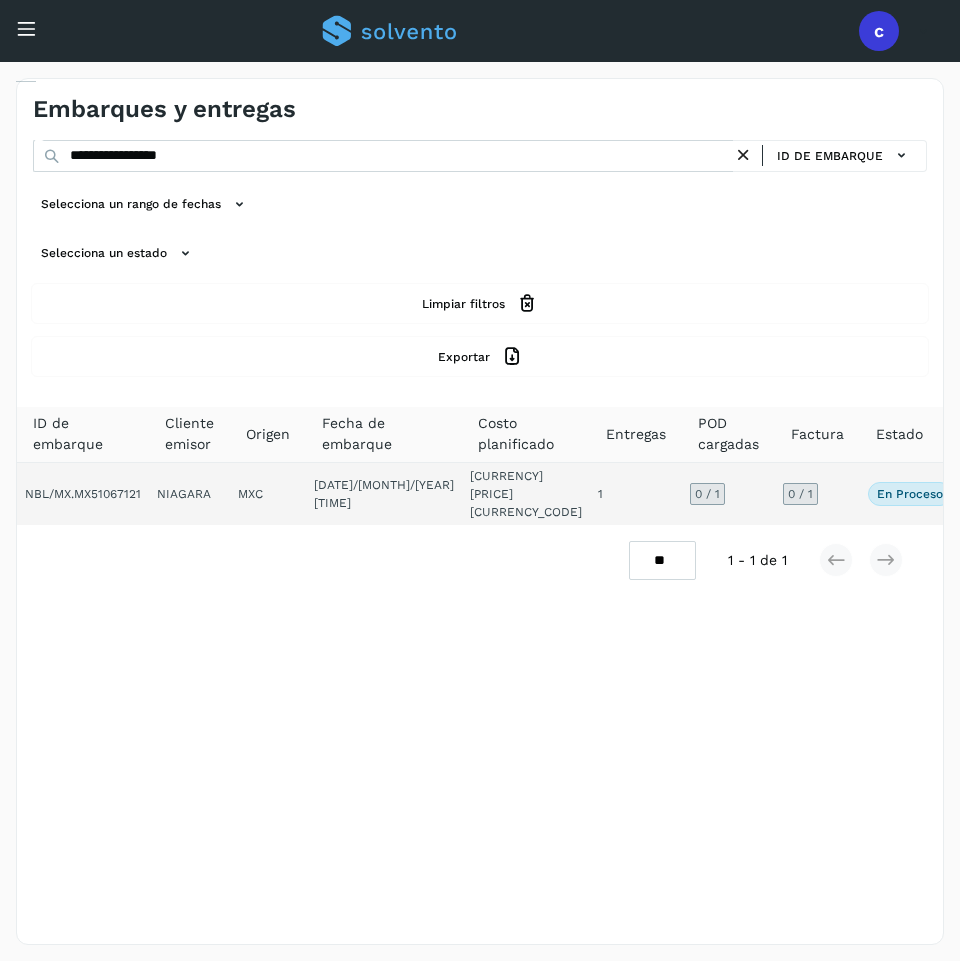 click on "[CURRENCY][PRICE] [CURRENCY_CODE]" 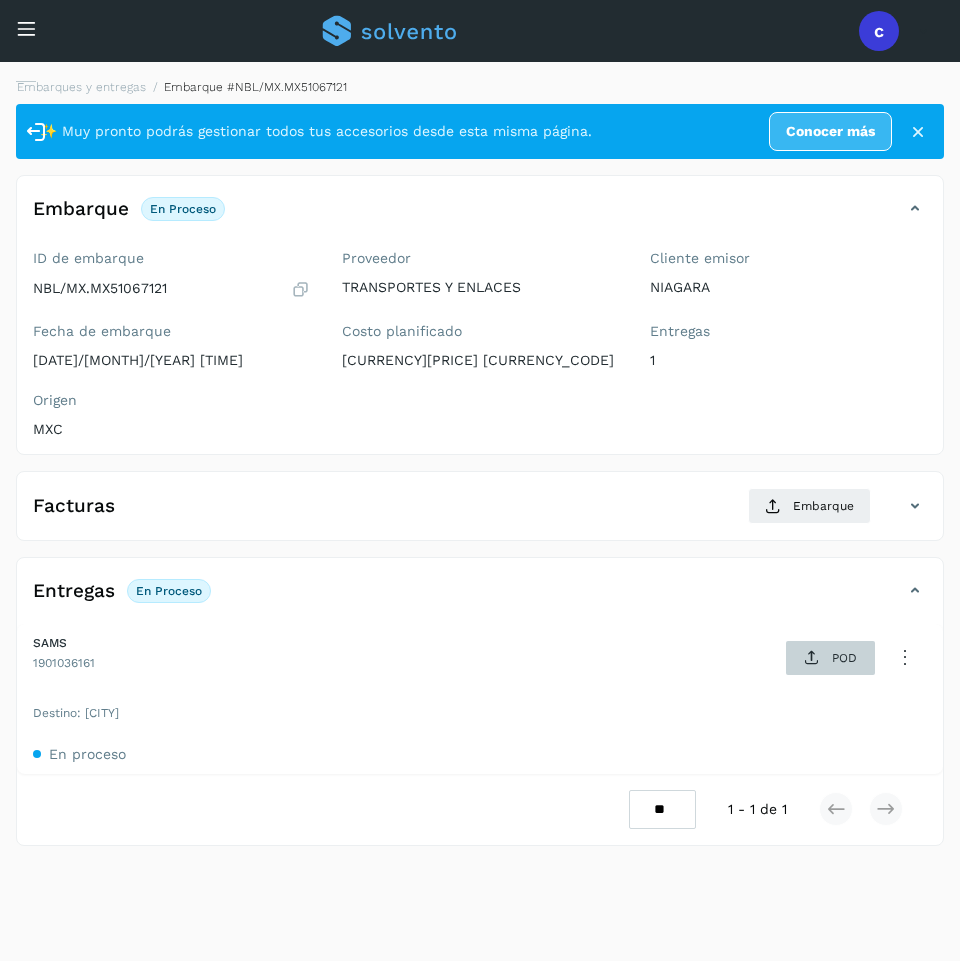 click on "POD" at bounding box center [830, 658] 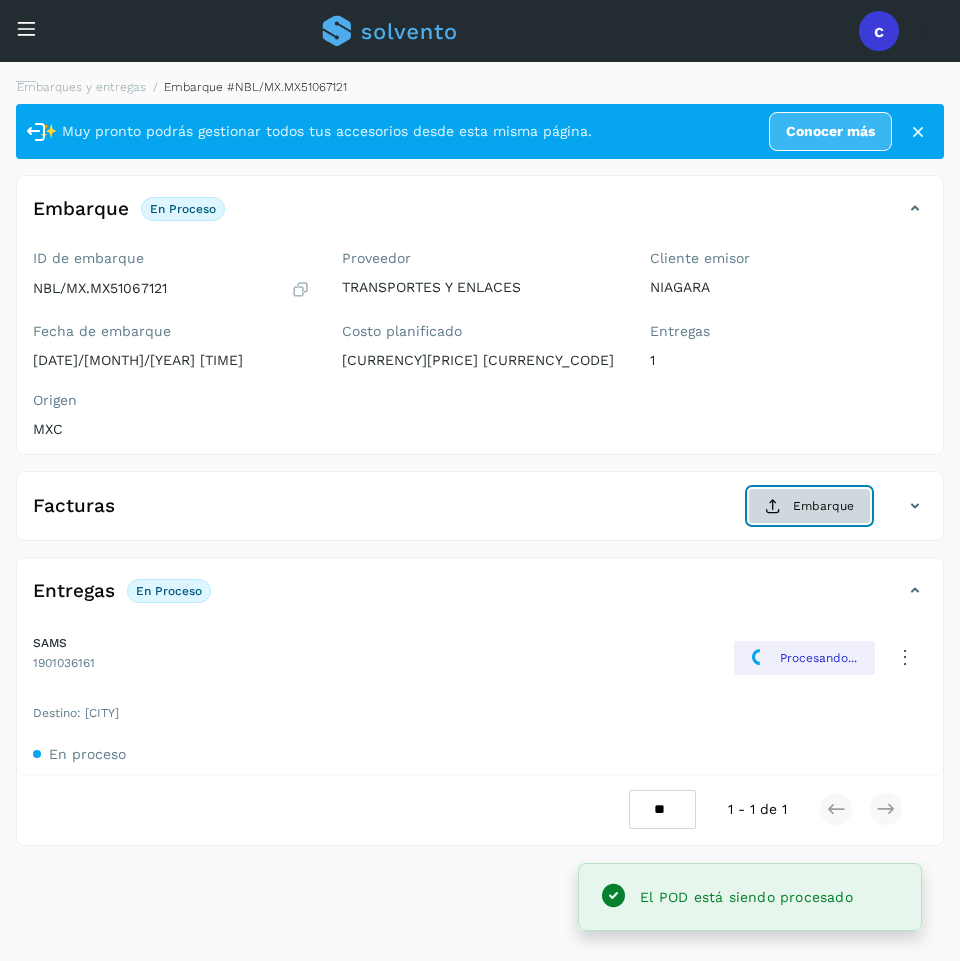 click at bounding box center [773, 506] 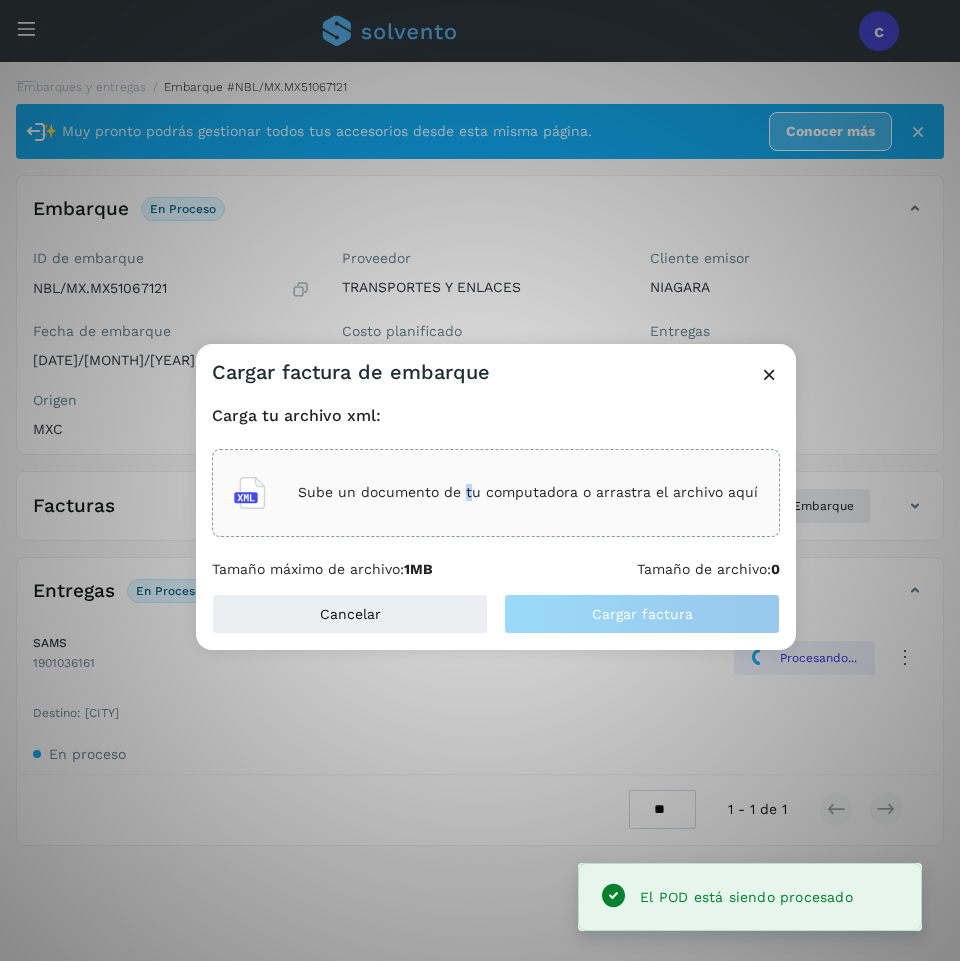 click on "Sube un documento de tu computadora o arrastra el archivo aquí" at bounding box center (528, 492) 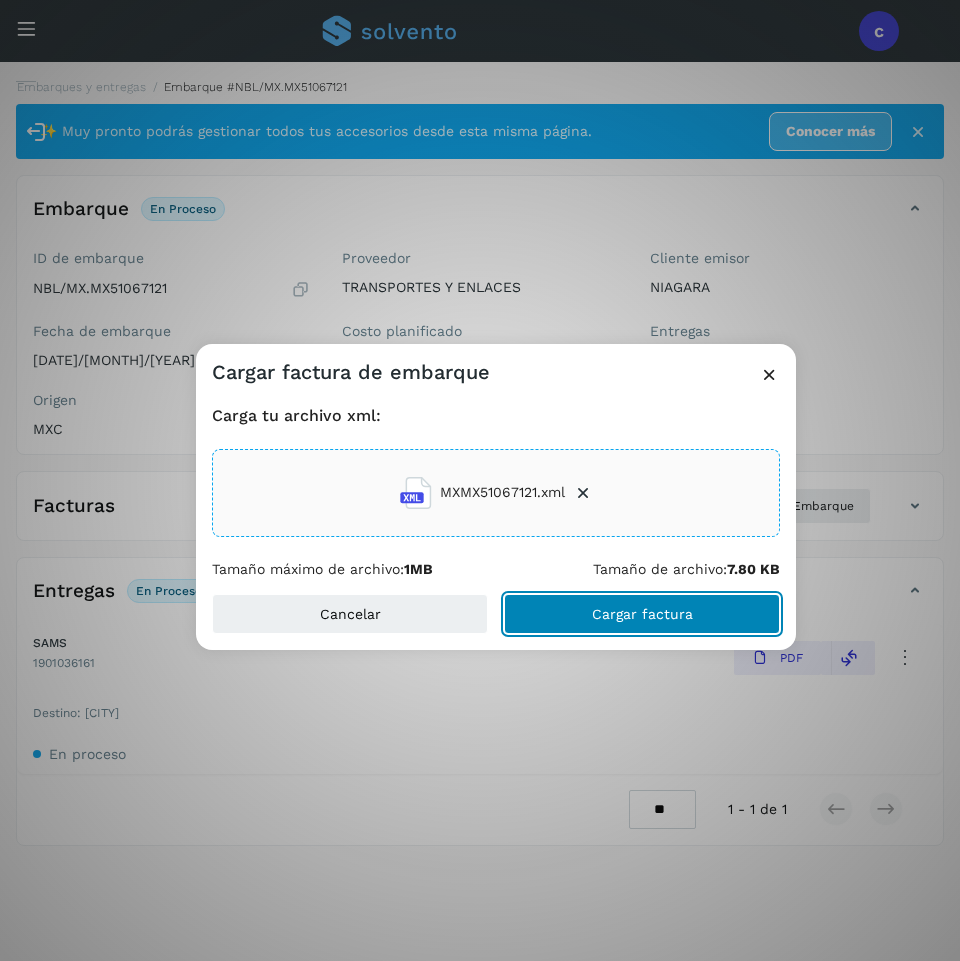 click on "Cargar factura" 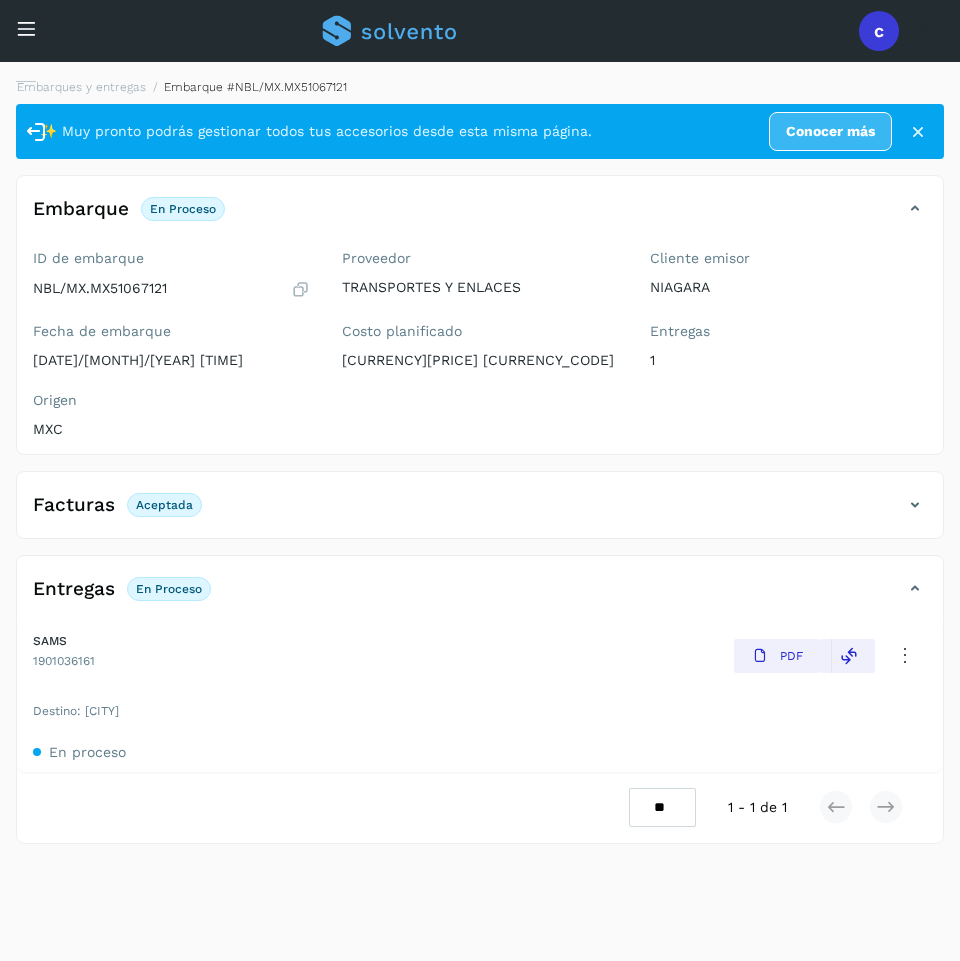 click at bounding box center (26, 28) 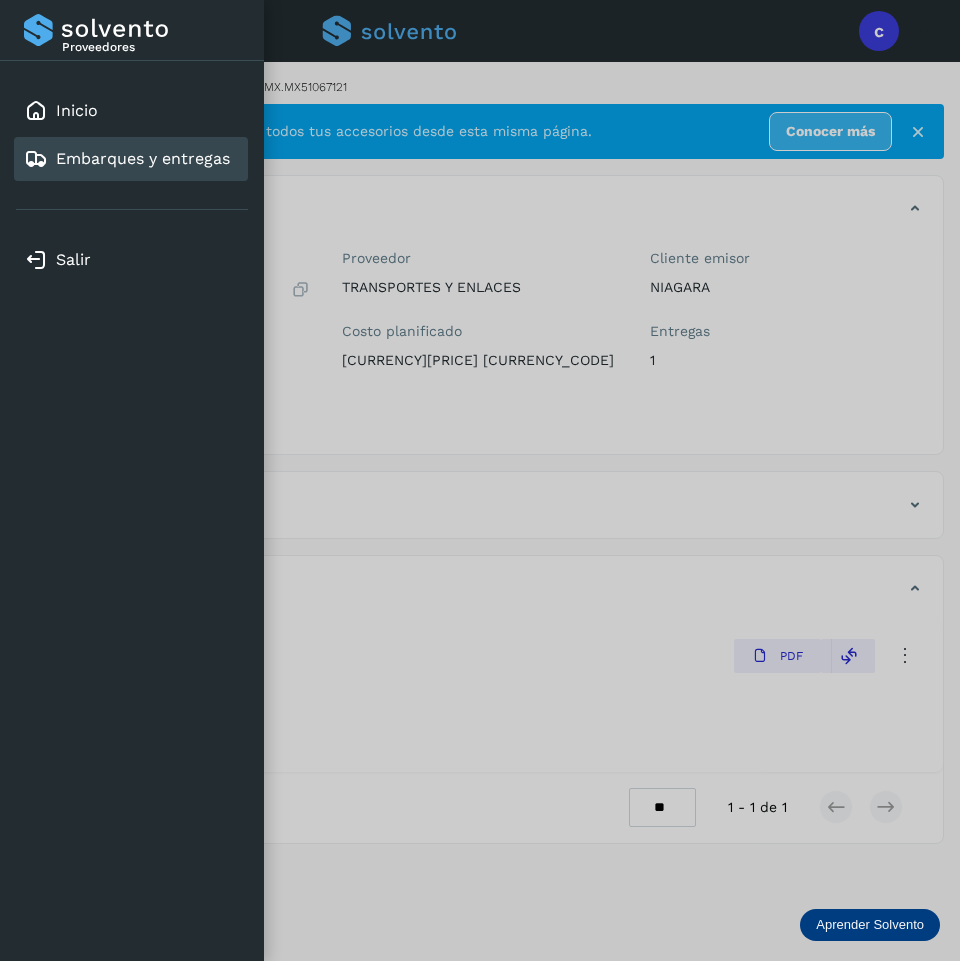 click on "Embarques y entregas" at bounding box center (143, 158) 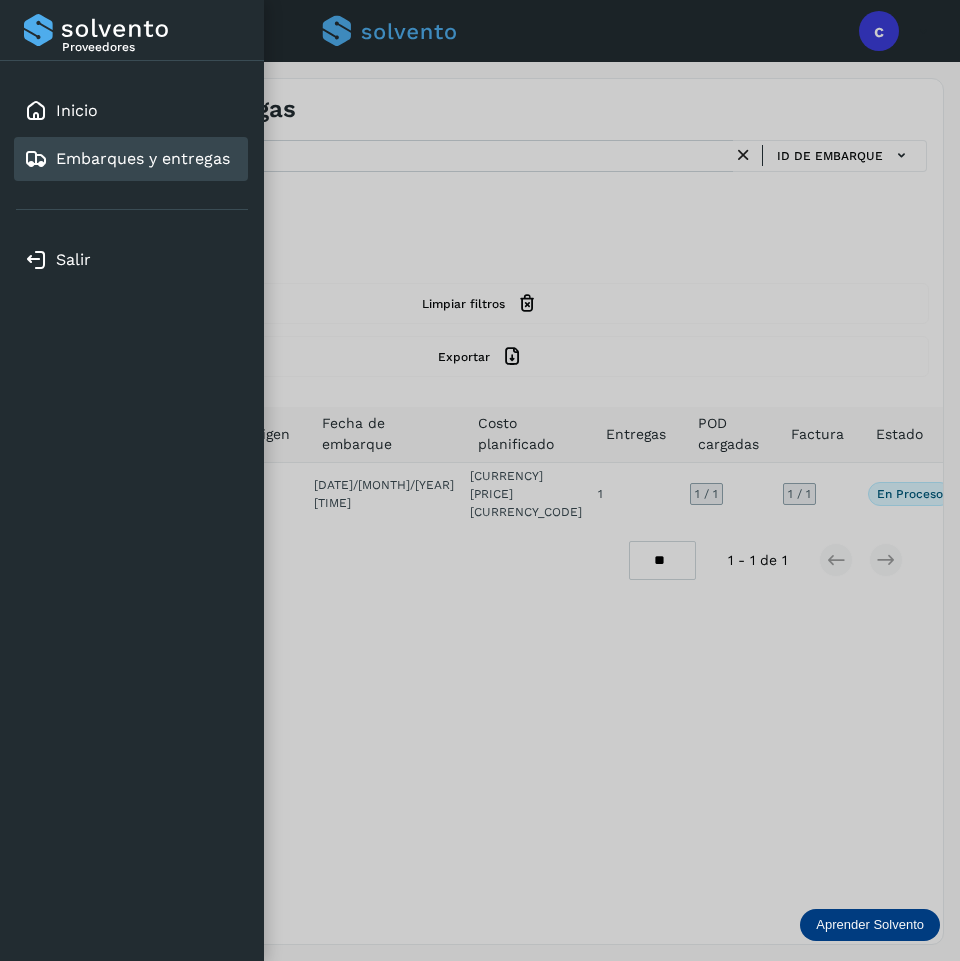 click at bounding box center (480, 480) 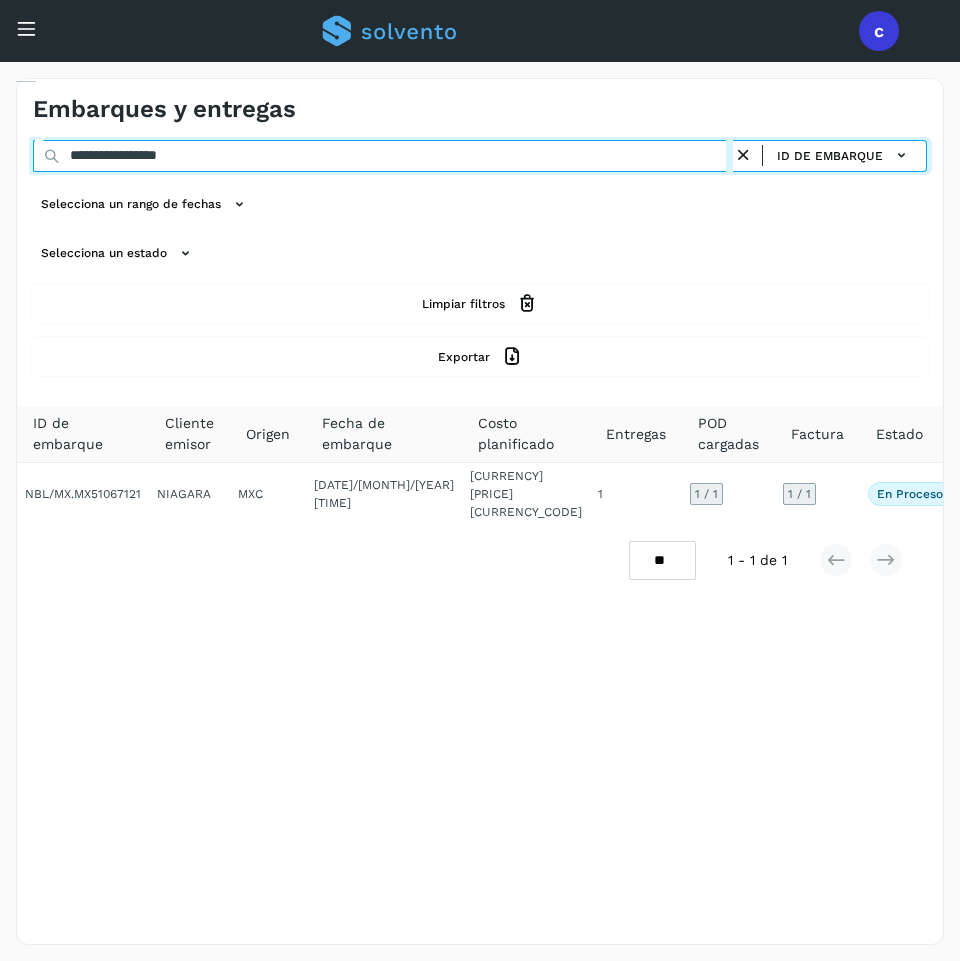click on "**********" at bounding box center [383, 156] 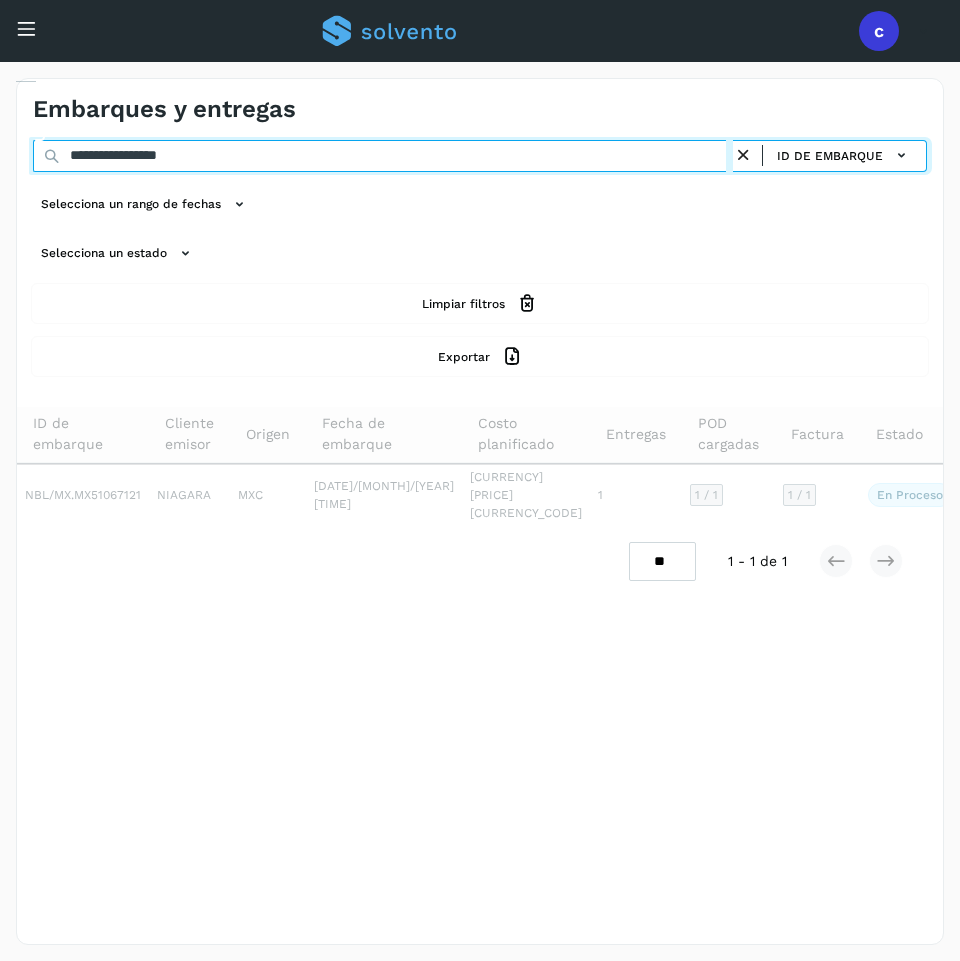 type on "**********" 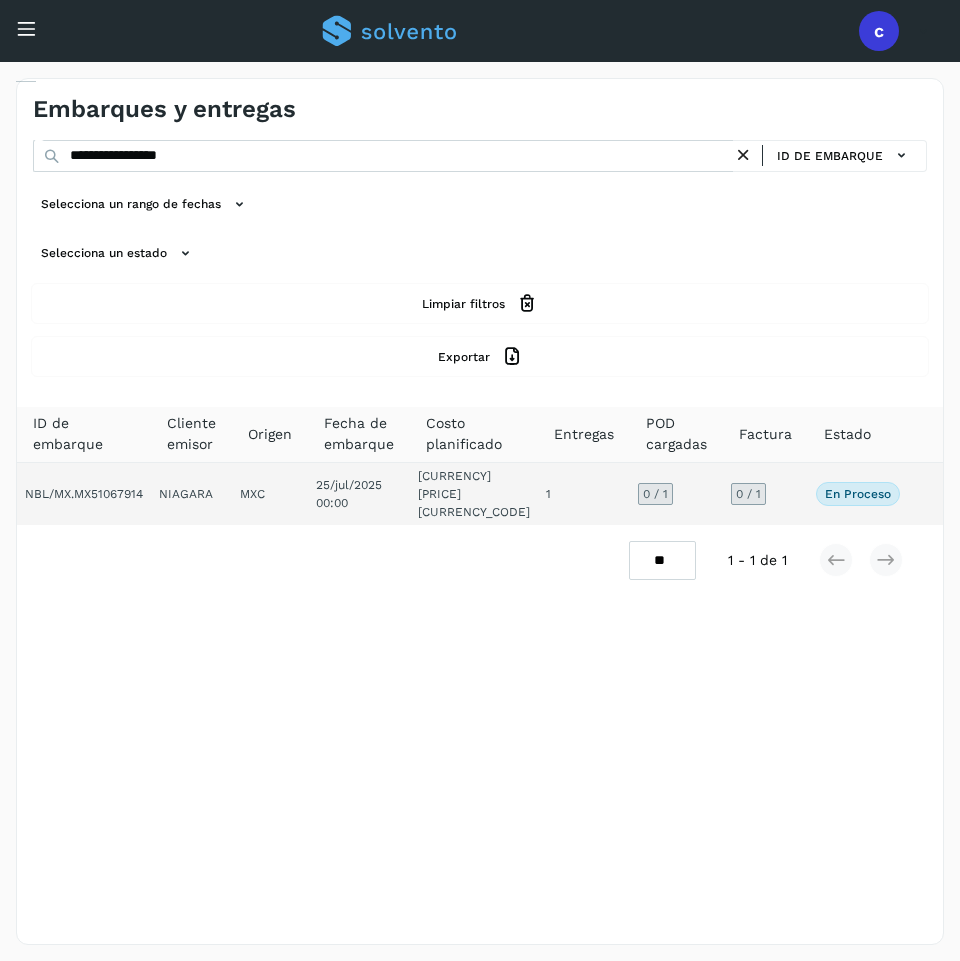 click on "0  / 1" 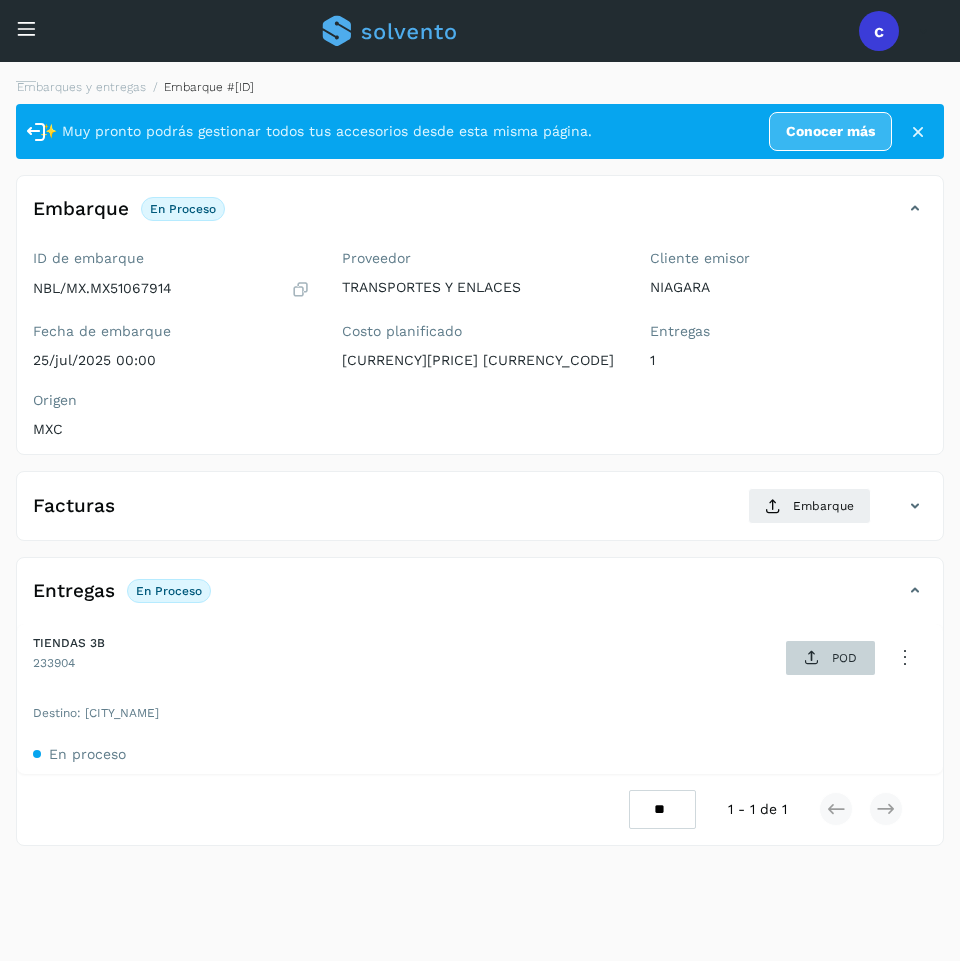 click on "POD" at bounding box center (844, 658) 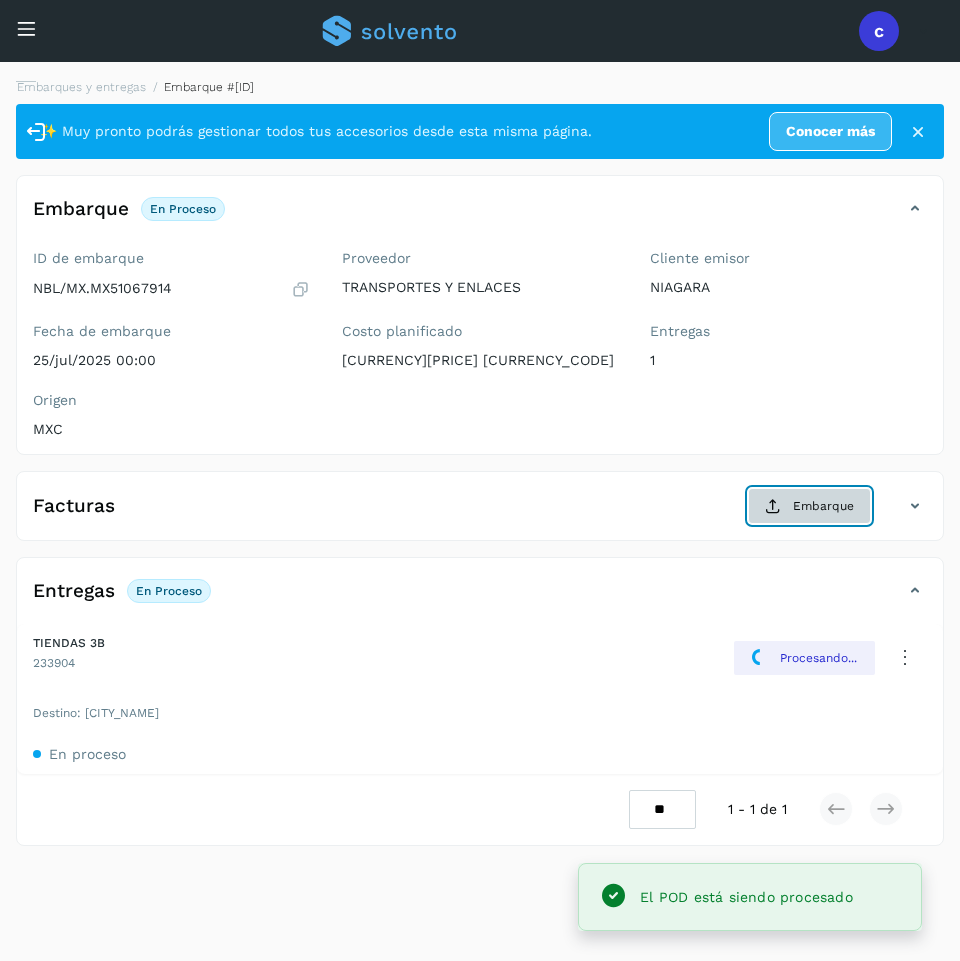 click at bounding box center (773, 506) 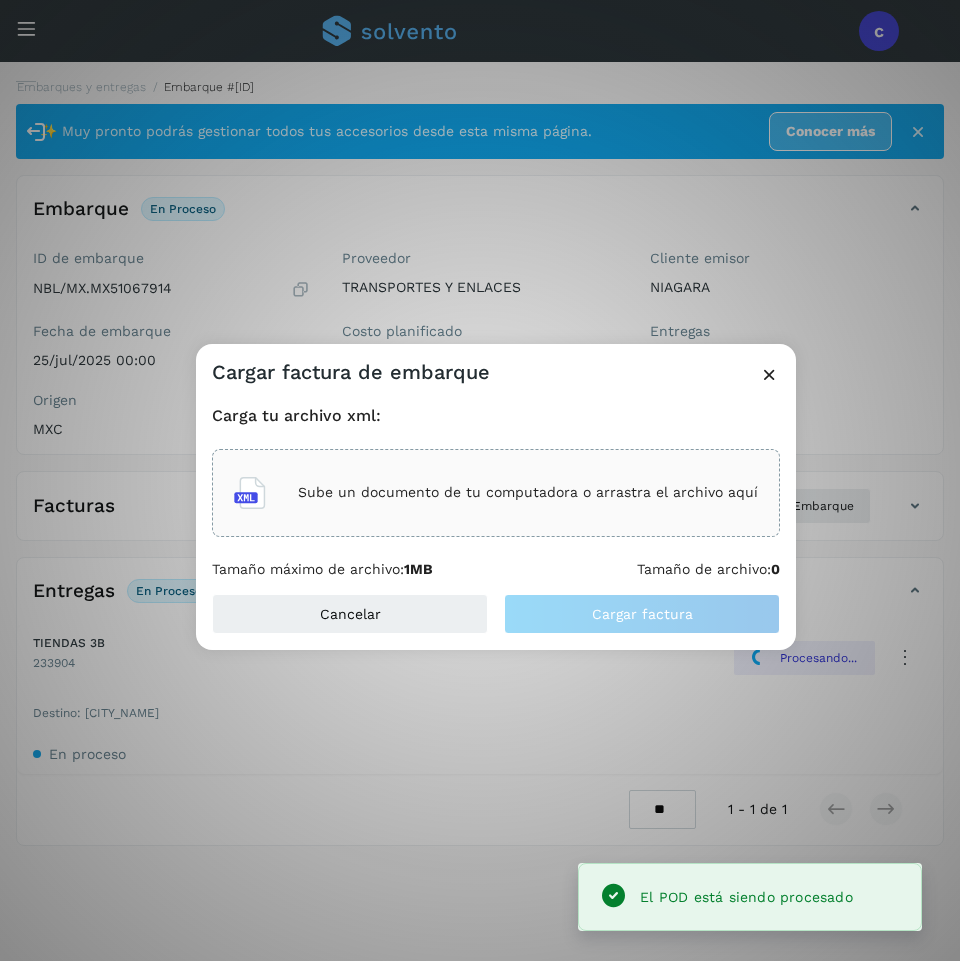 click on "Sube un documento de tu computadora o arrastra el archivo aquí" 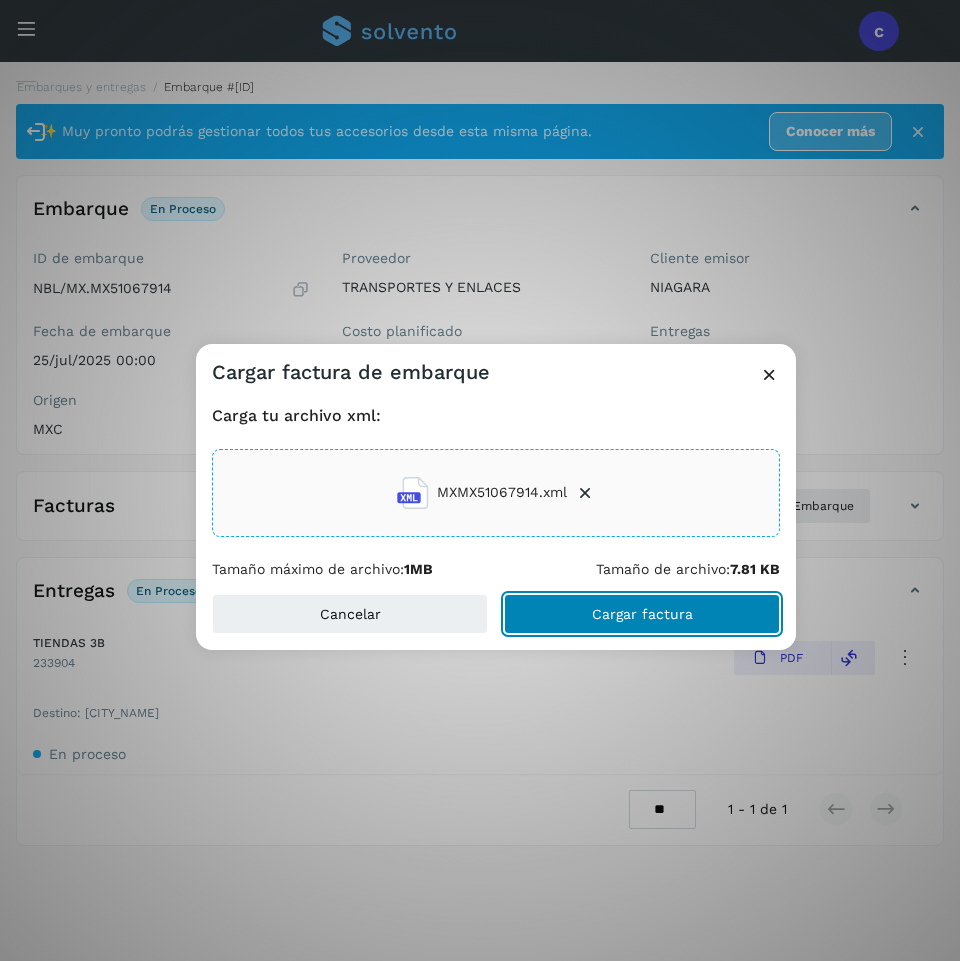 click on "Cargar factura" 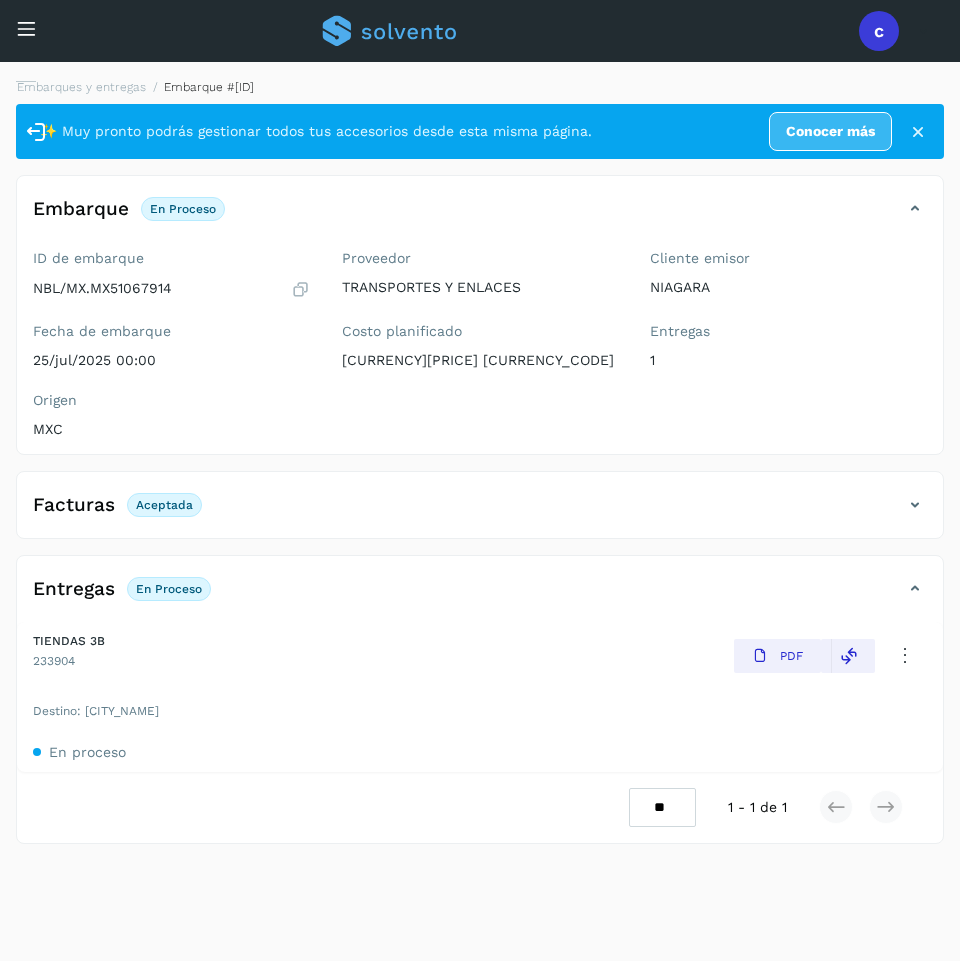 click at bounding box center [26, 28] 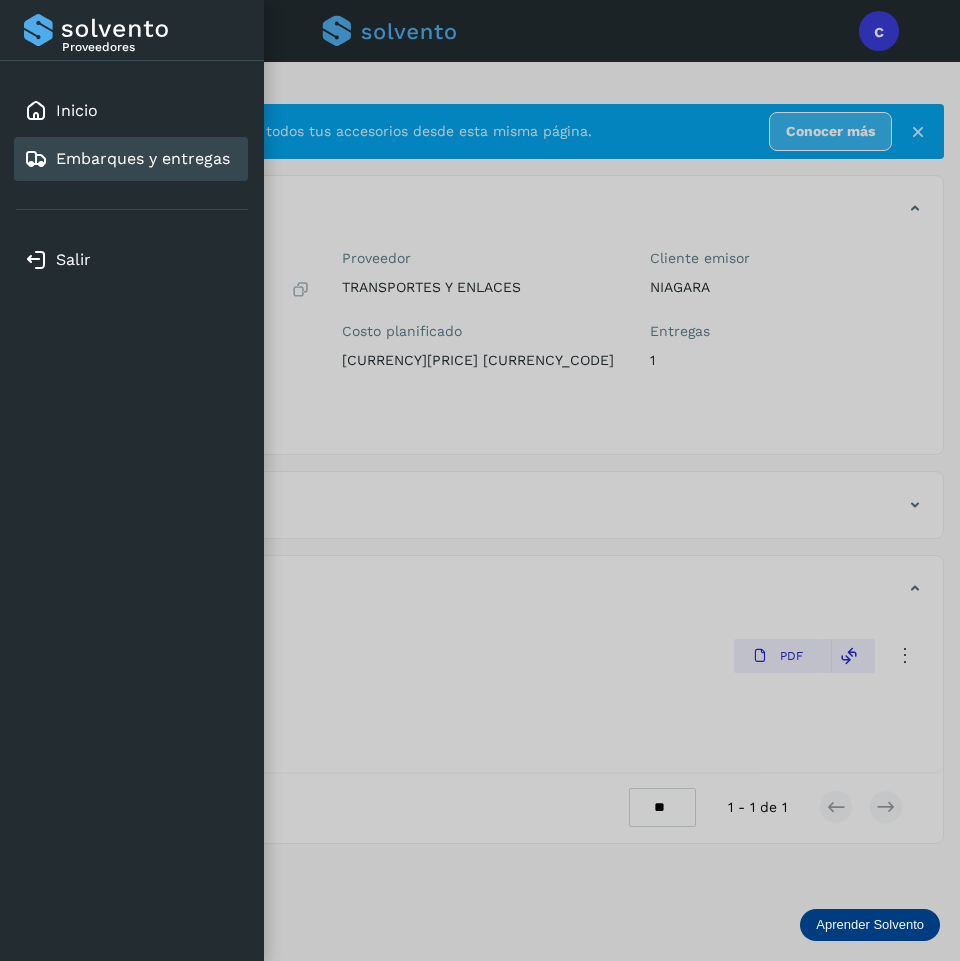 click on "Embarques y entregas" at bounding box center [143, 158] 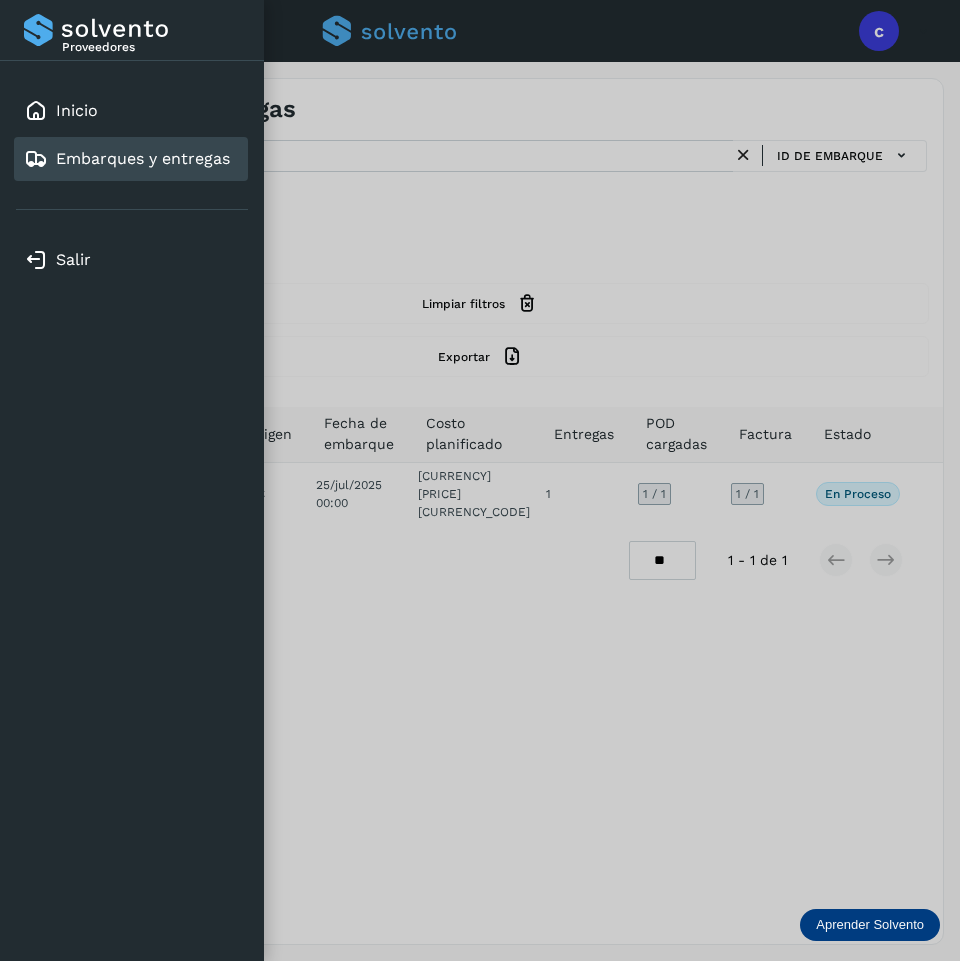 click at bounding box center [480, 480] 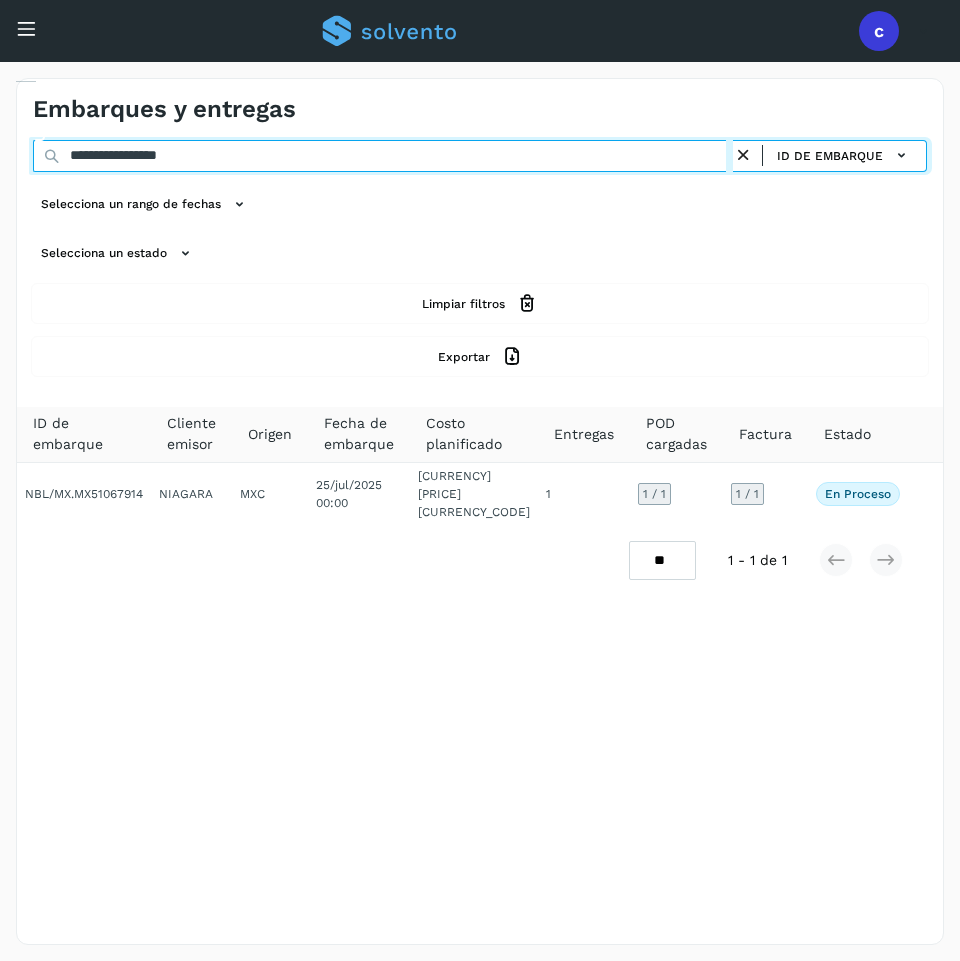 click on "**********" at bounding box center (383, 156) 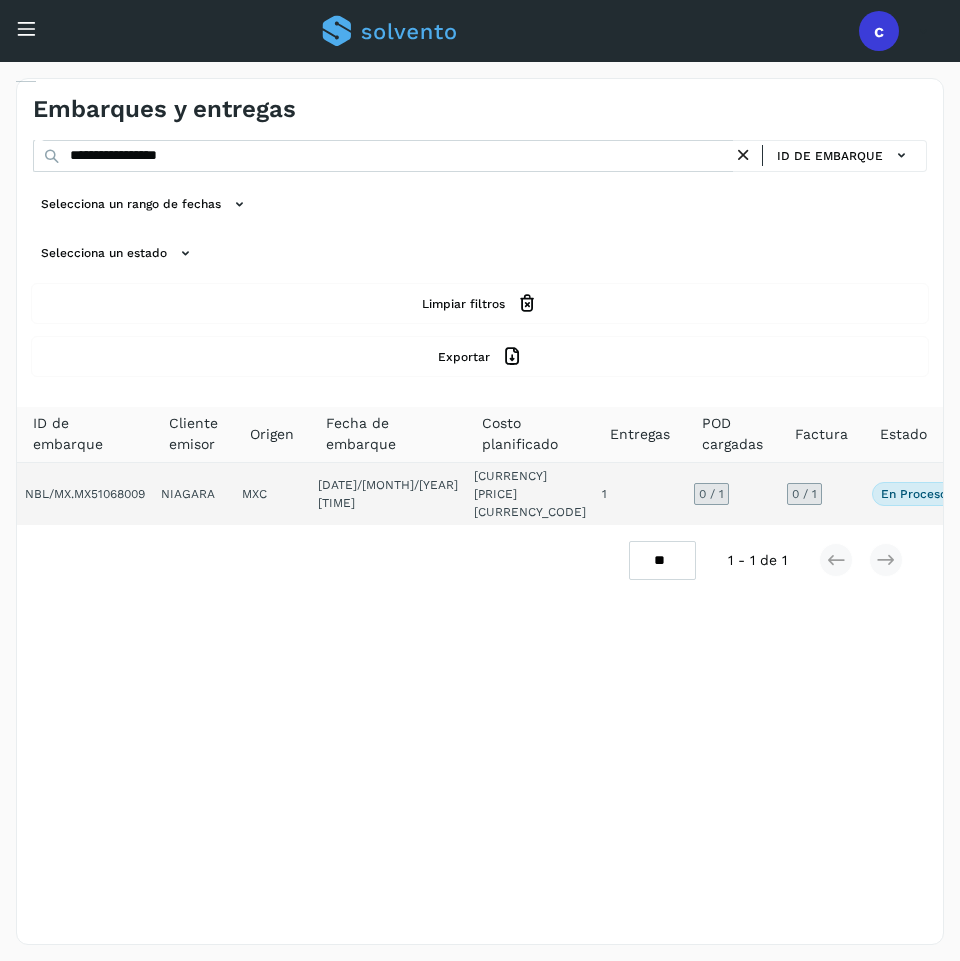 click on "1" 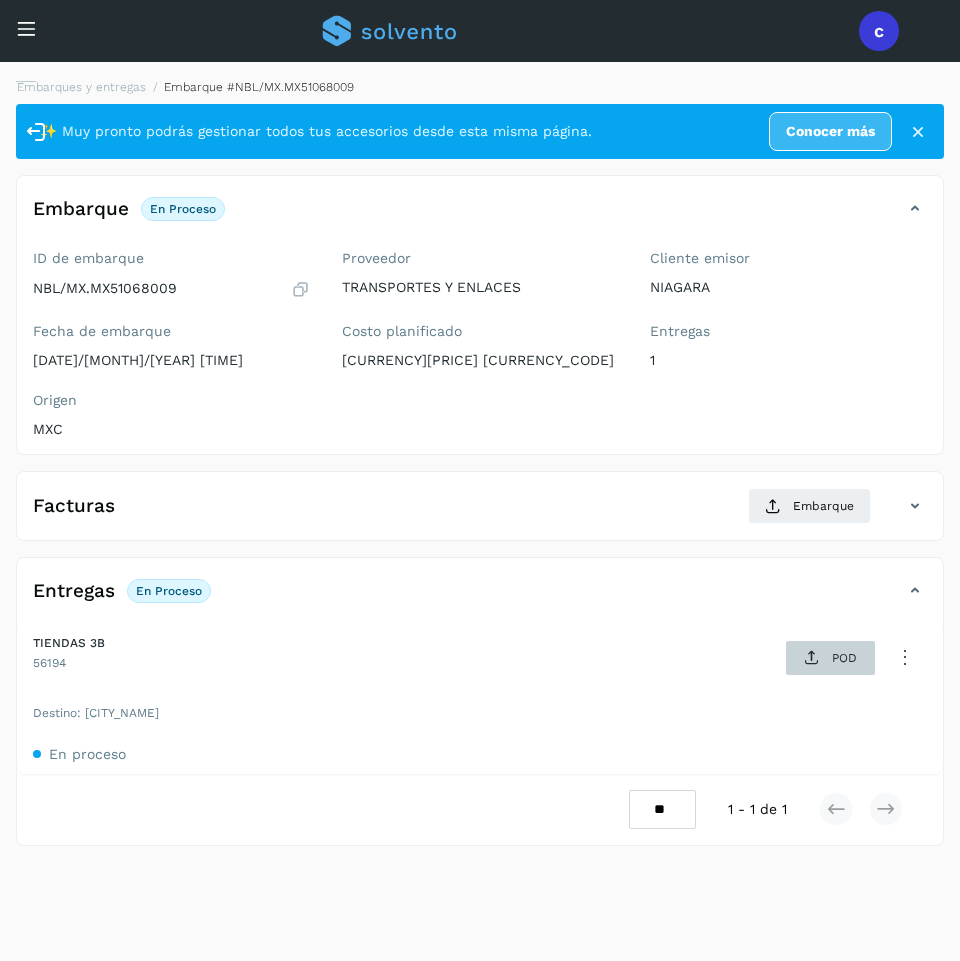 click on "POD" at bounding box center [830, 658] 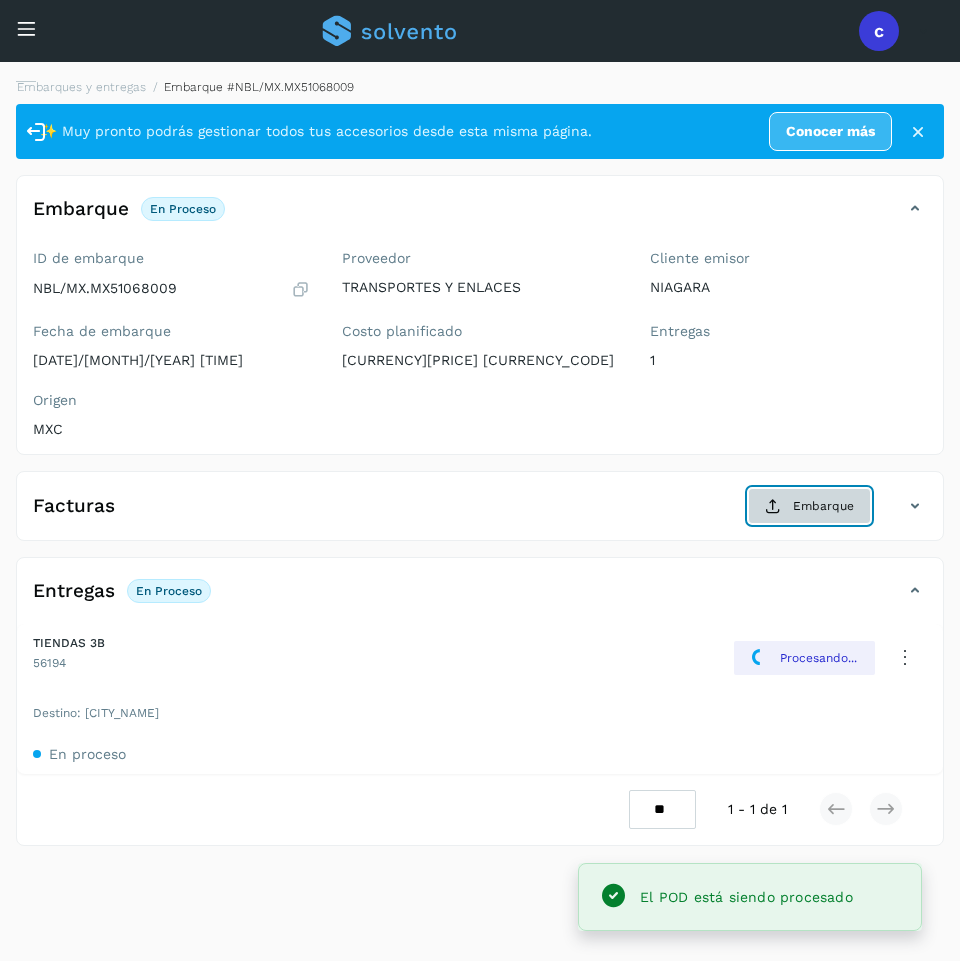 click on "Embarque" 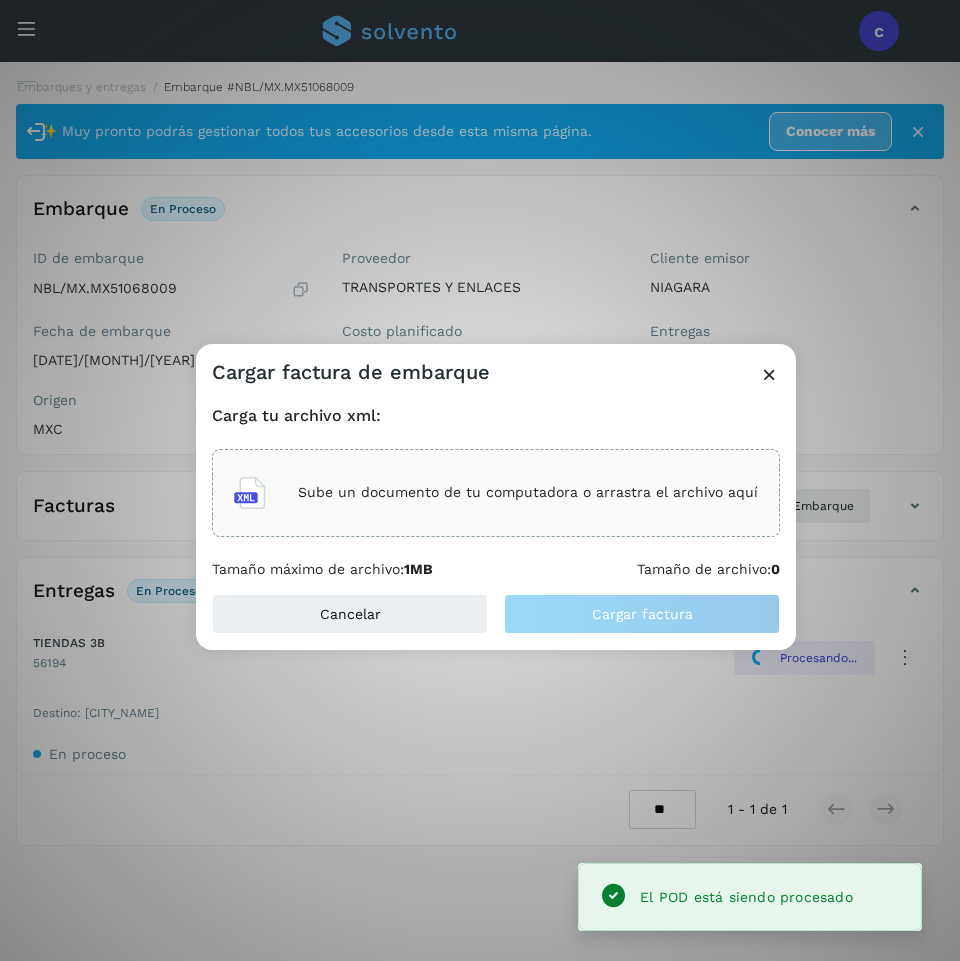 click on "Sube un documento de tu computadora o arrastra el archivo aquí" 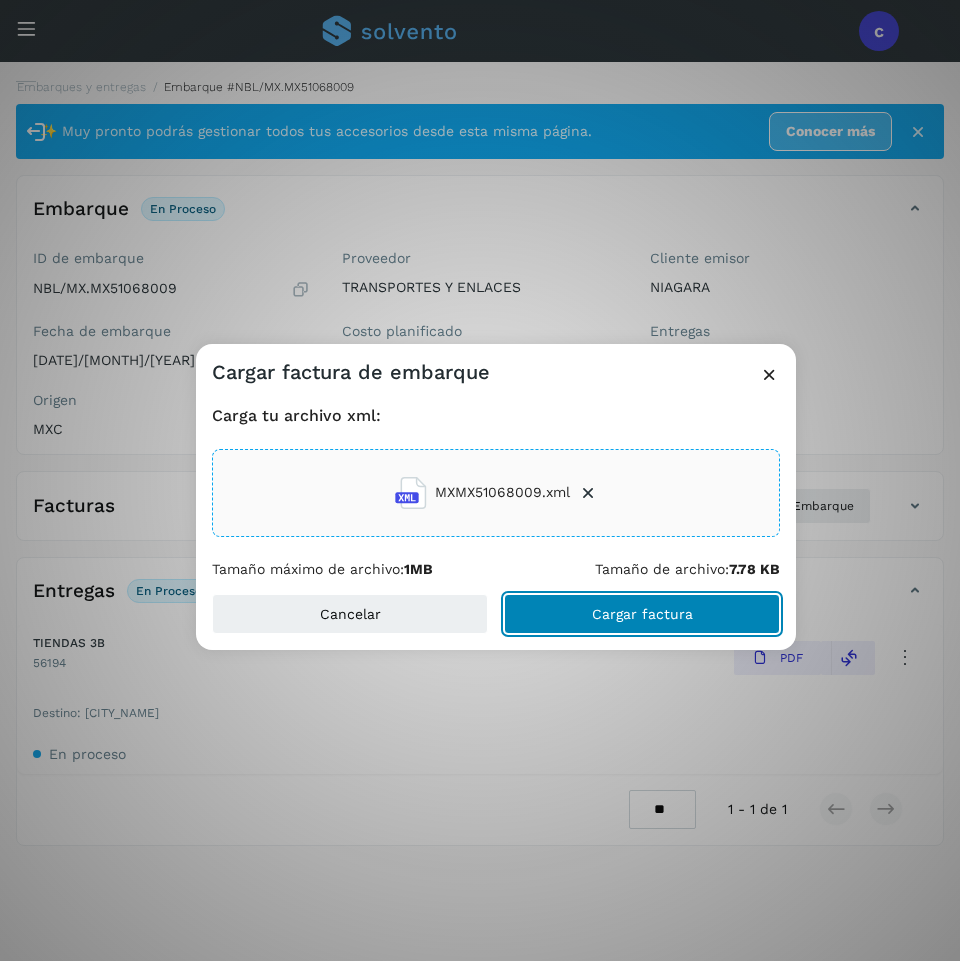 click on "Cargar factura" 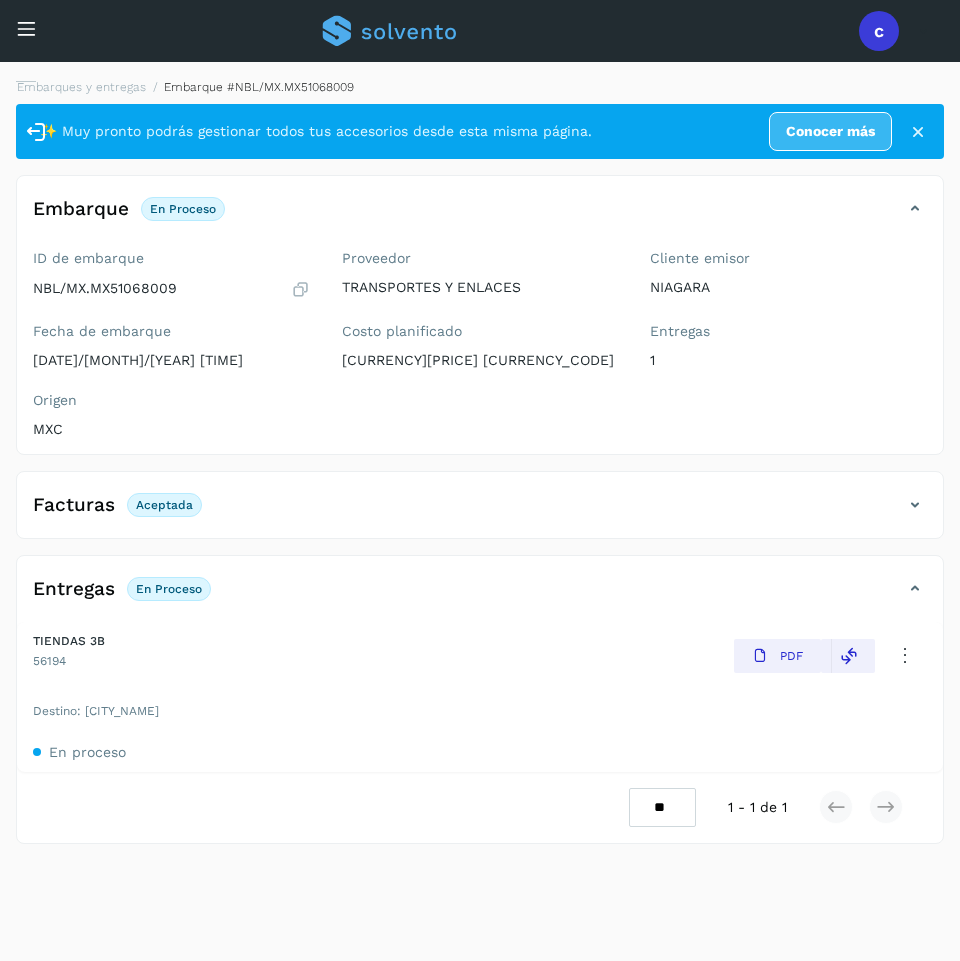 click at bounding box center (26, 28) 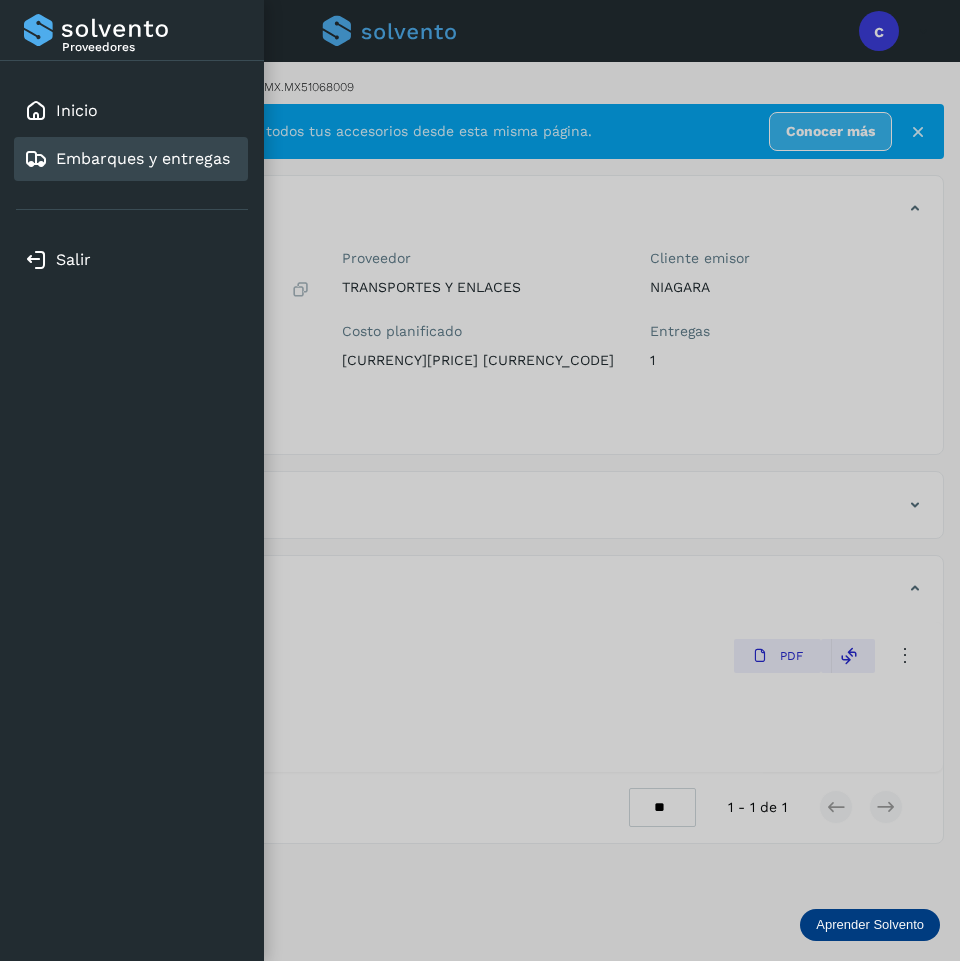 click on "Embarques y entregas" at bounding box center (143, 158) 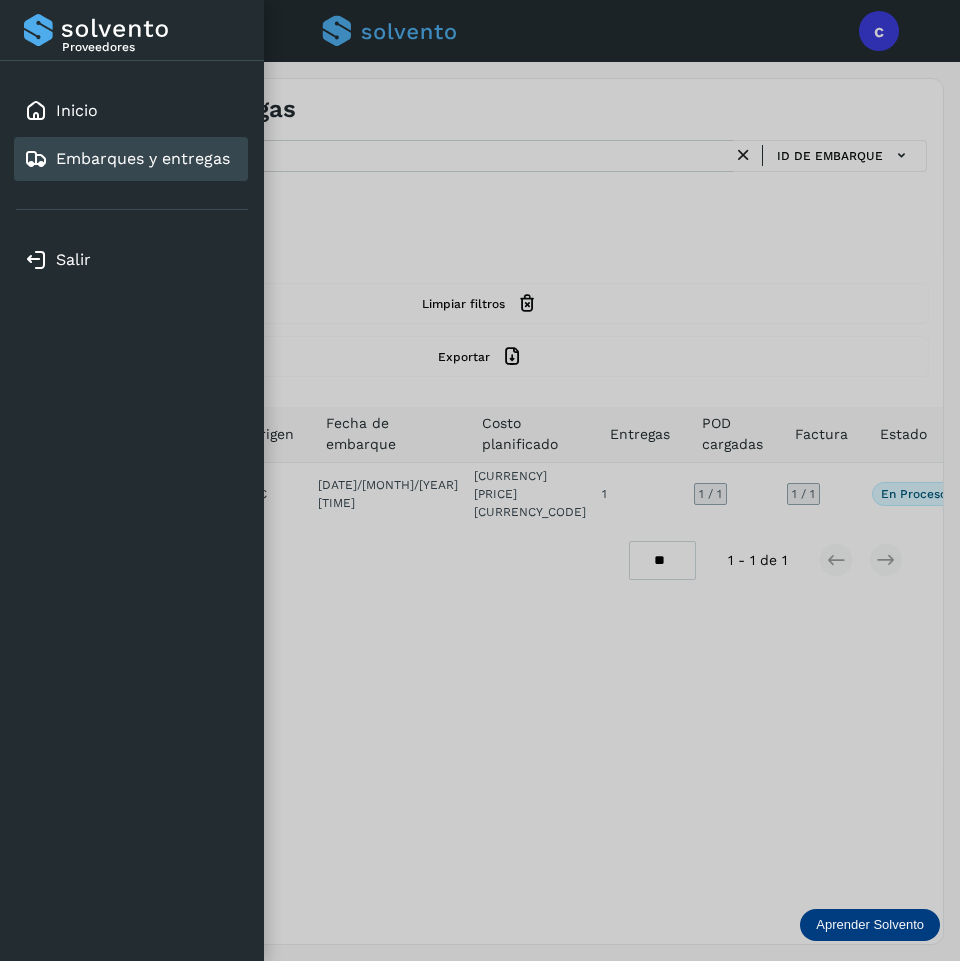 click at bounding box center (480, 480) 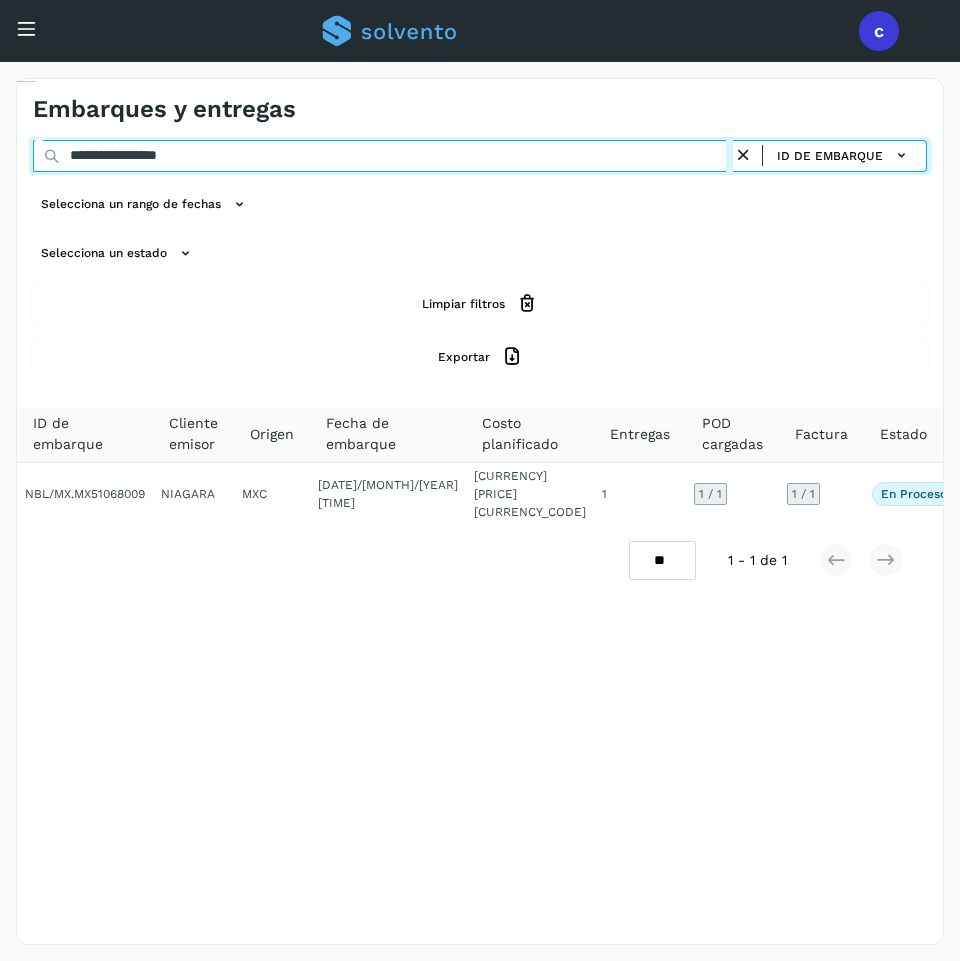 click on "**********" at bounding box center [383, 156] 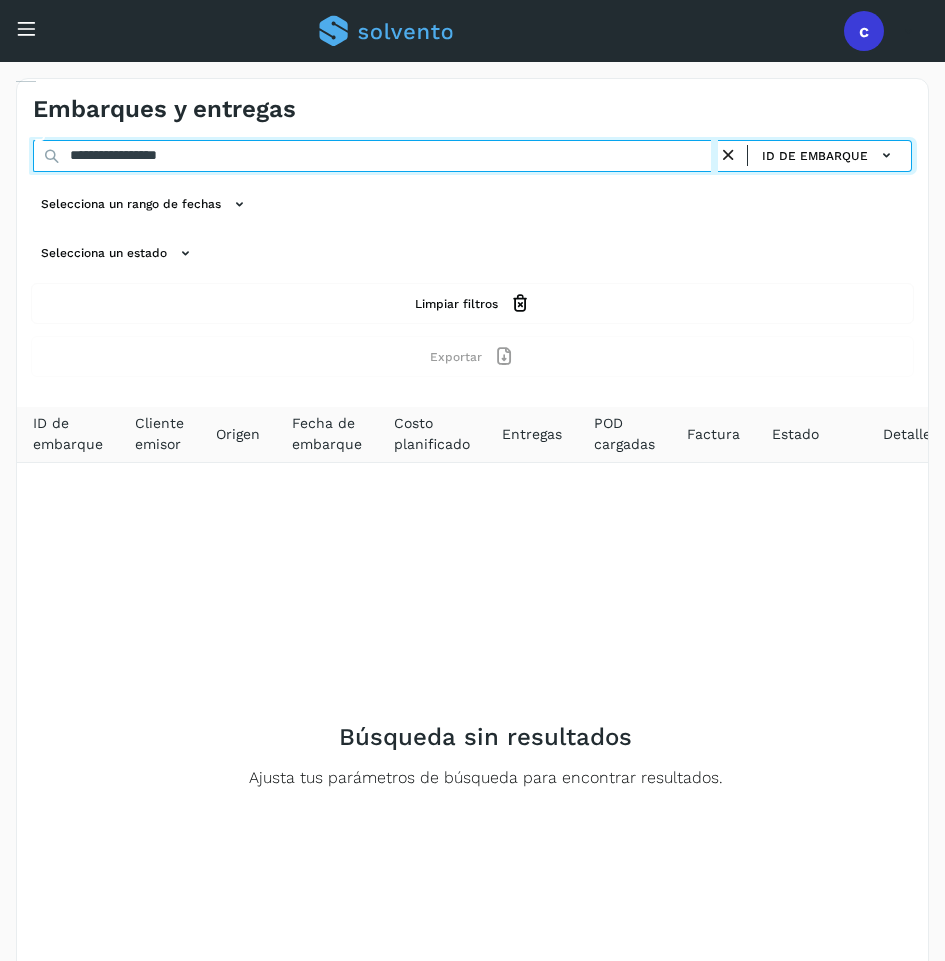 click on "**********" at bounding box center [375, 156] 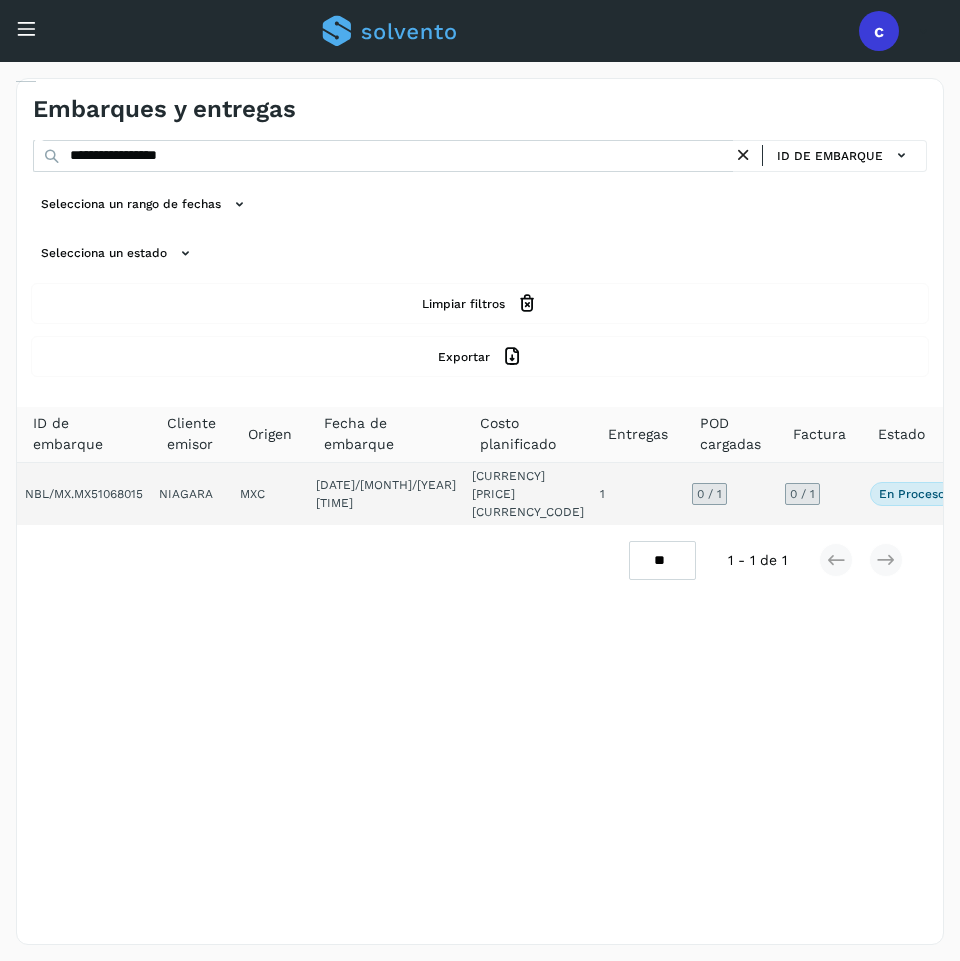 click on "[DATE]/[MONTH]/[YEAR] [TIME]" 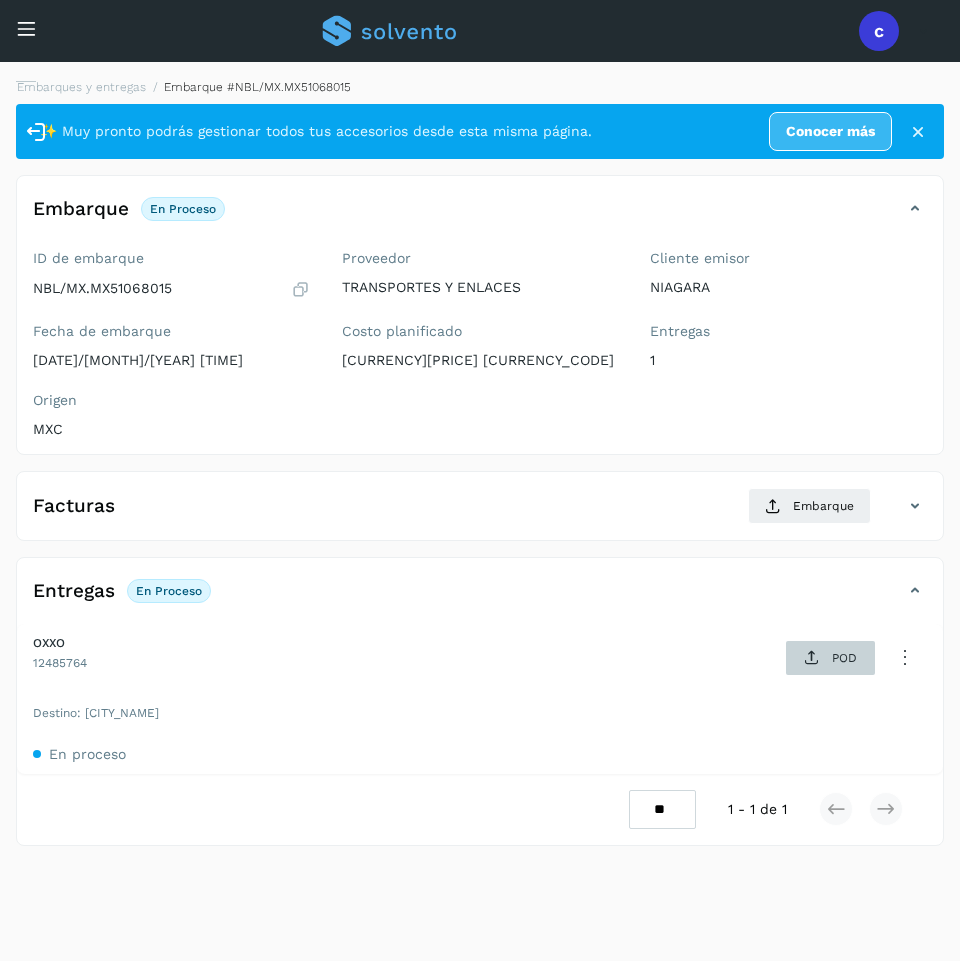 click on "POD" at bounding box center (830, 658) 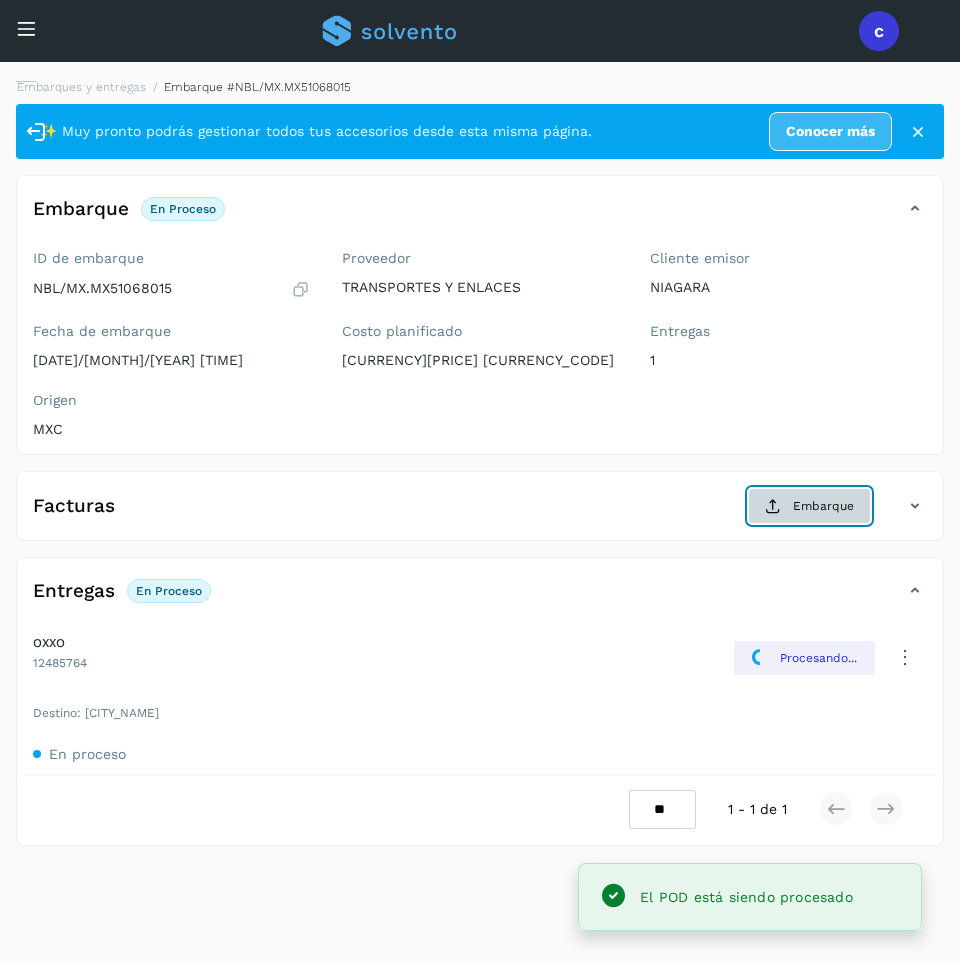click on "Embarque" at bounding box center (809, 506) 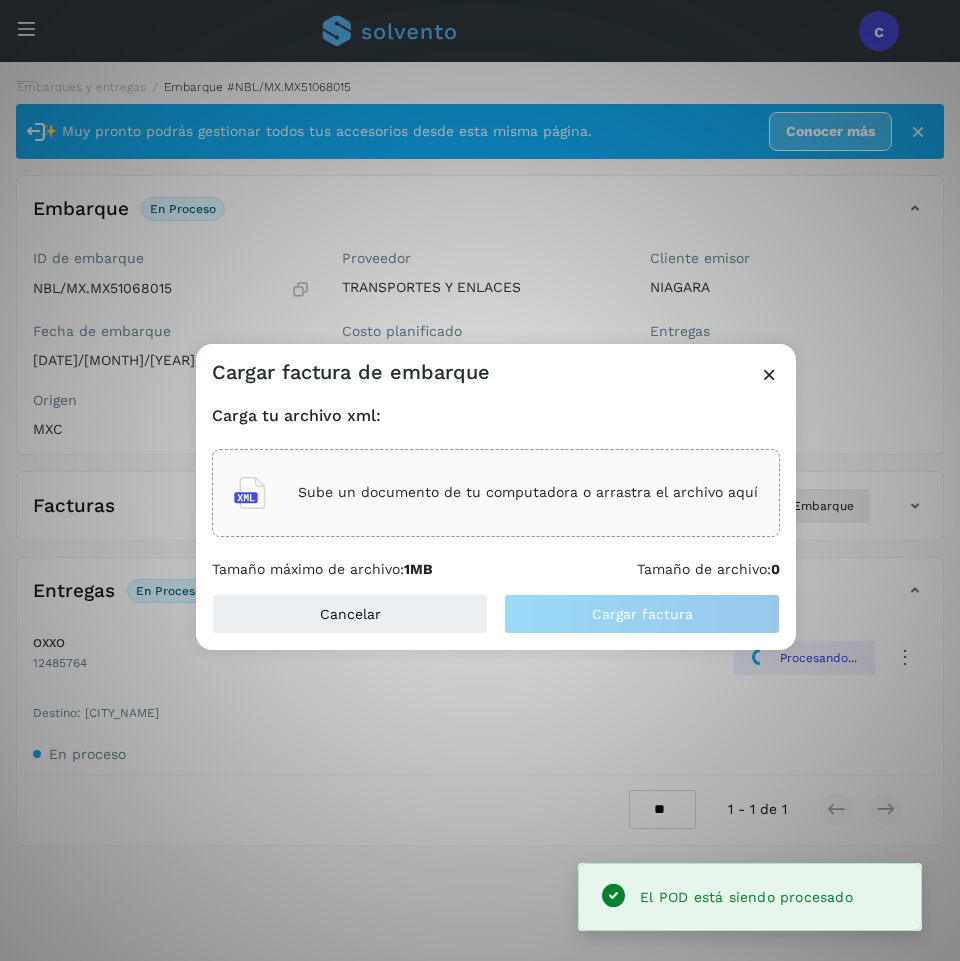 click on "Carga tu archivo xml: Sube un documento de tu computadora o arrastra el archivo aquí Tamaño máximo de archivo:  1MB Tamaño de archivo:  0" 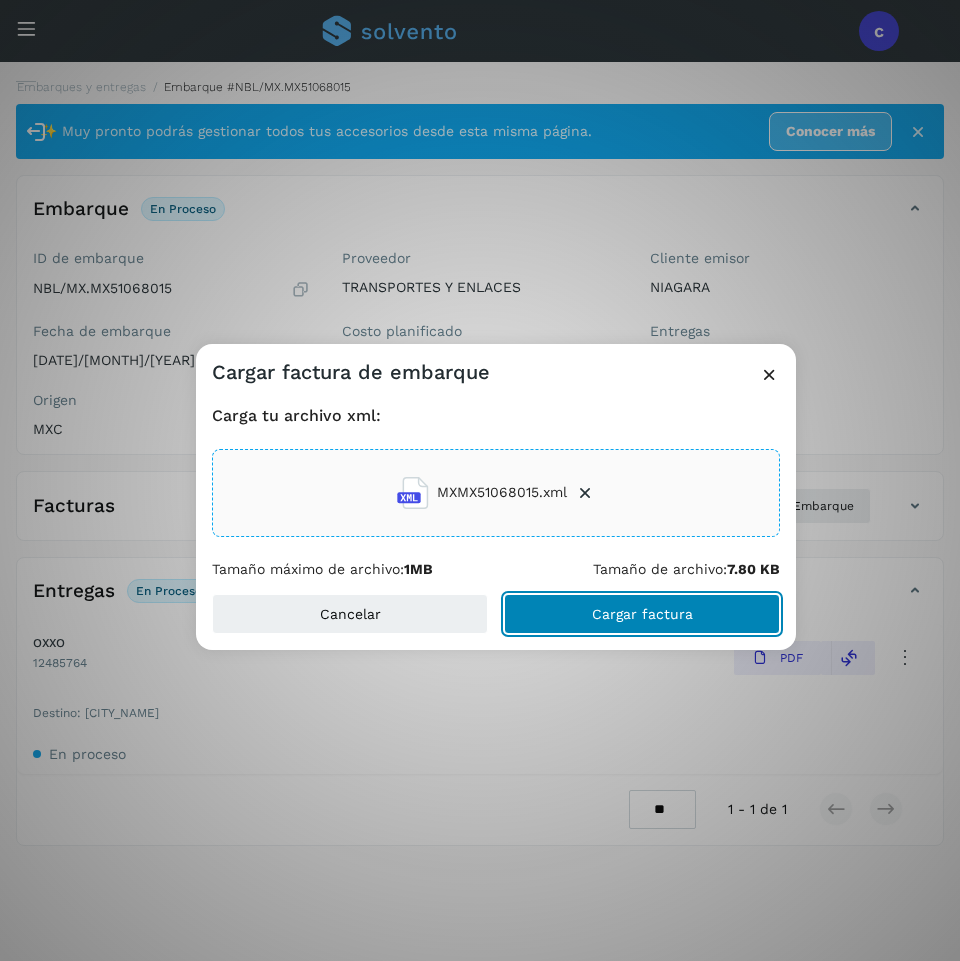 click on "Cargar factura" 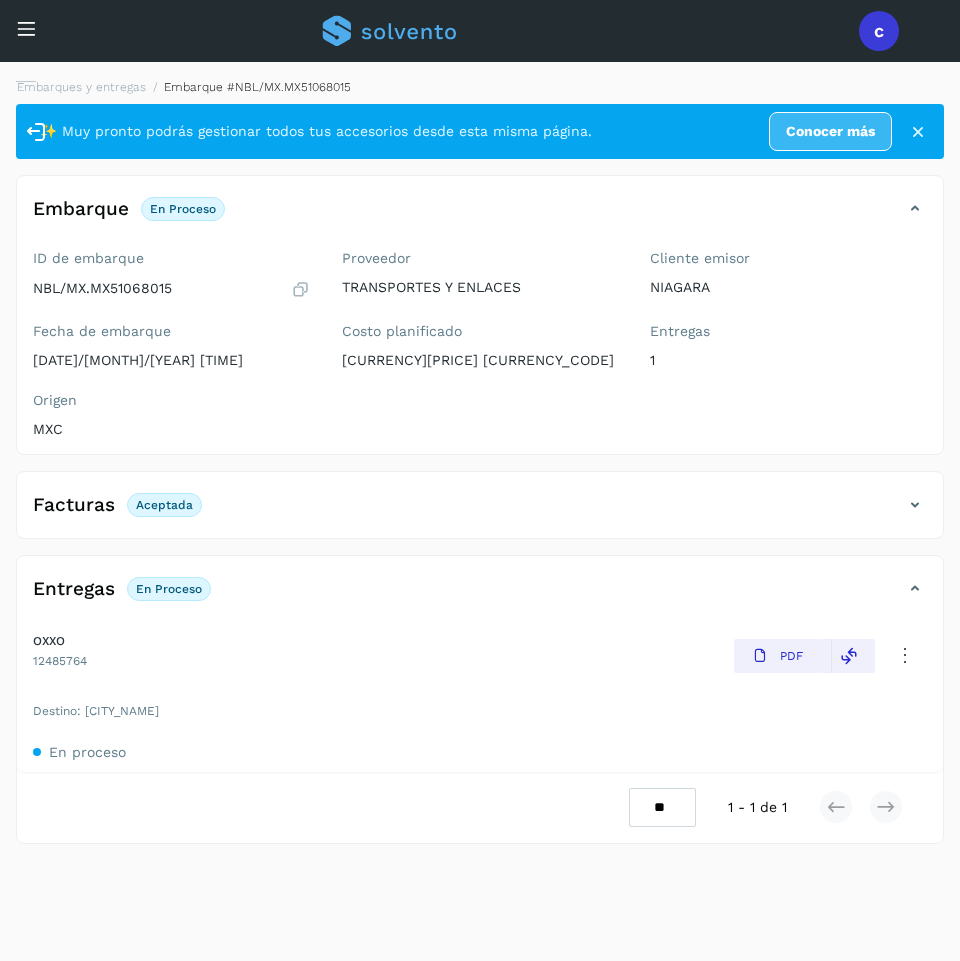 click at bounding box center [26, 28] 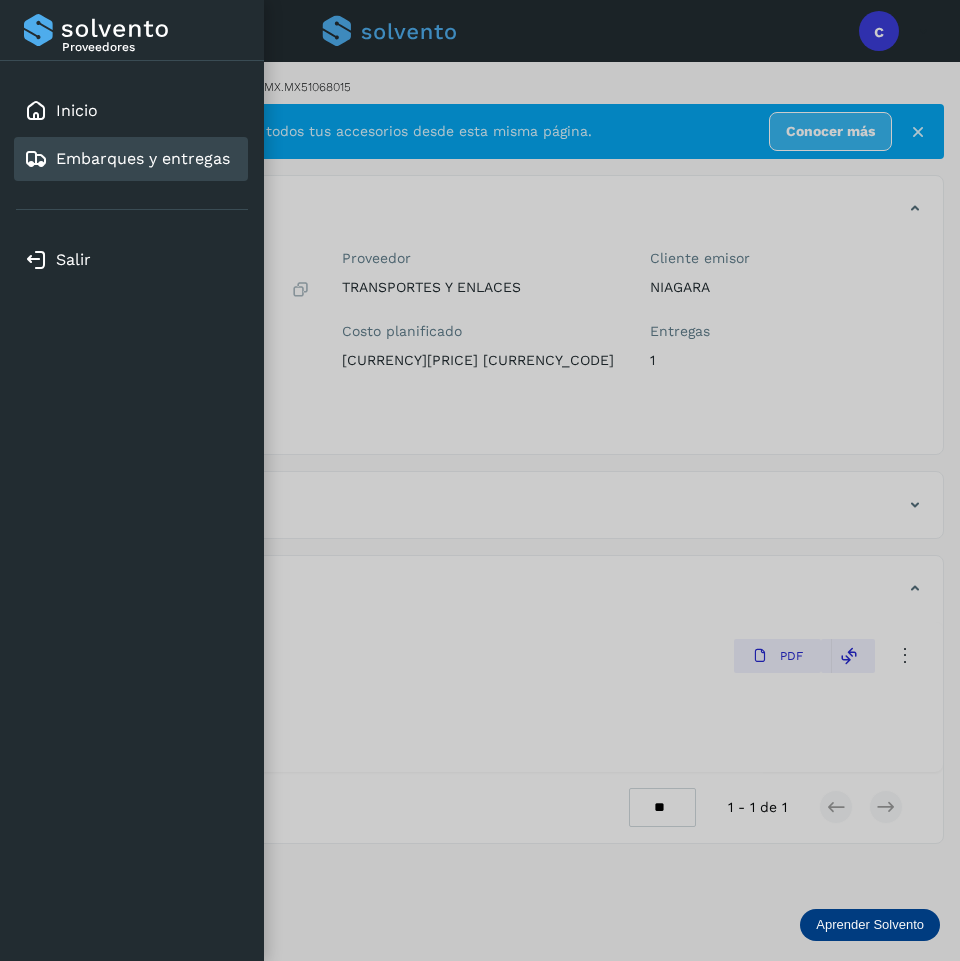 click on "Embarques y entregas" at bounding box center [127, 159] 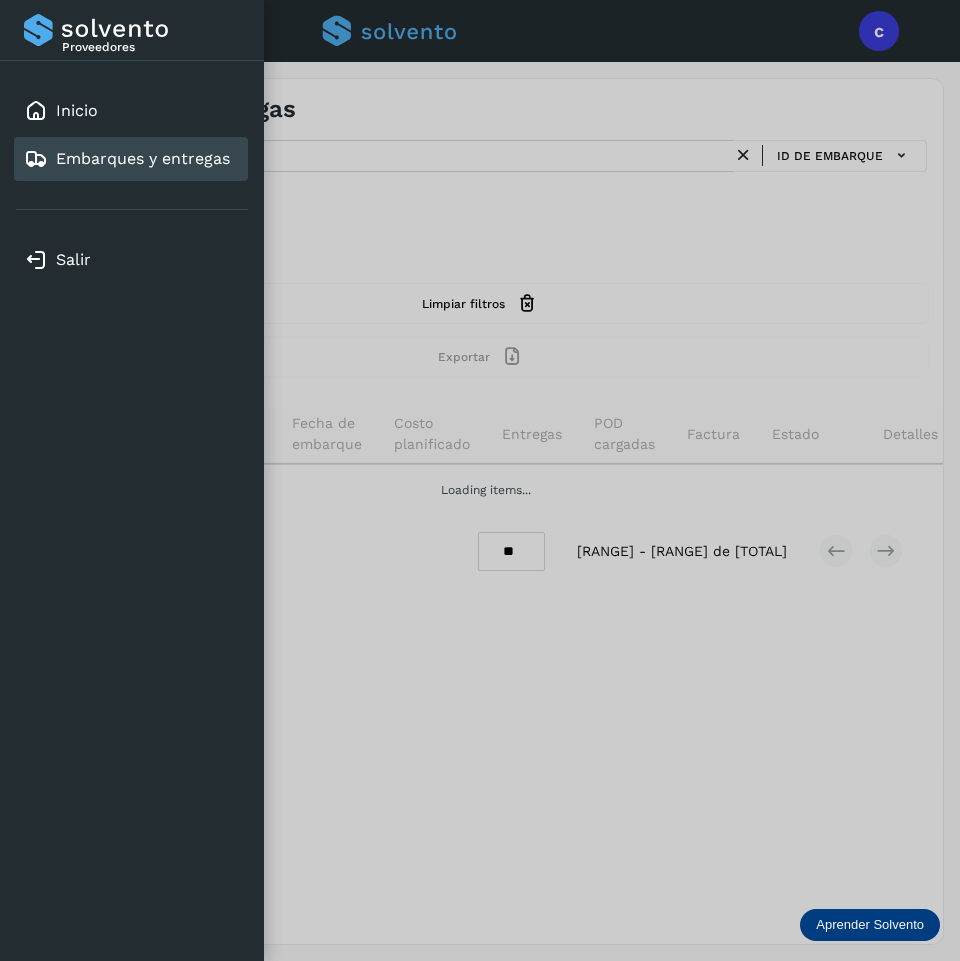 click at bounding box center (480, 480) 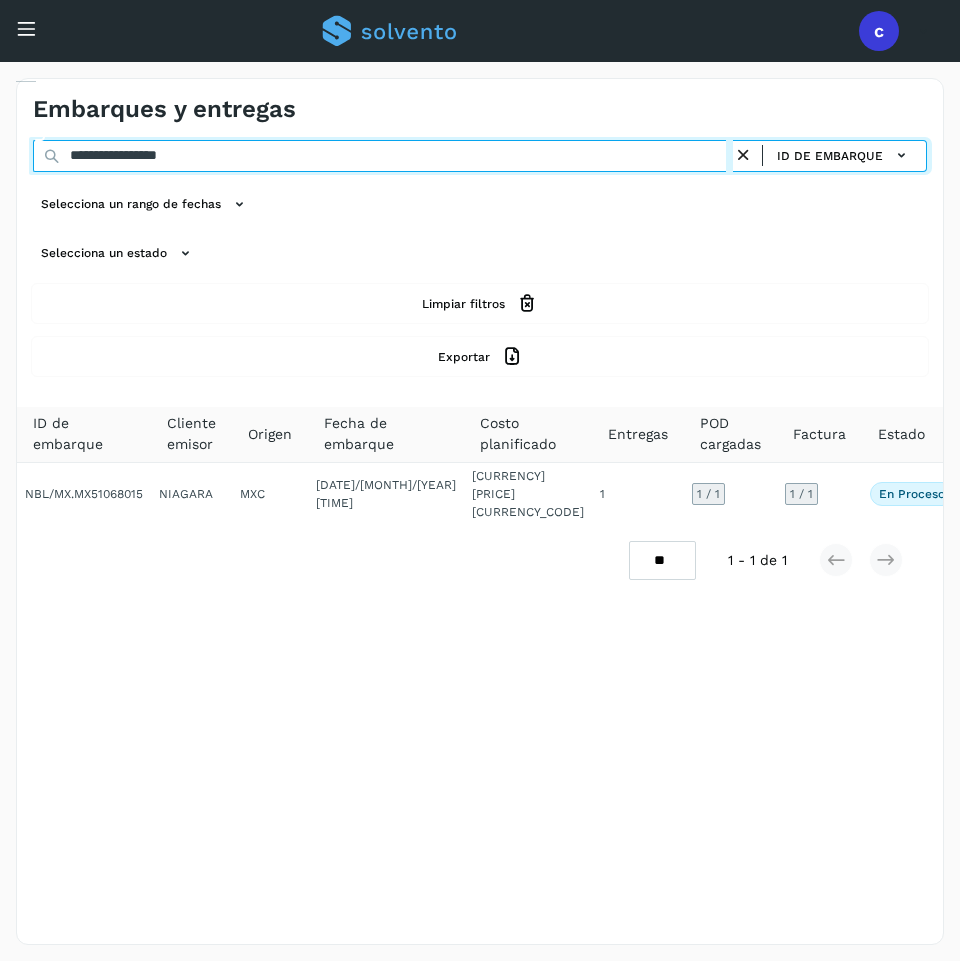 click on "**********" at bounding box center (383, 156) 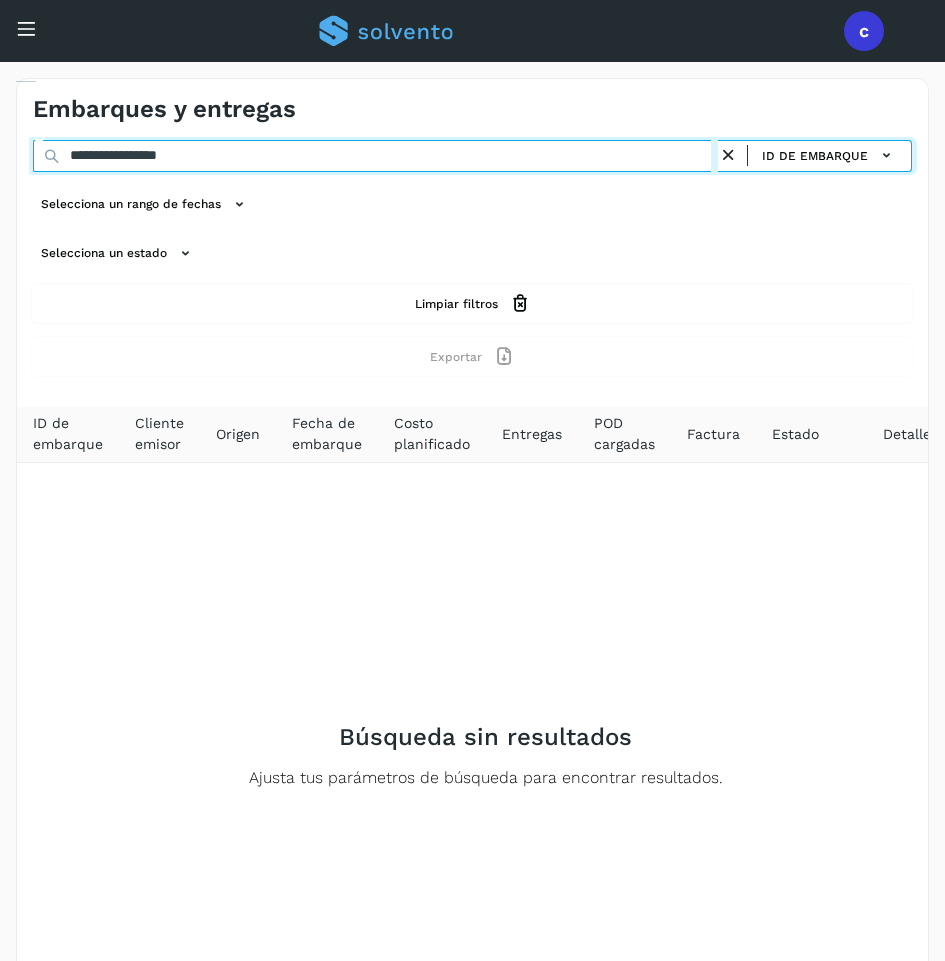 click on "**********" at bounding box center (375, 156) 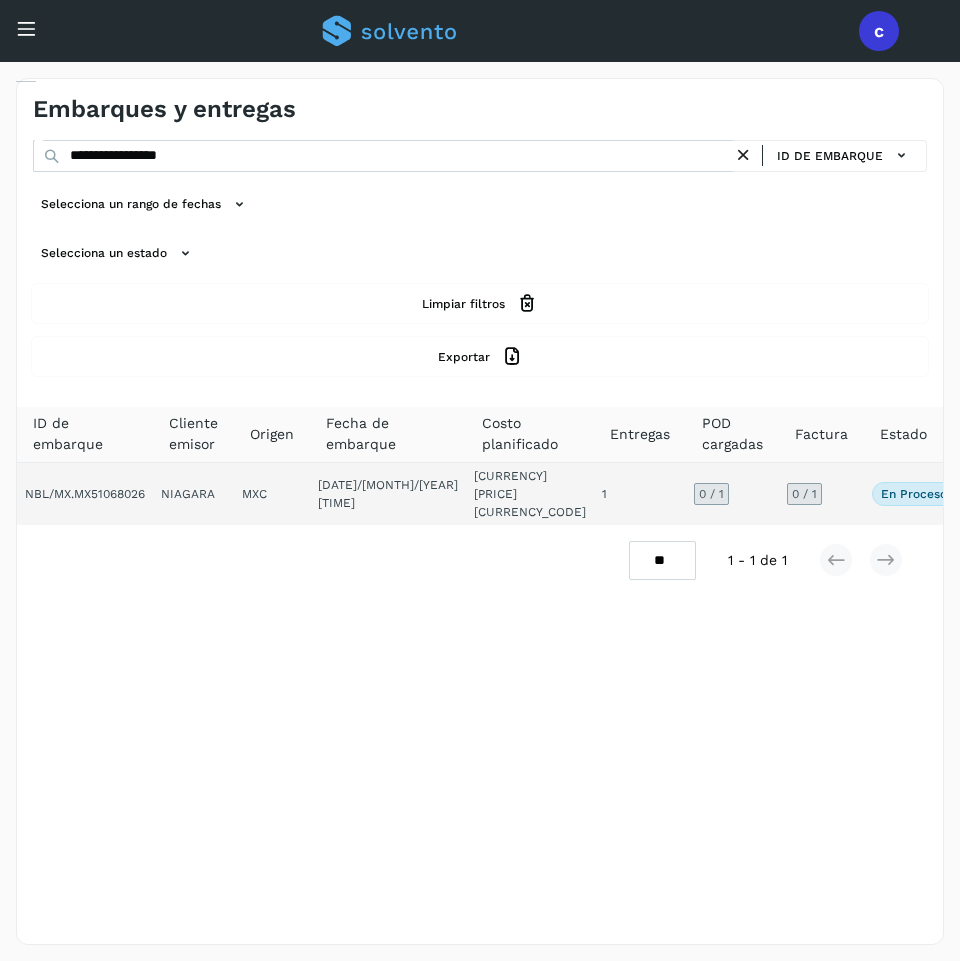 click on "[CURRENCY][PRICE] [CURRENCY_CODE]" 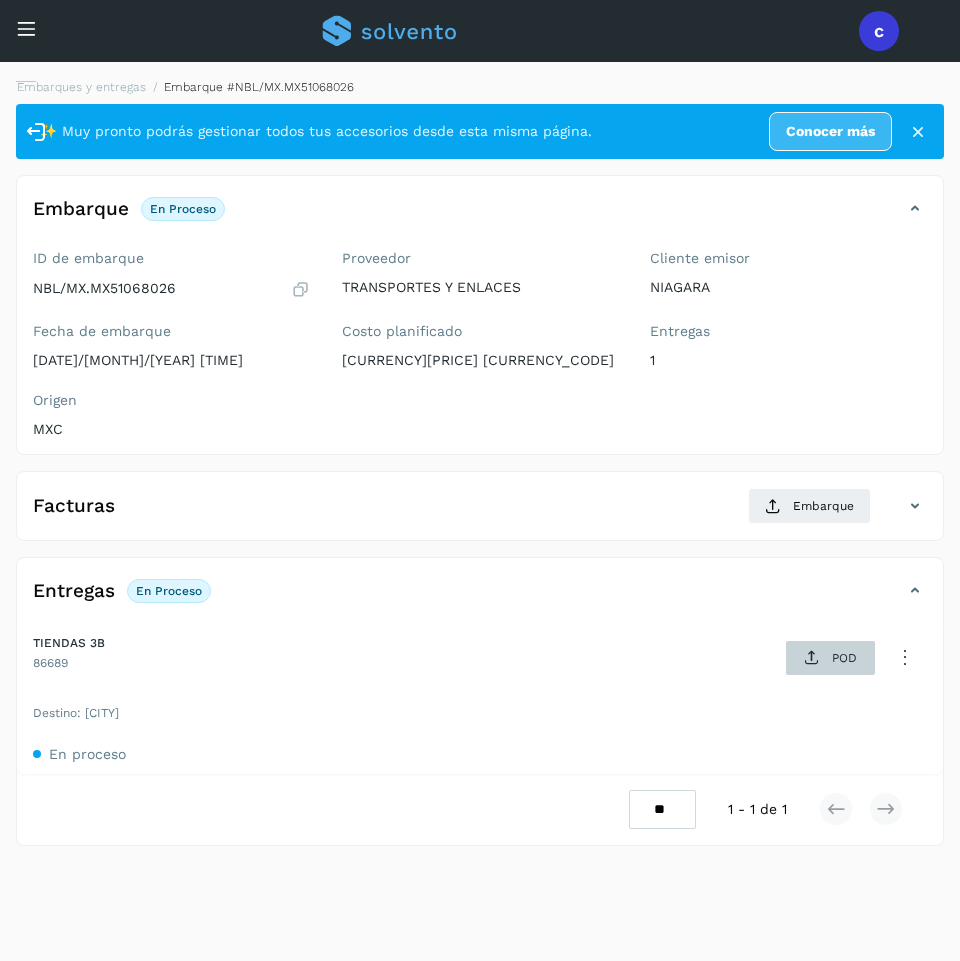 click at bounding box center (812, 658) 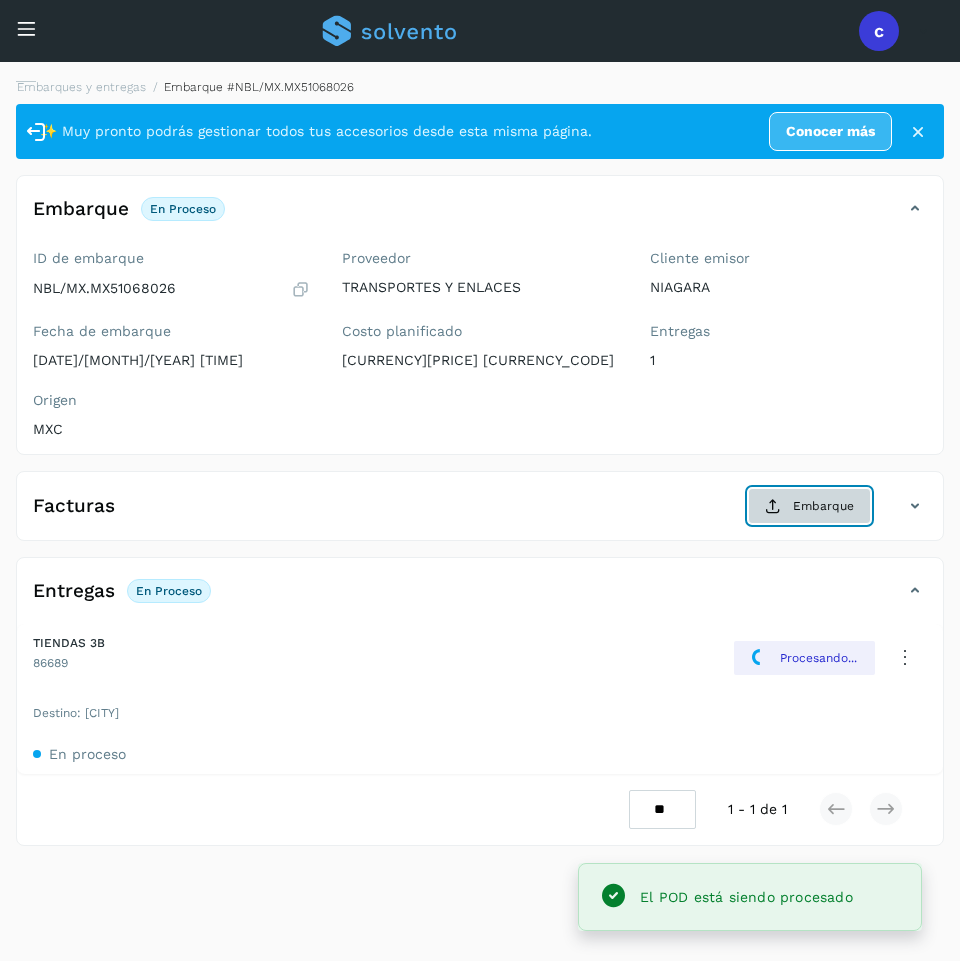 click at bounding box center (773, 506) 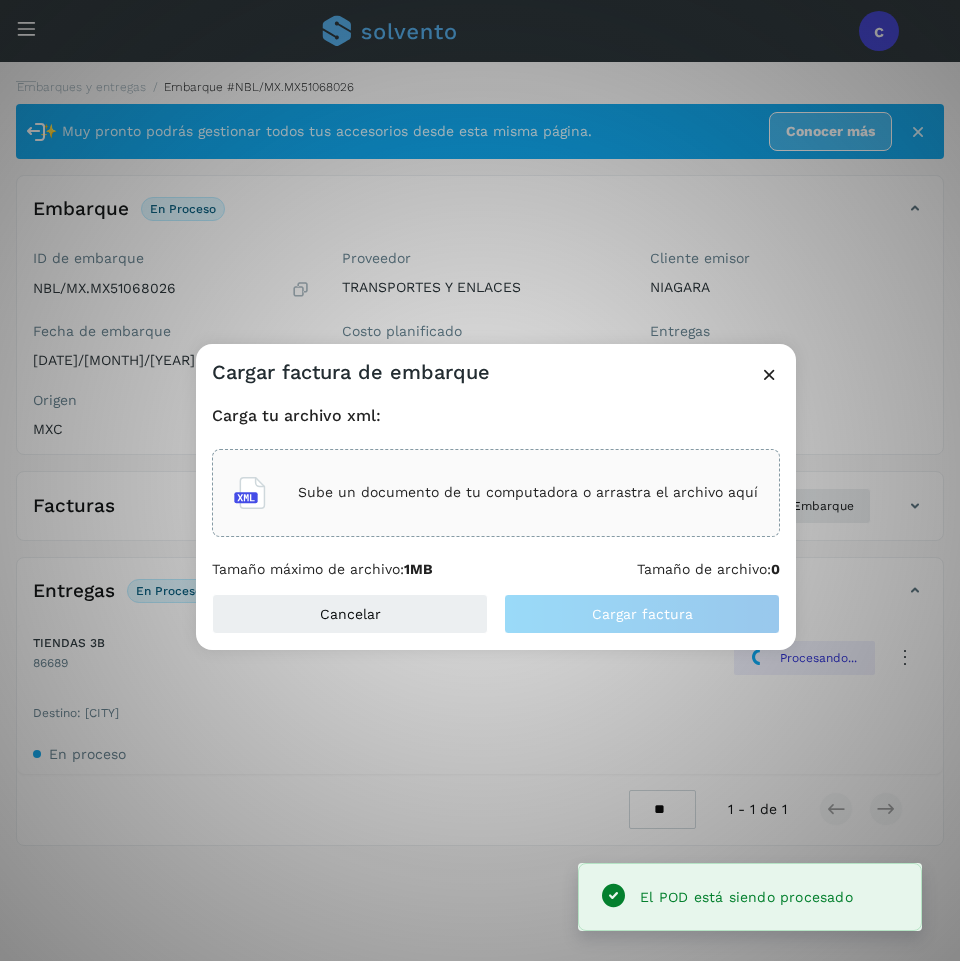 click on "Sube un documento de tu computadora o arrastra el archivo aquí" 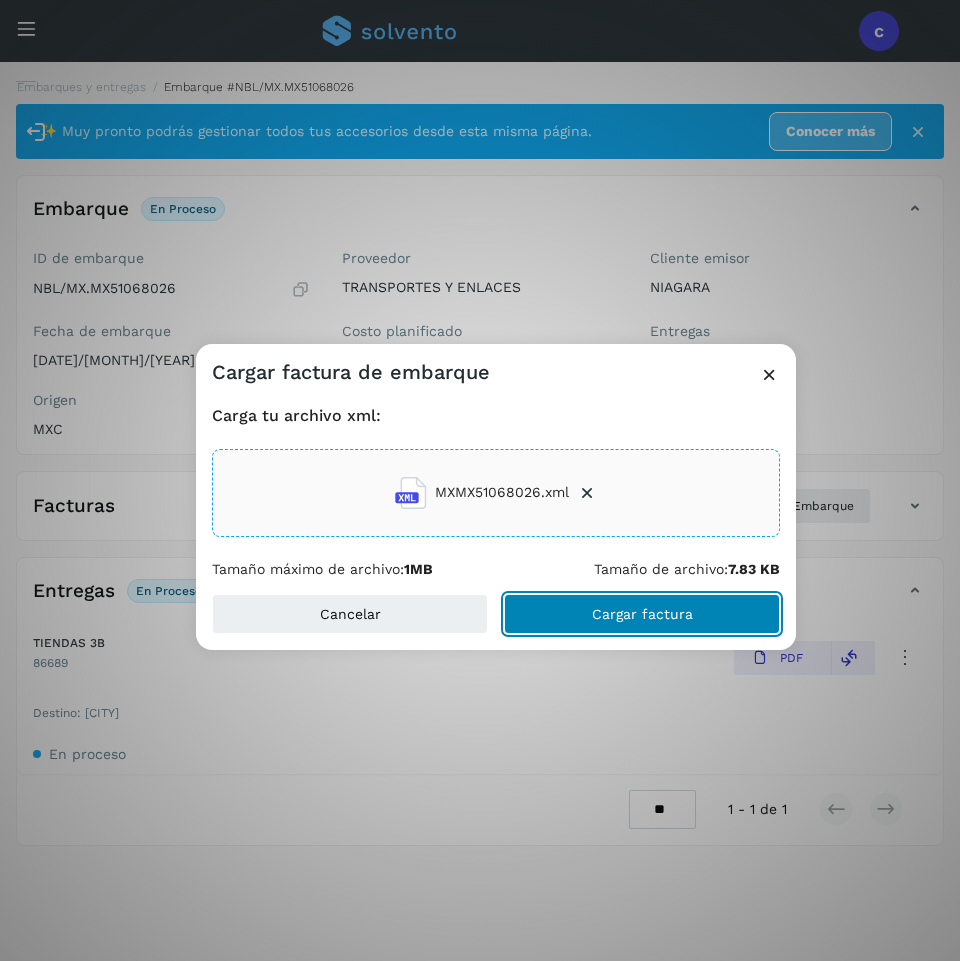 click on "Cargar factura" 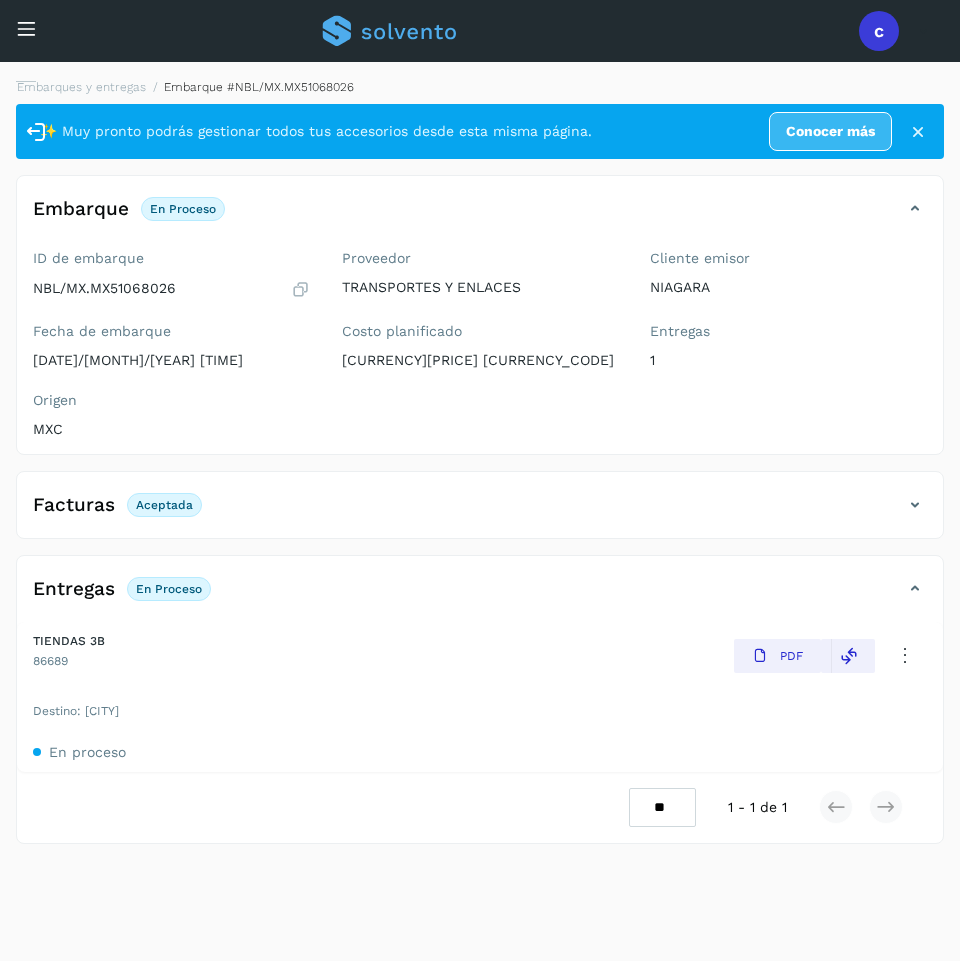 click on "Inicio Embarques y entregas" at bounding box center [15, 57] 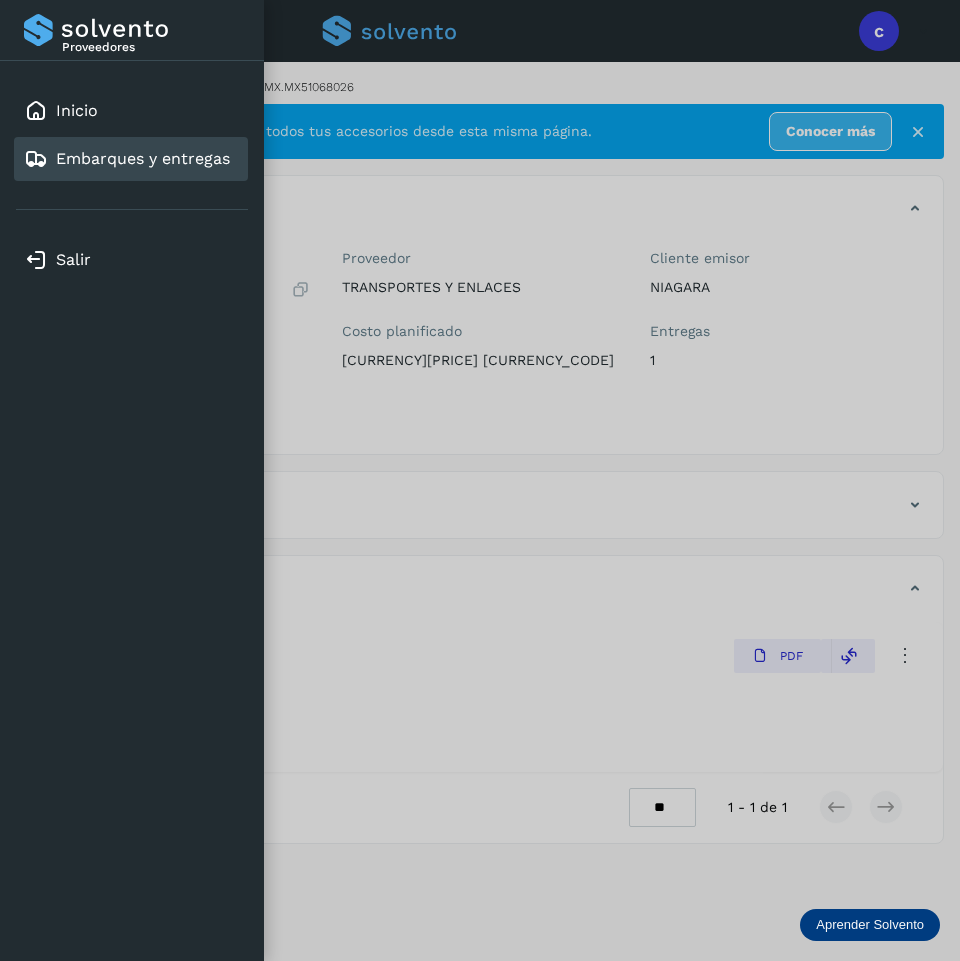 click on "Embarques y entregas" at bounding box center [143, 158] 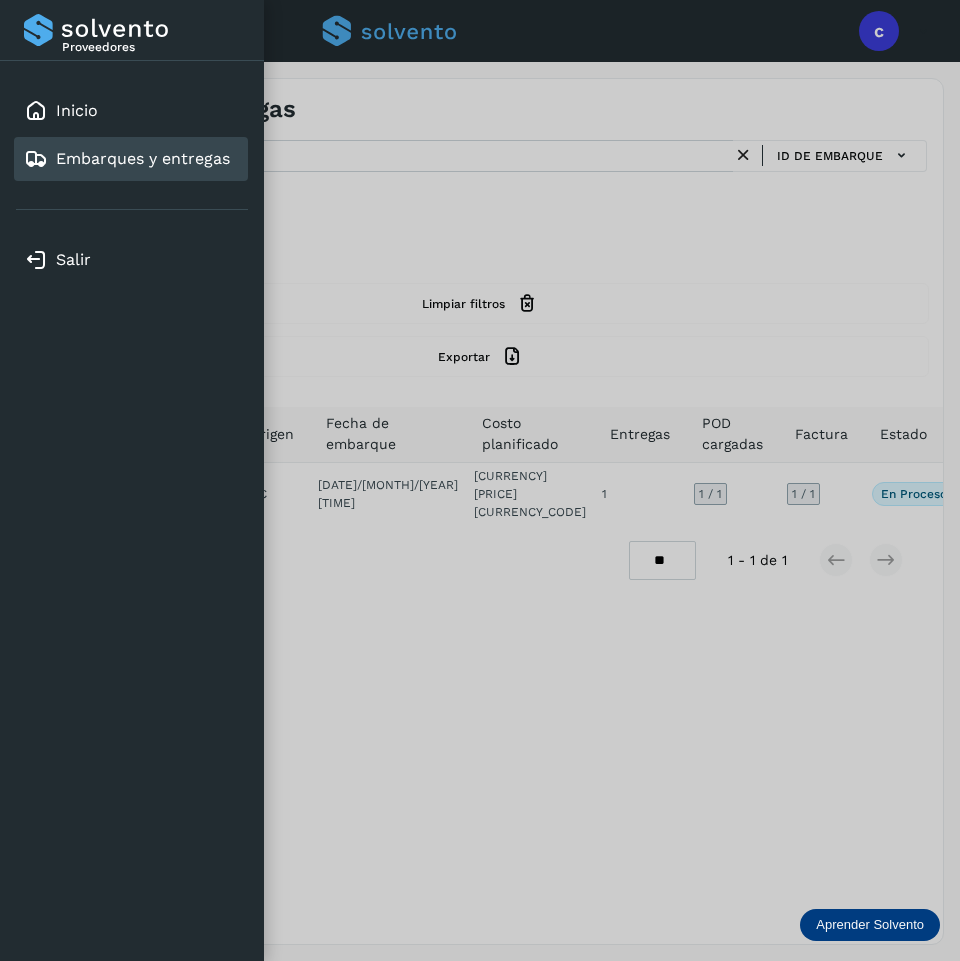 click at bounding box center (480, 480) 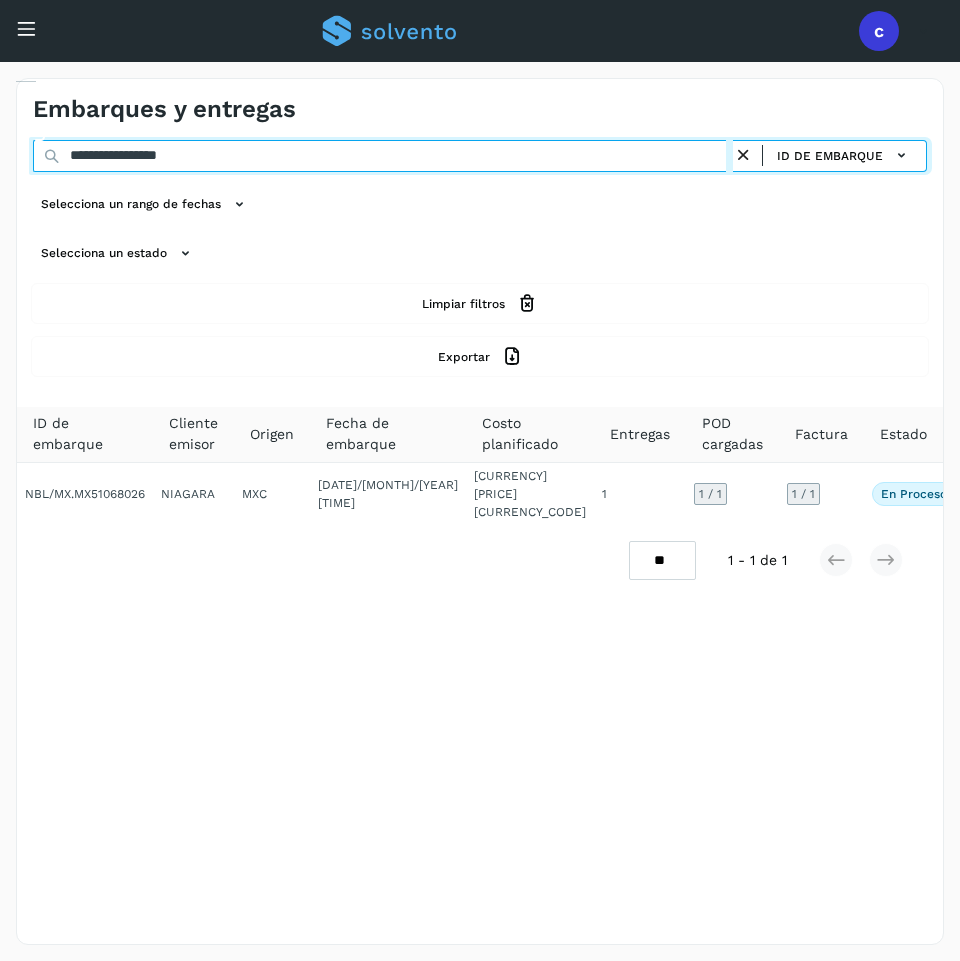 click on "**********" at bounding box center (383, 156) 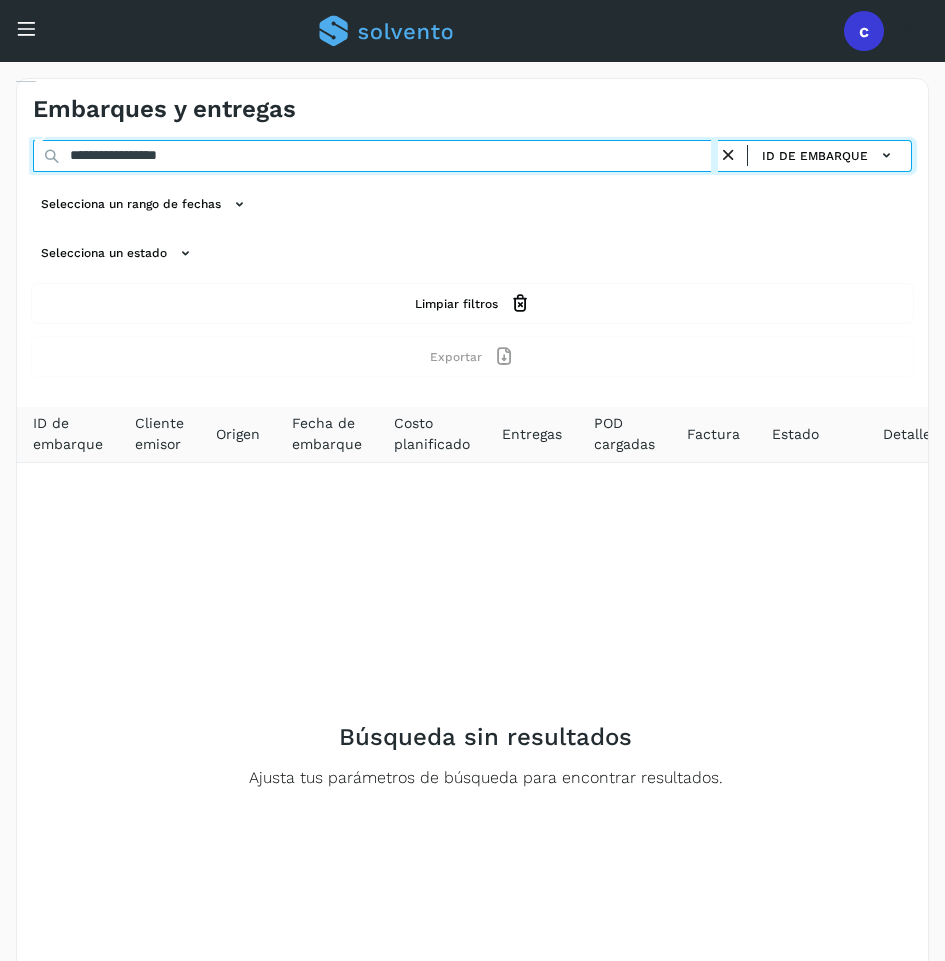 click on "**********" at bounding box center [375, 156] 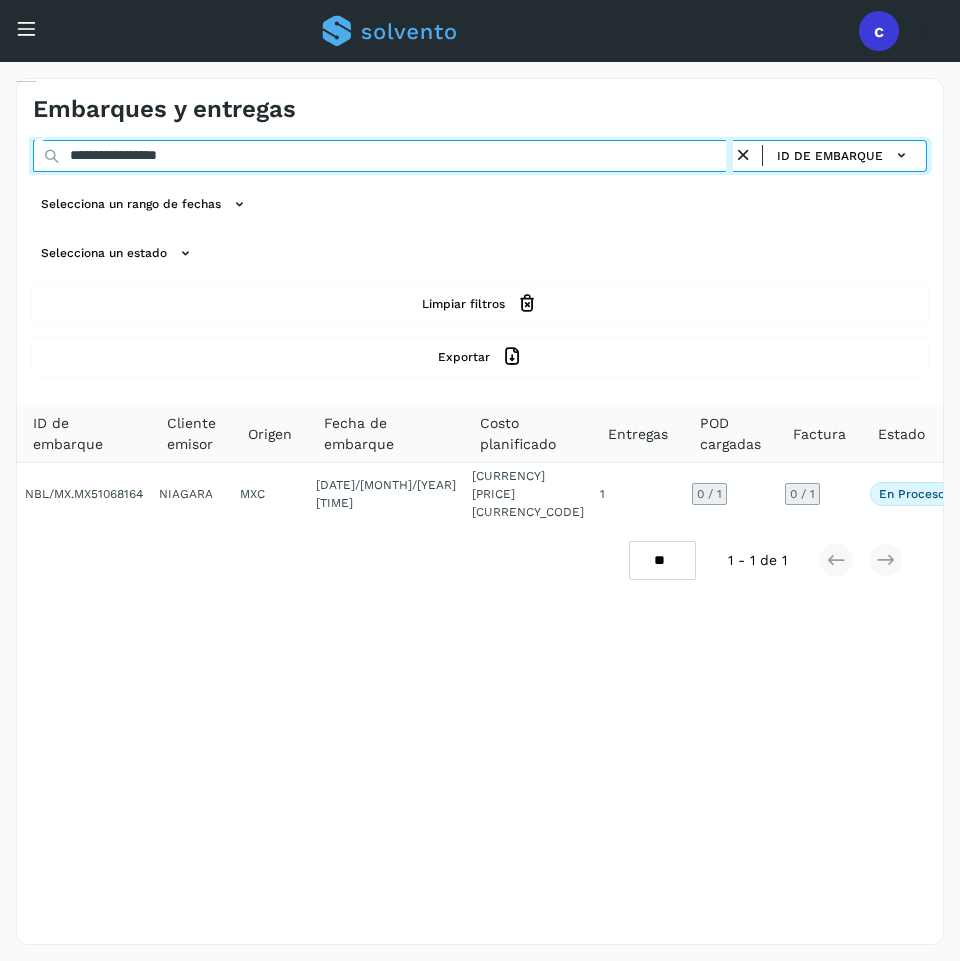 type on "**********" 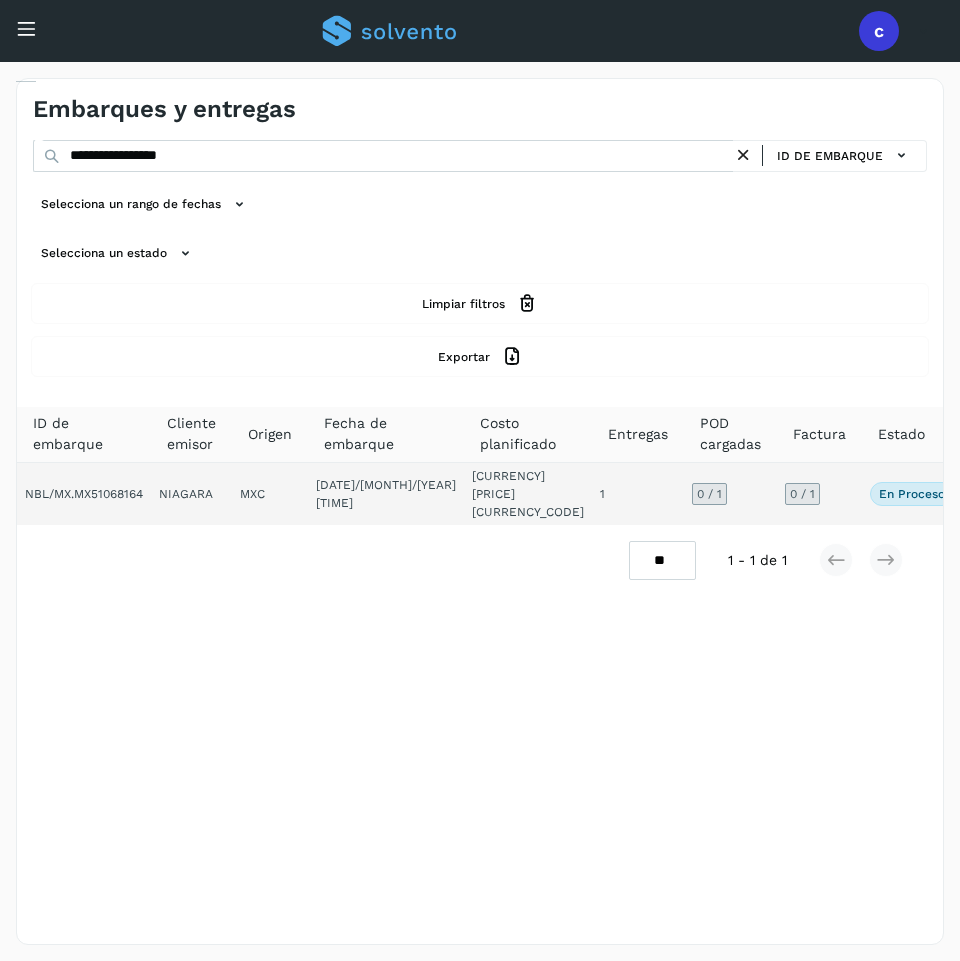 click on "0  / 1" 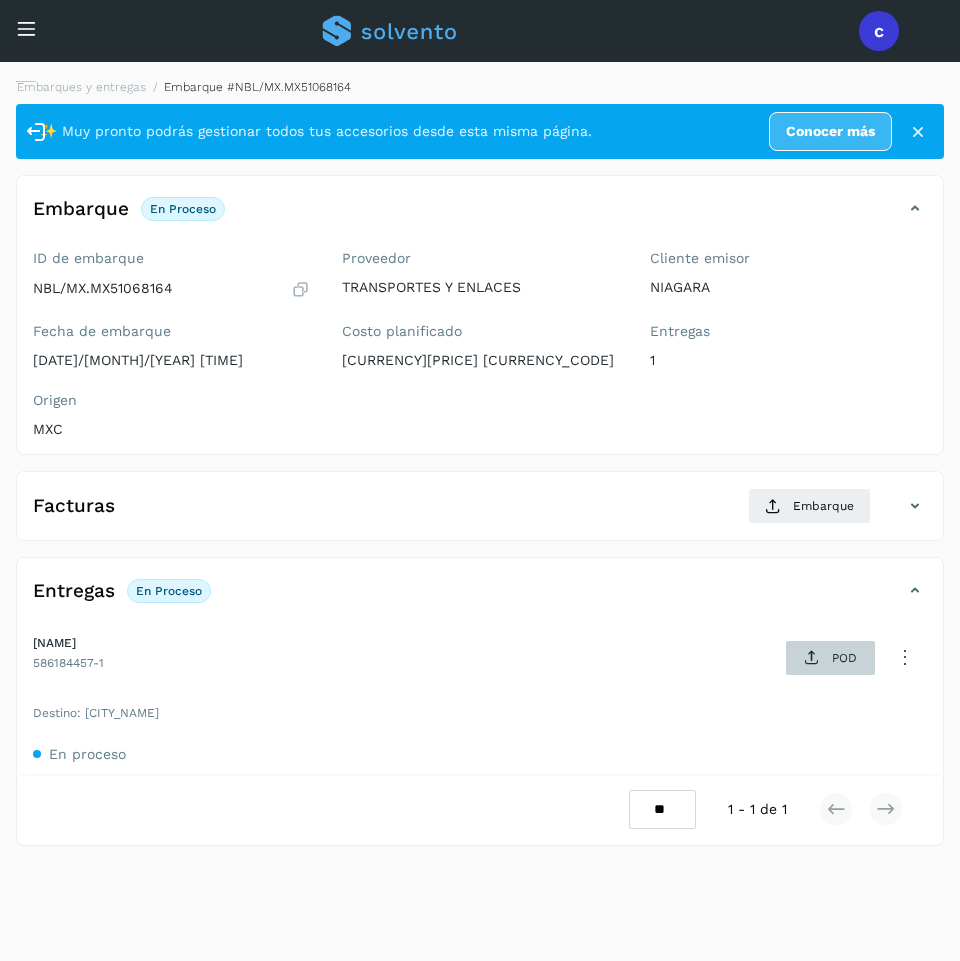 click on "POD" at bounding box center [830, 658] 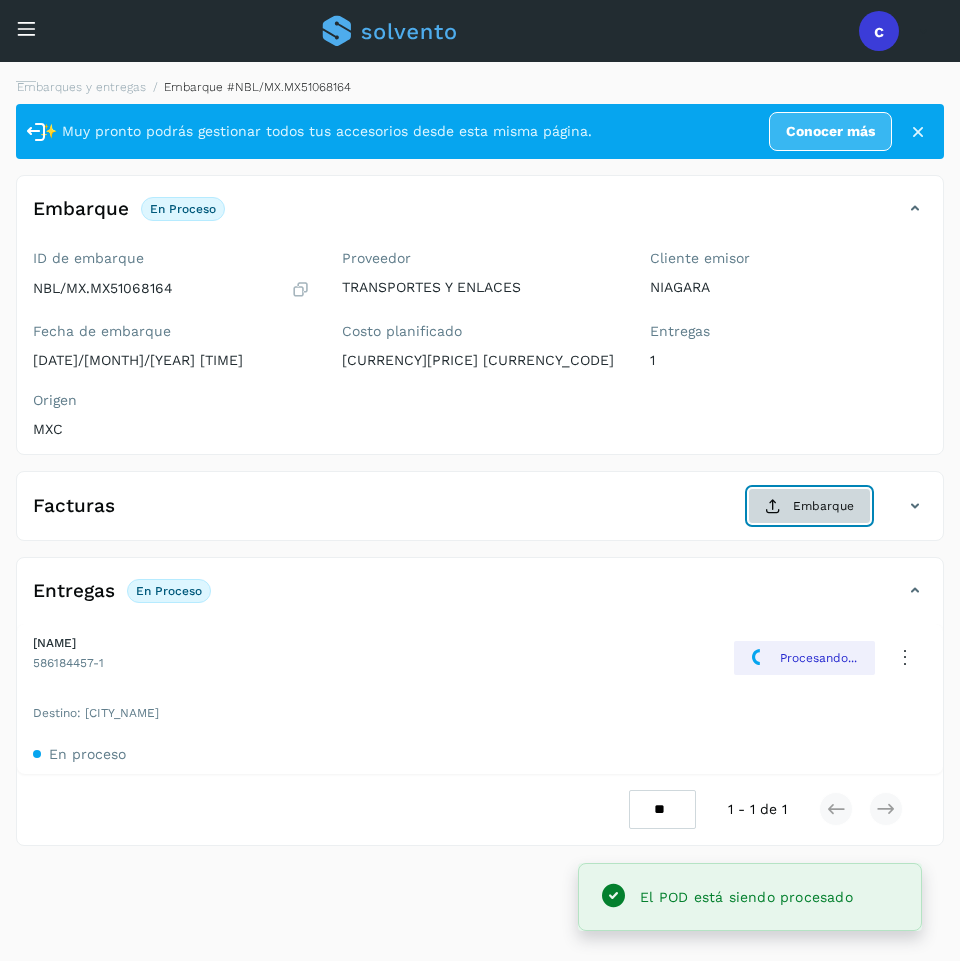 click on "Embarque" at bounding box center [809, 506] 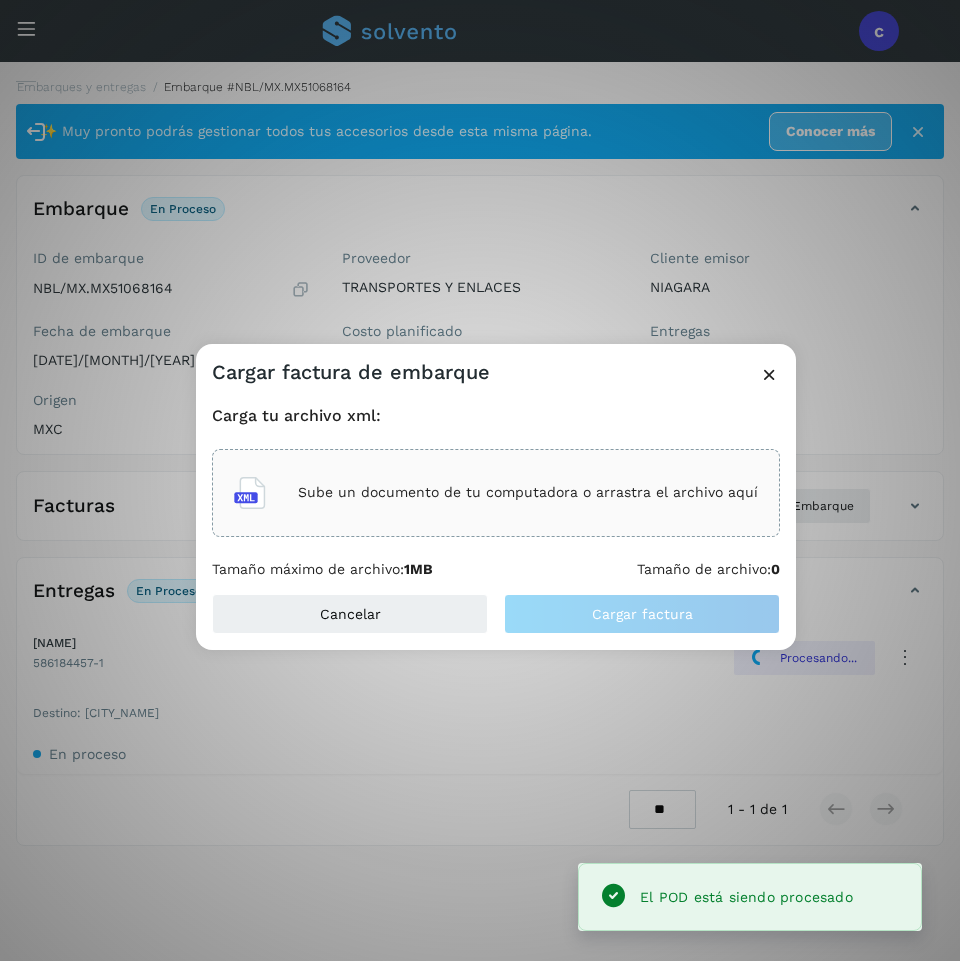 click on "Sube un documento de tu computadora o arrastra el archivo aquí" 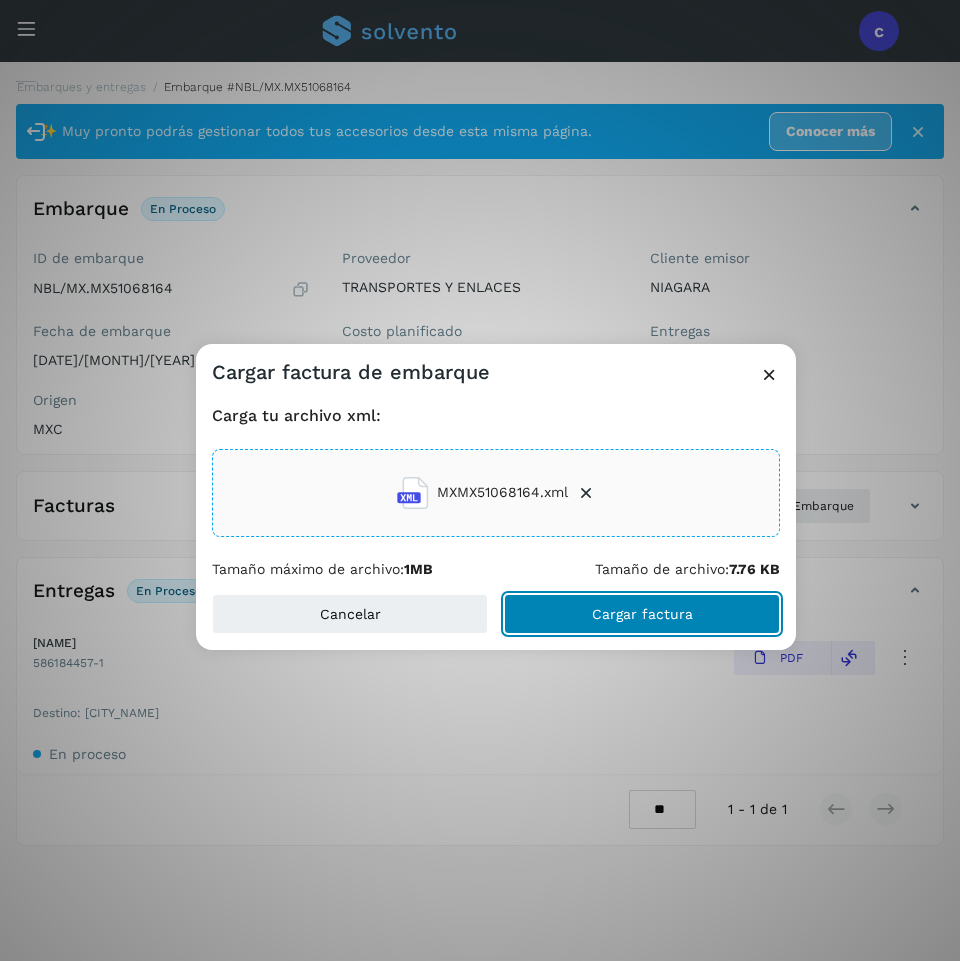 click on "Cargar factura" 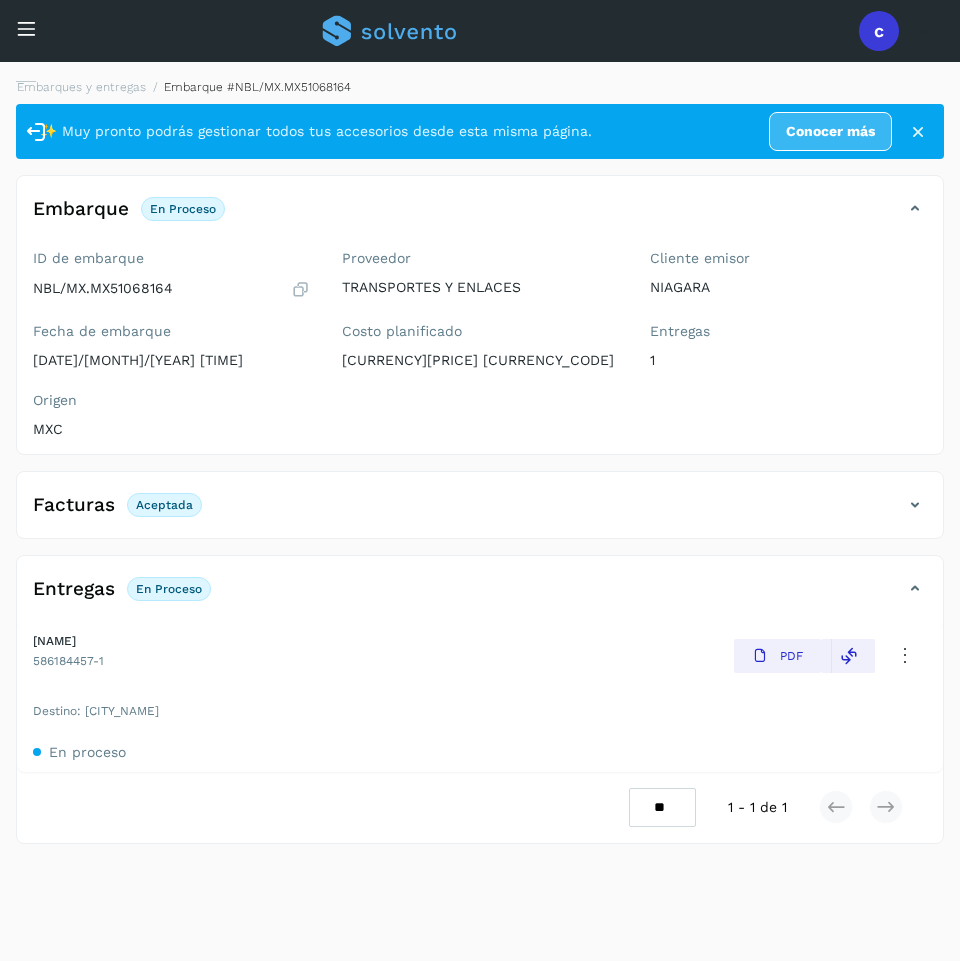 click on "Conoce nuestros beneficios
c Hola, [EMAIL]" at bounding box center (480, 31) 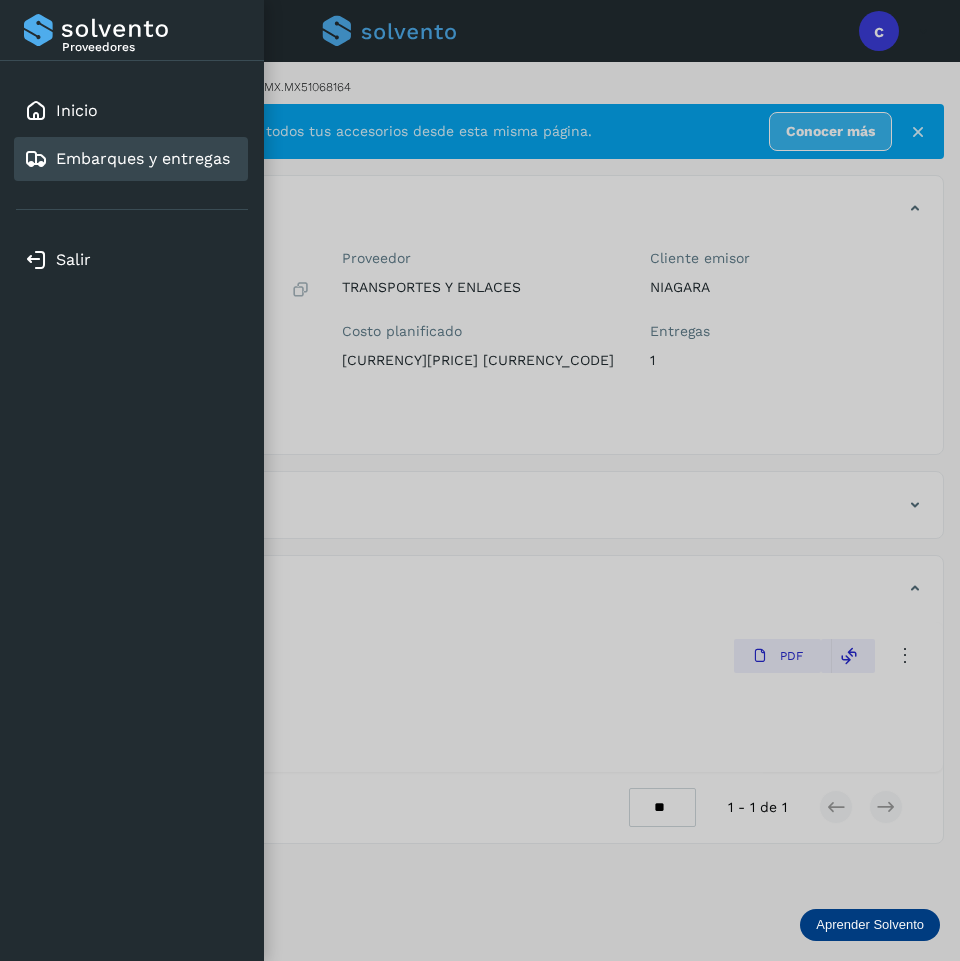 click on "Embarques y entregas" 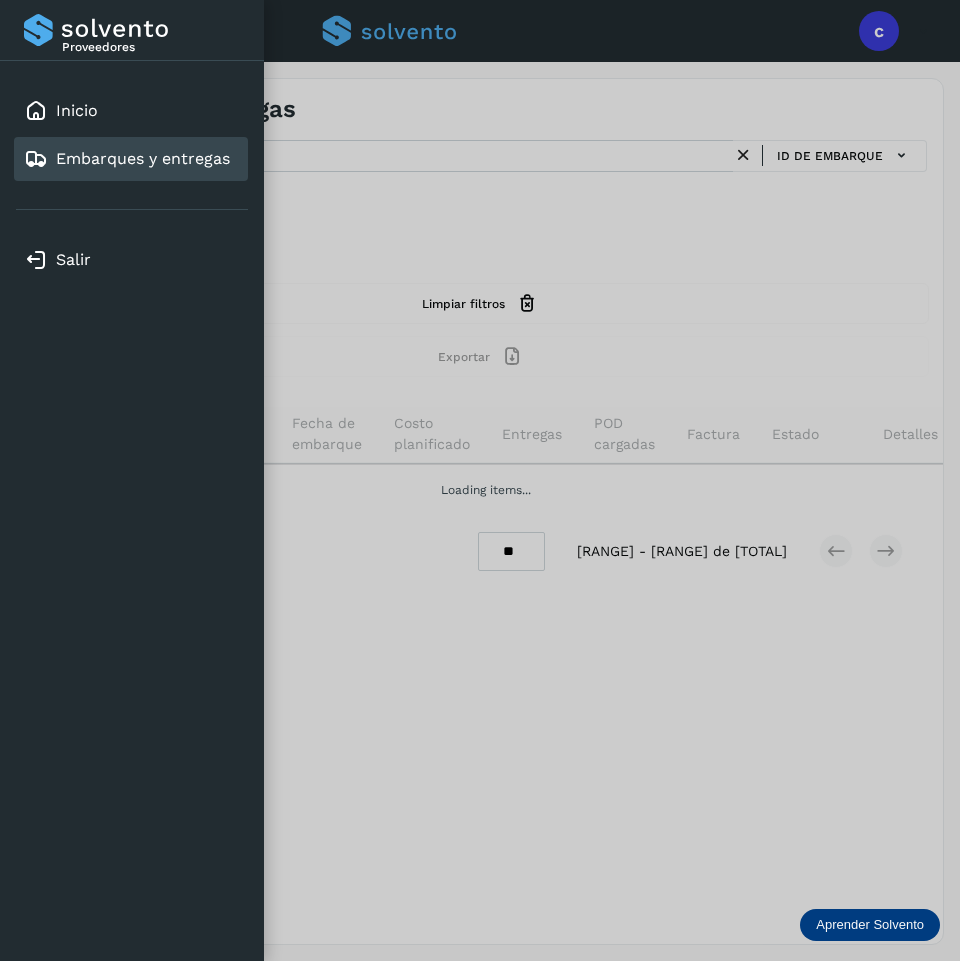 click at bounding box center [480, 480] 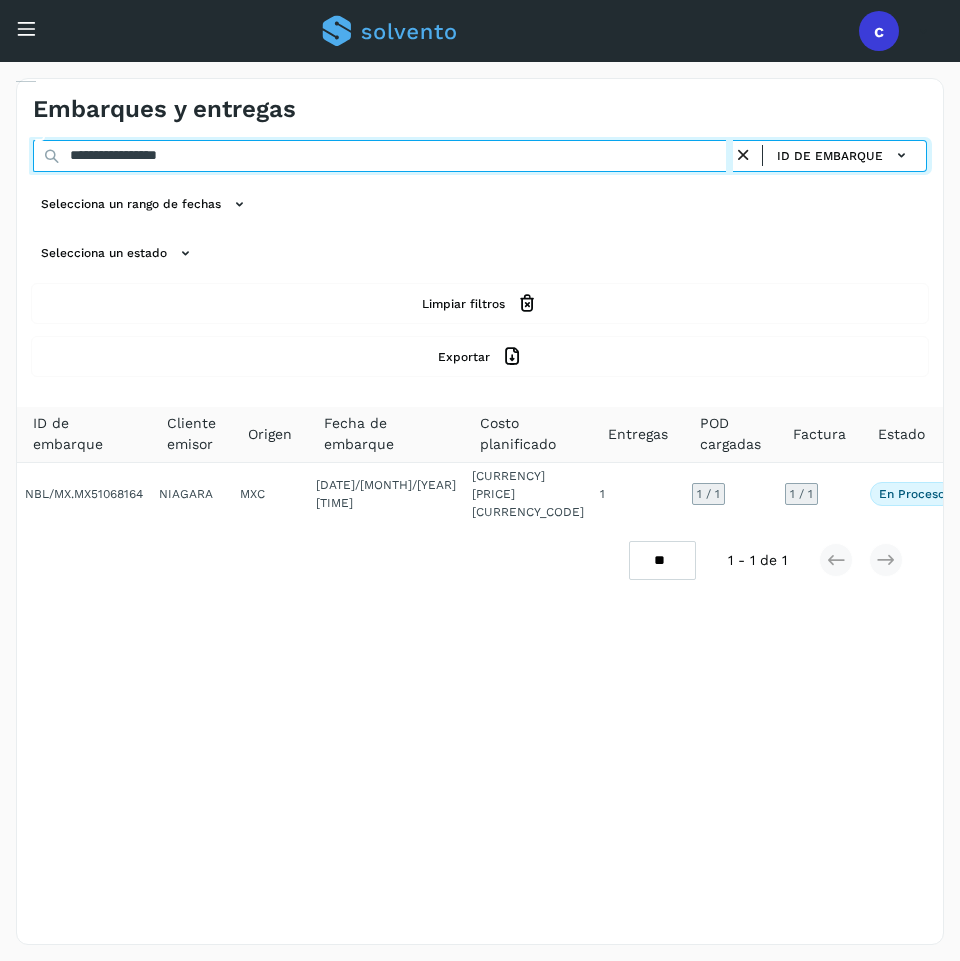 click on "**********" at bounding box center [383, 156] 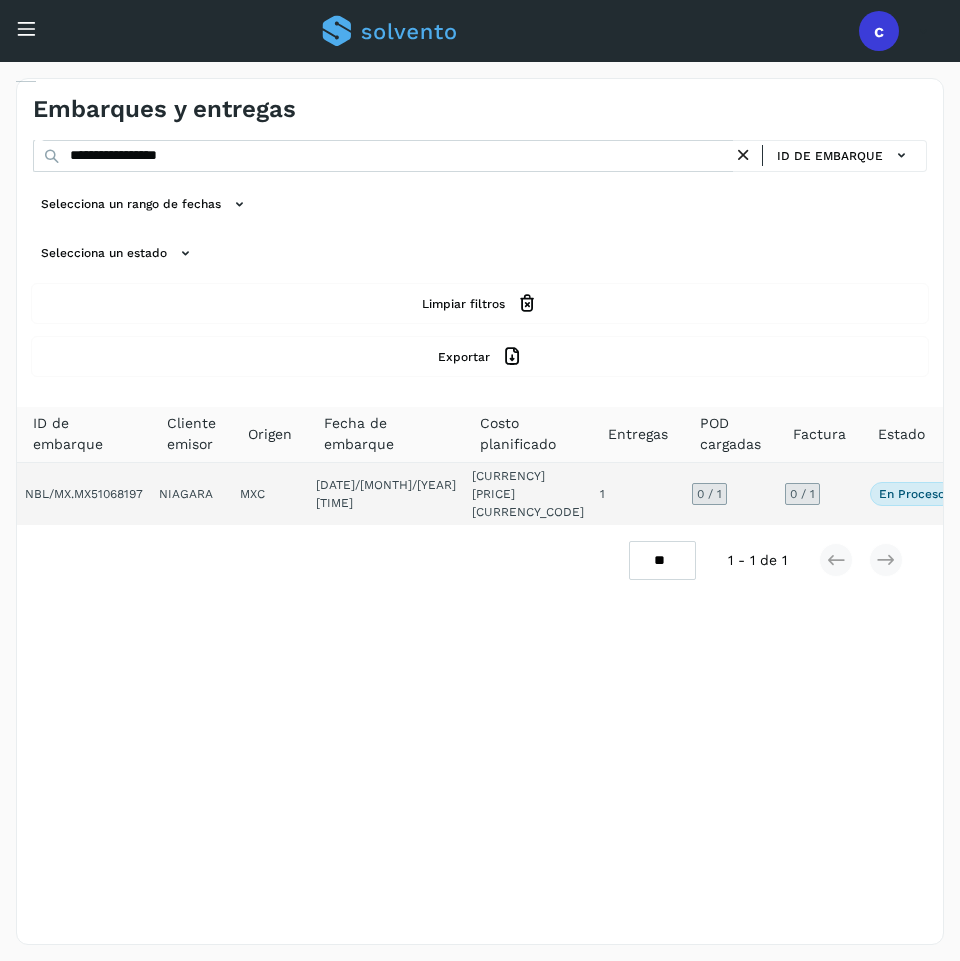 click on "0 / 1" 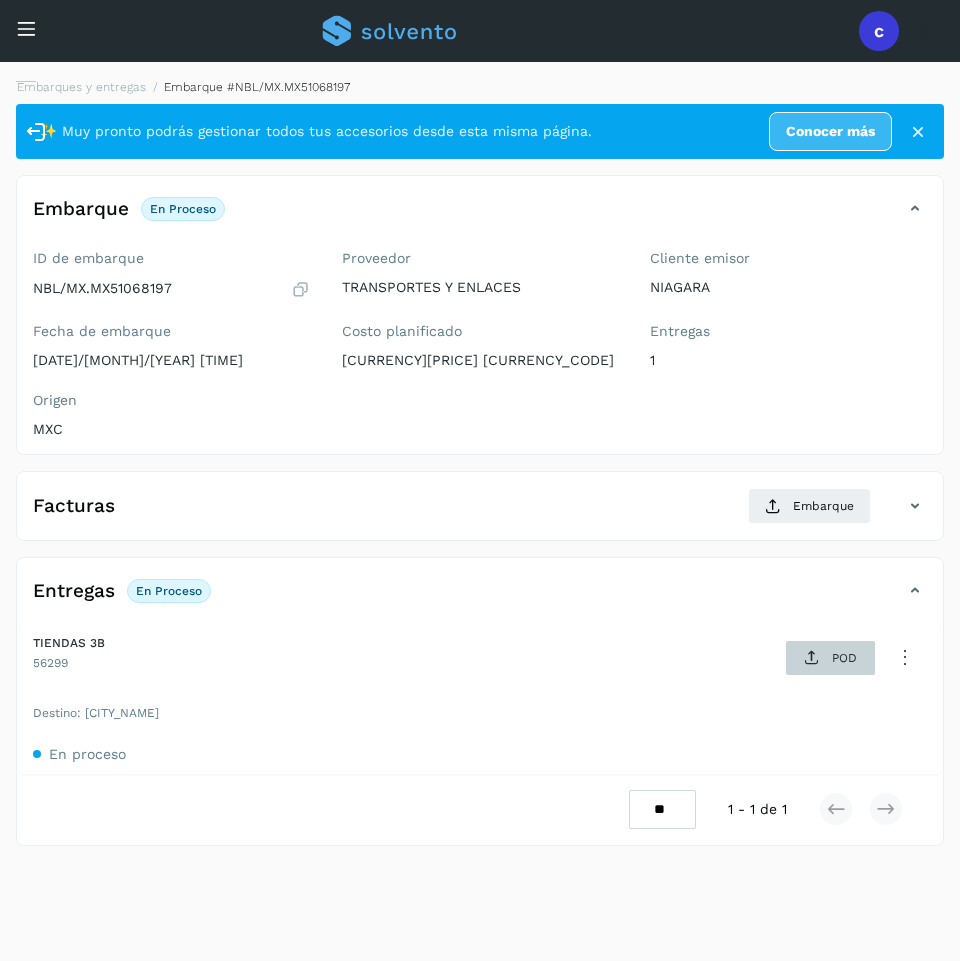 click on "POD" at bounding box center (830, 658) 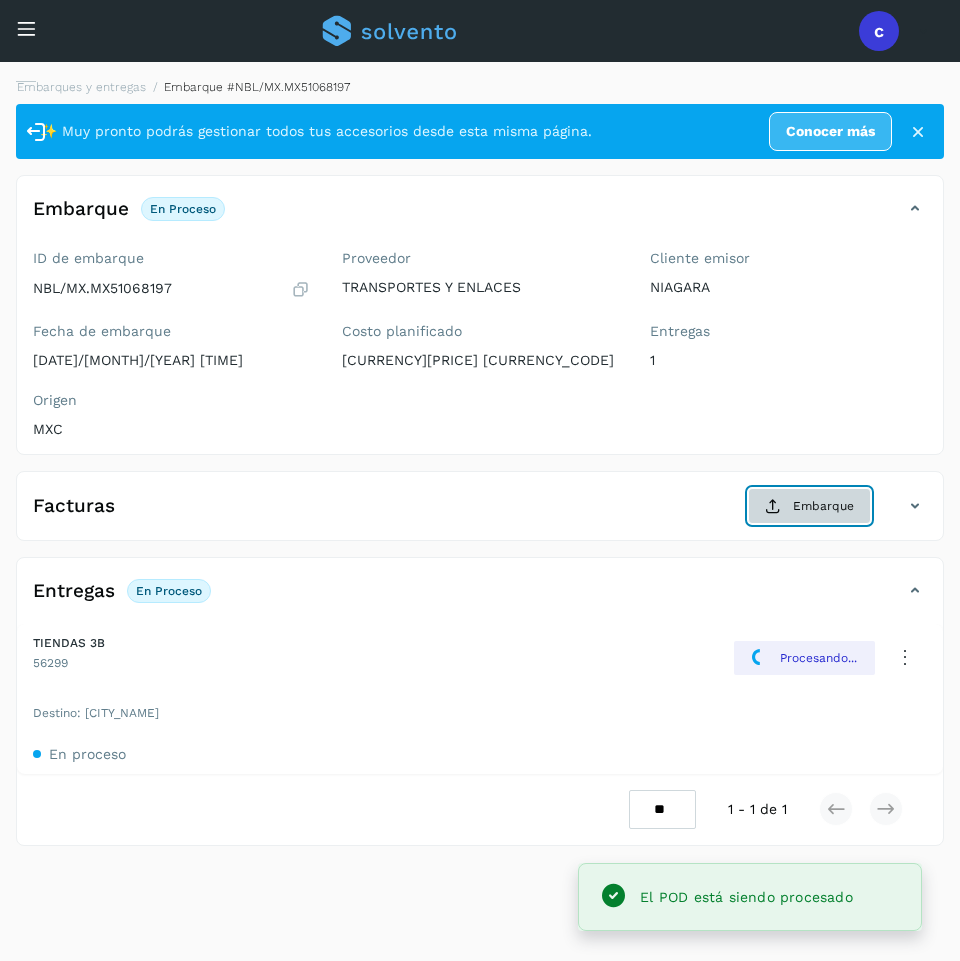 click on "Embarque" at bounding box center (809, 506) 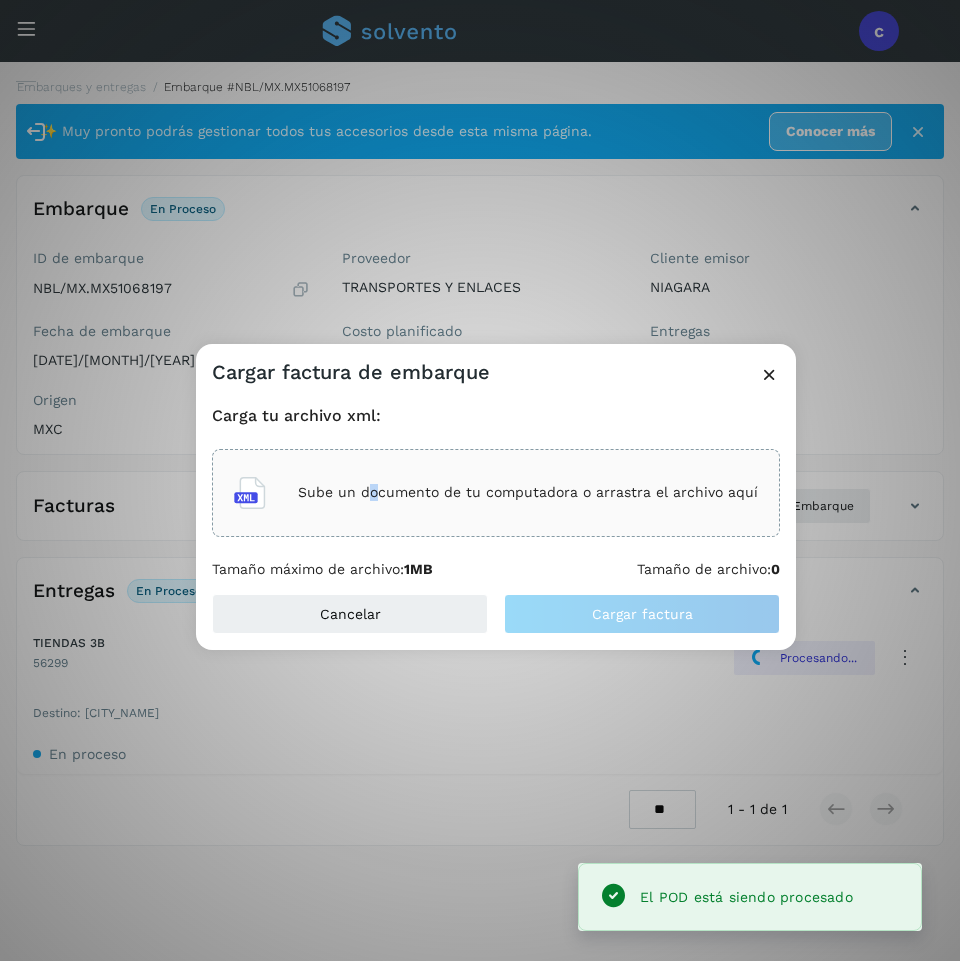 click on "Sube un documento de tu computadora o arrastra el archivo aquí" at bounding box center (528, 492) 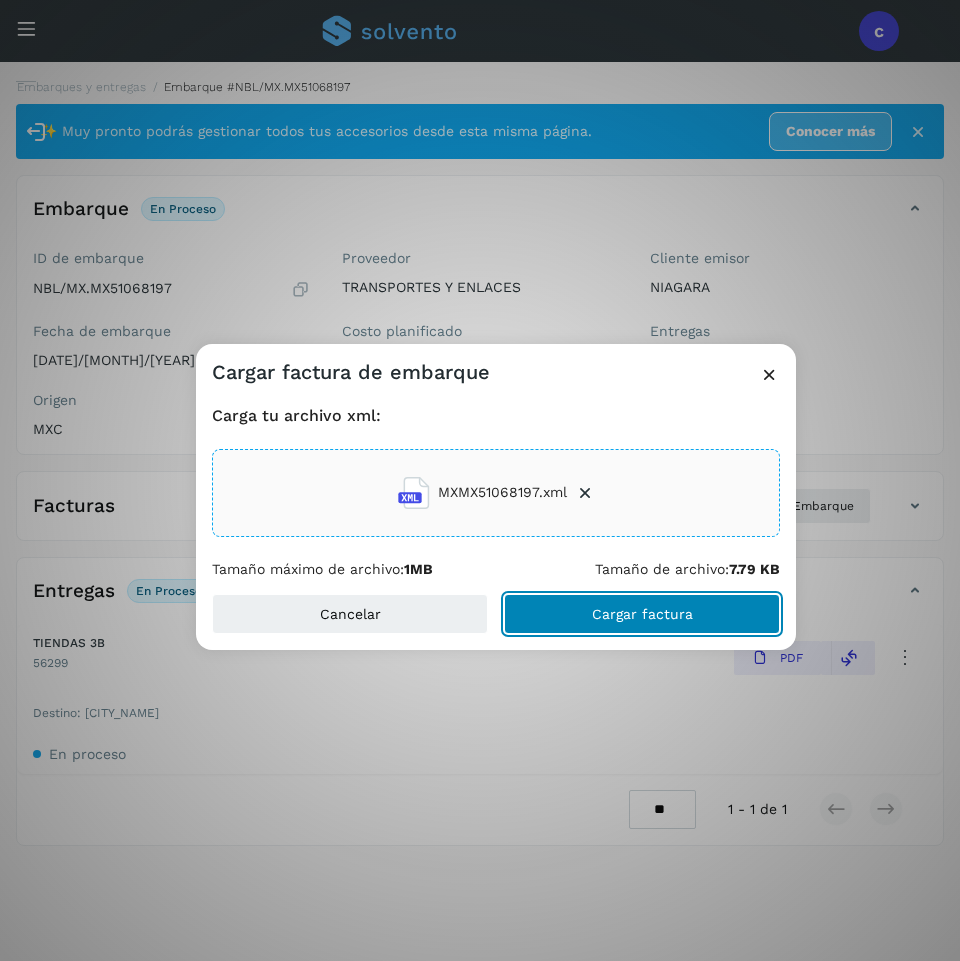 click on "Cargar factura" 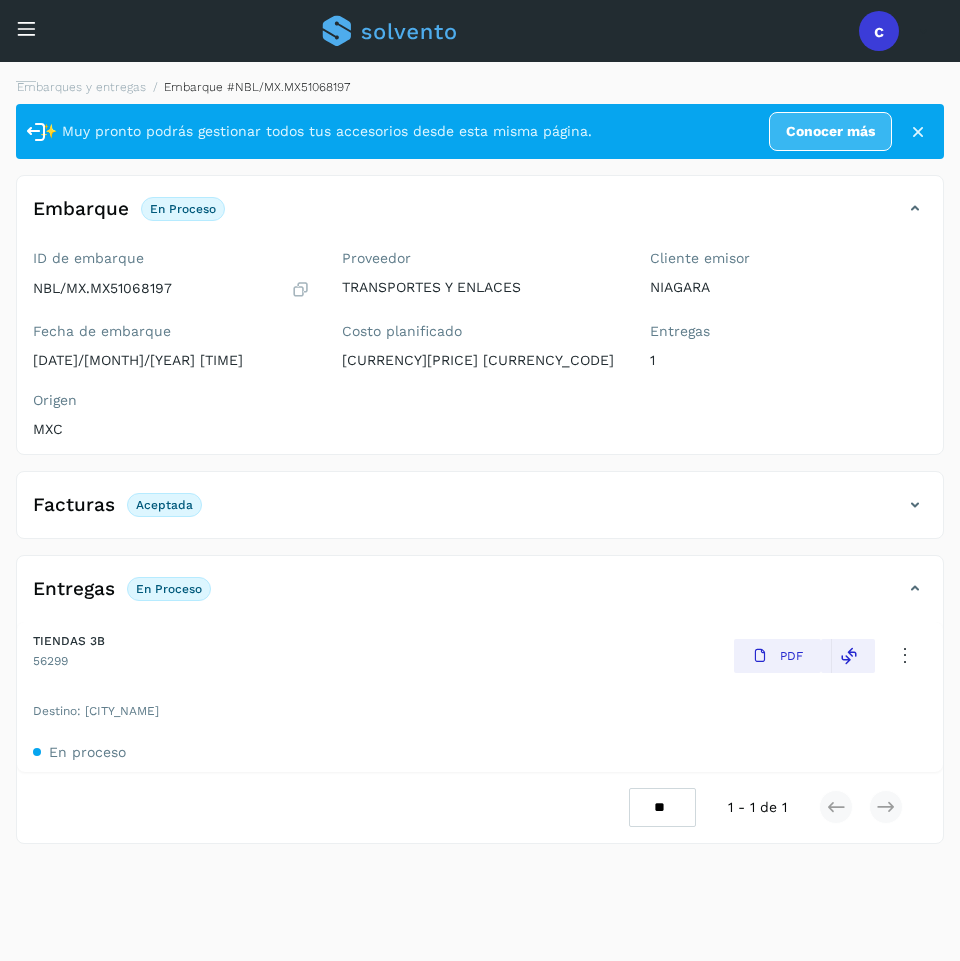 click at bounding box center [26, 28] 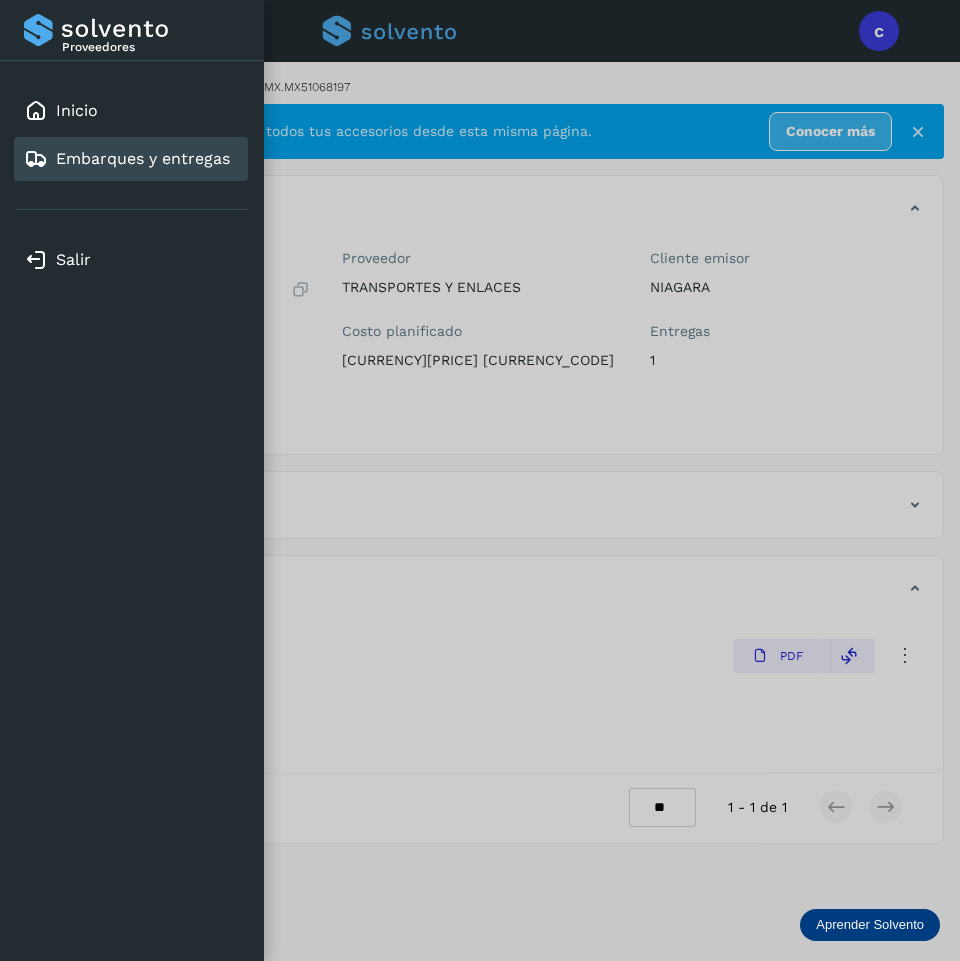 click on "Embarques y entregas" at bounding box center (127, 159) 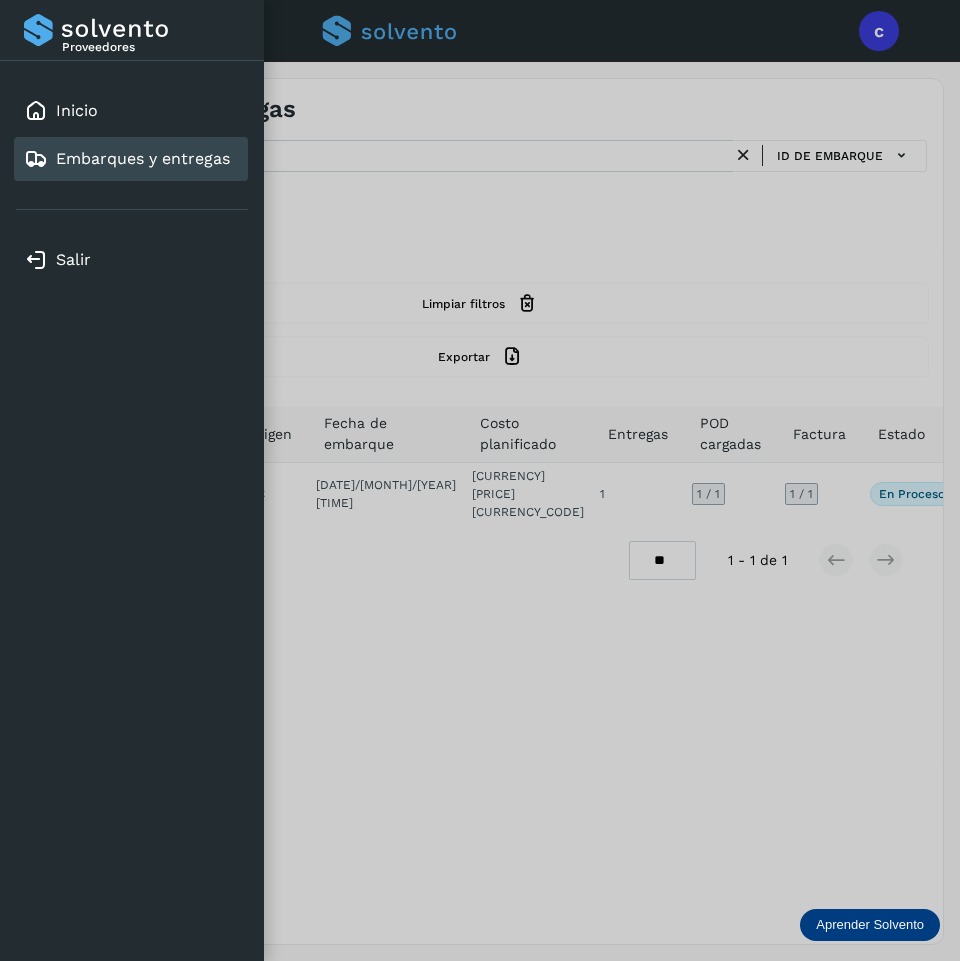 click at bounding box center [480, 480] 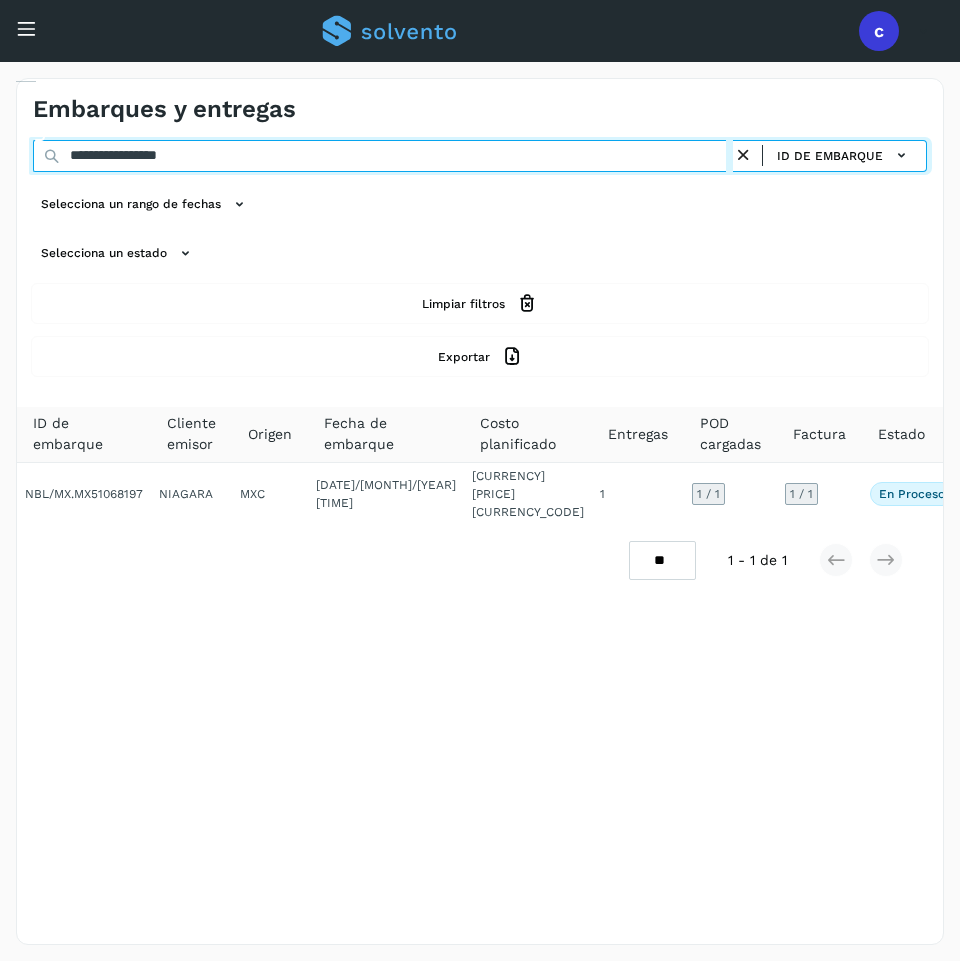 click on "**********" at bounding box center (383, 156) 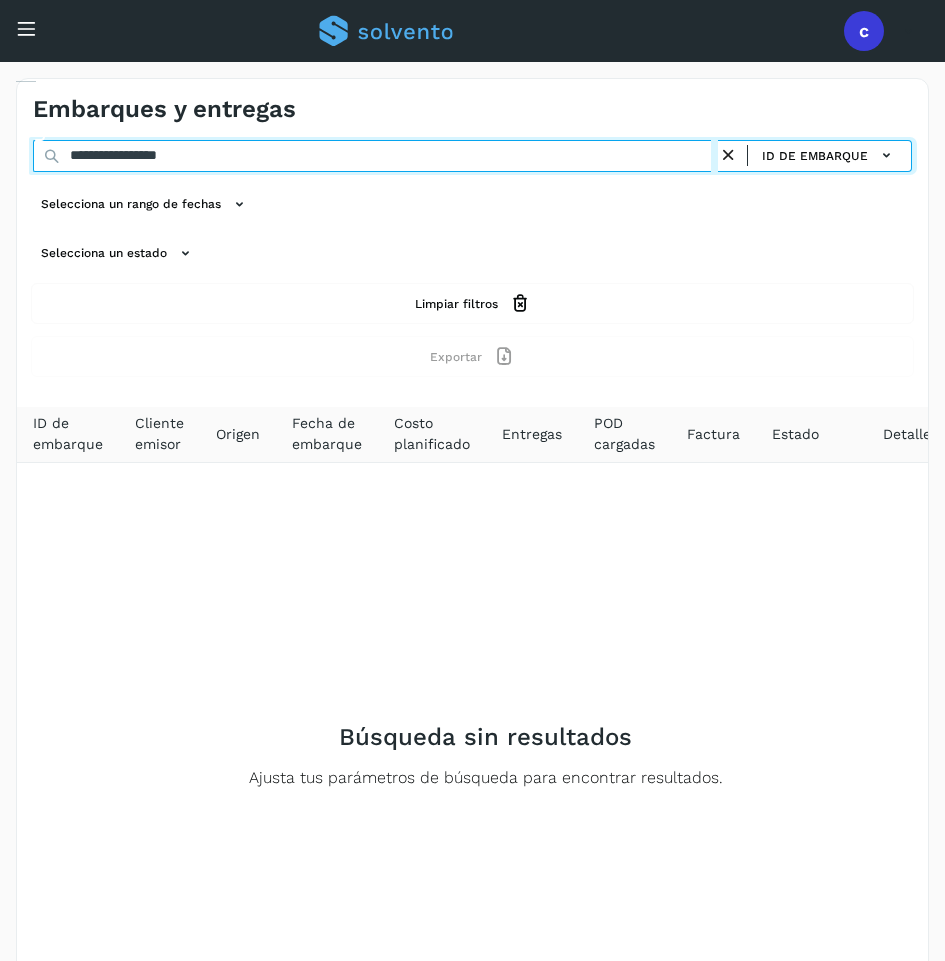click on "**********" at bounding box center [375, 156] 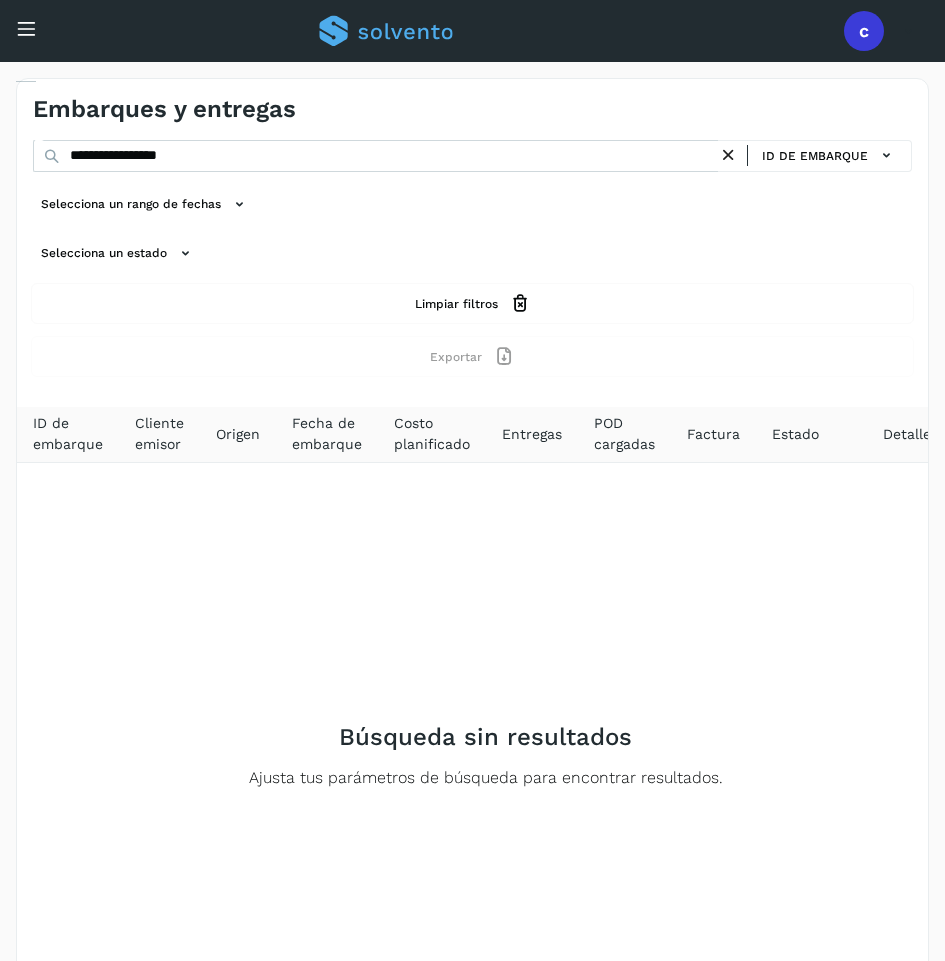 click on "**********" at bounding box center [472, 599] 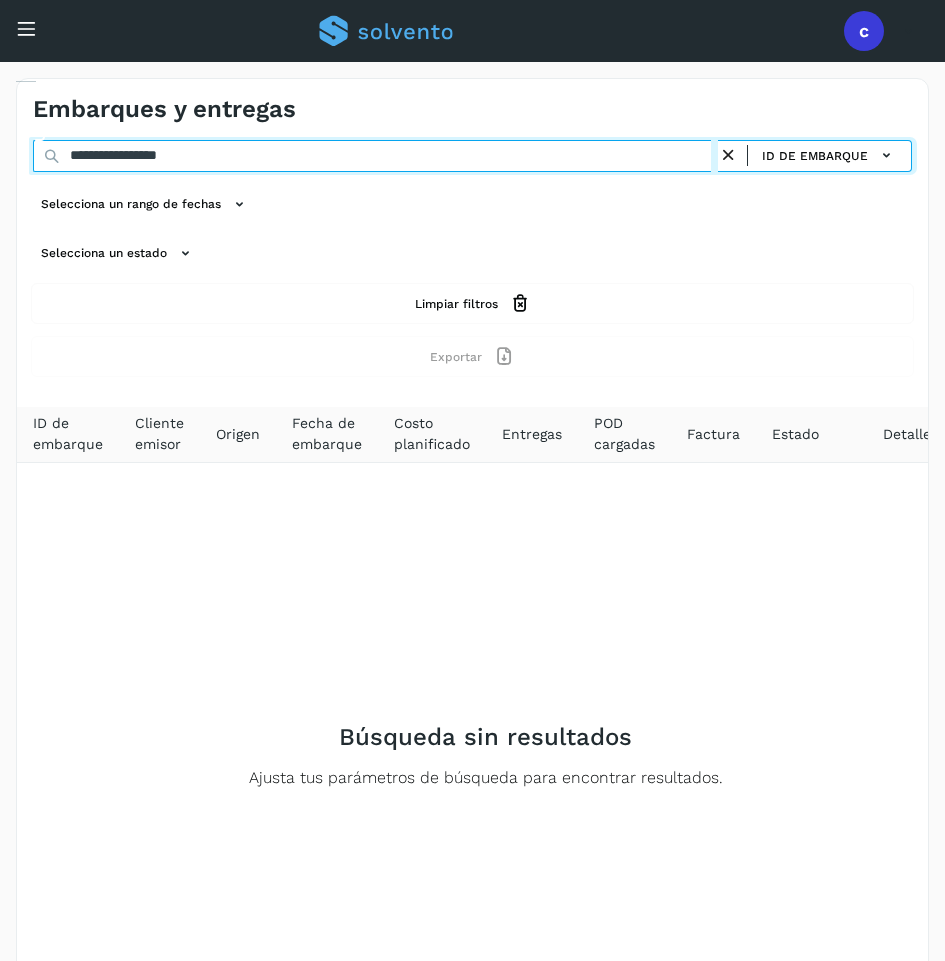 click on "**********" at bounding box center [375, 156] 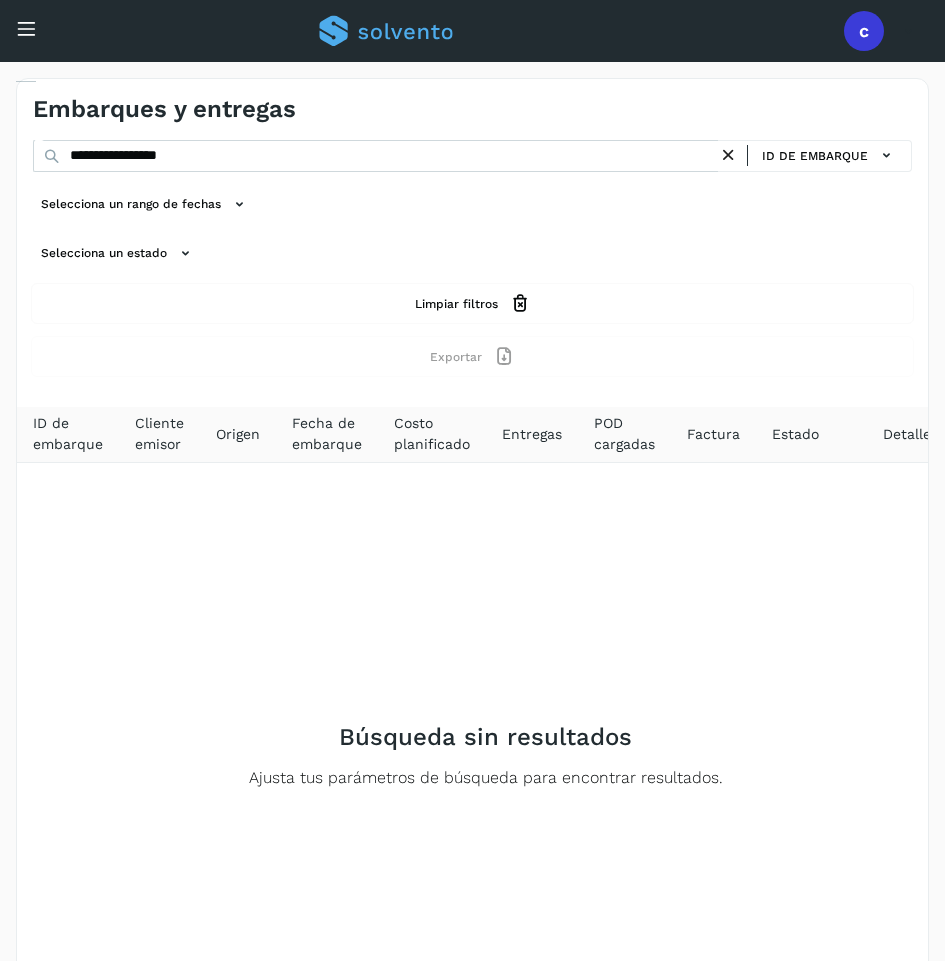 click on "**********" at bounding box center (472, 257) 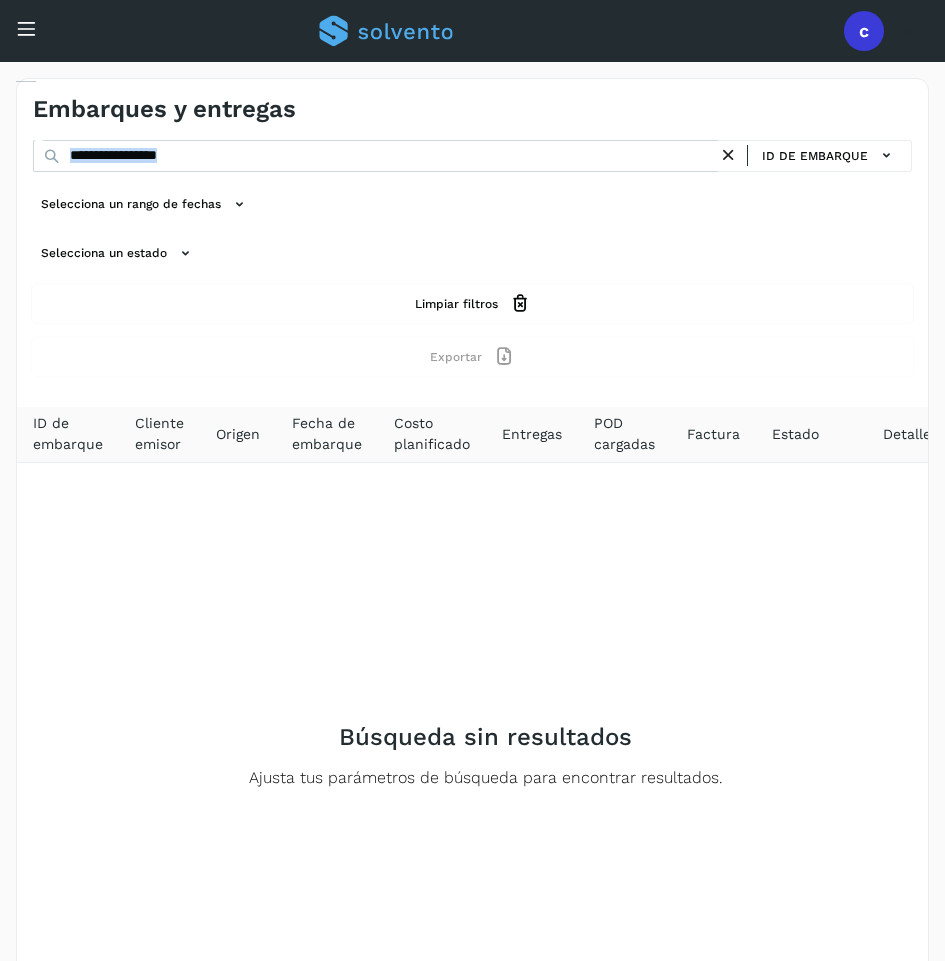 click on "**********" at bounding box center [472, 257] 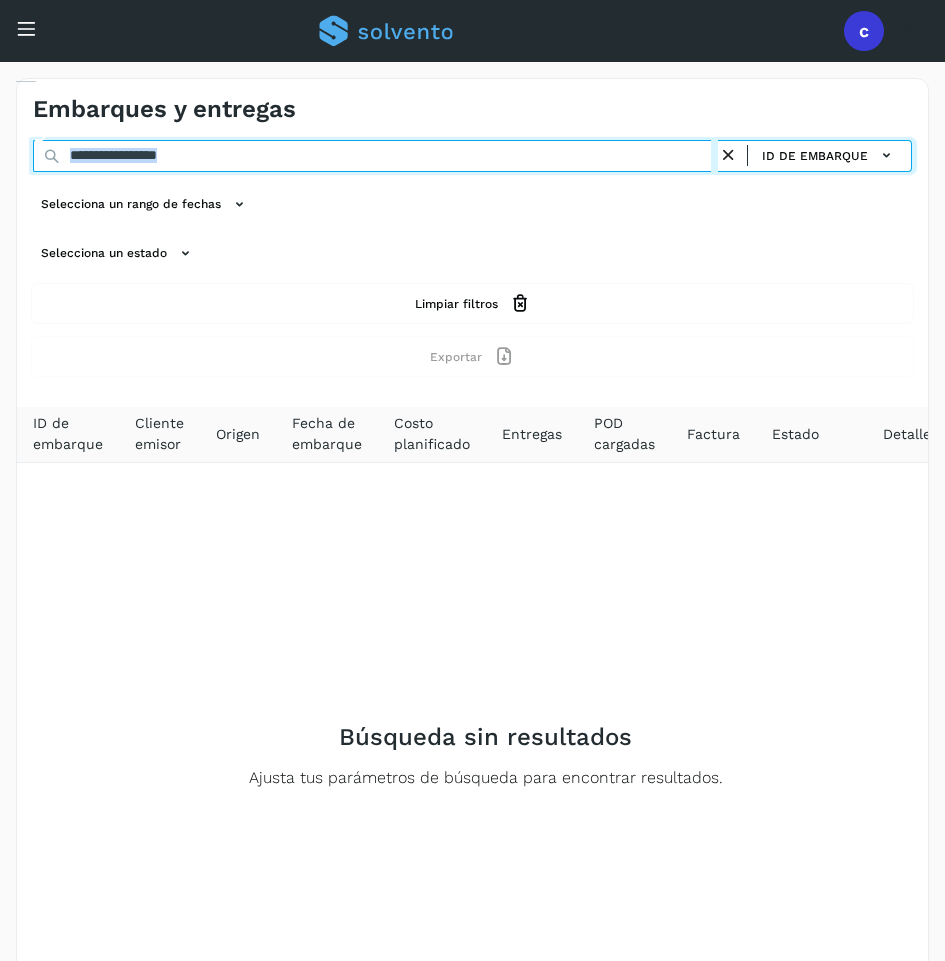 click on "**********" at bounding box center [375, 156] 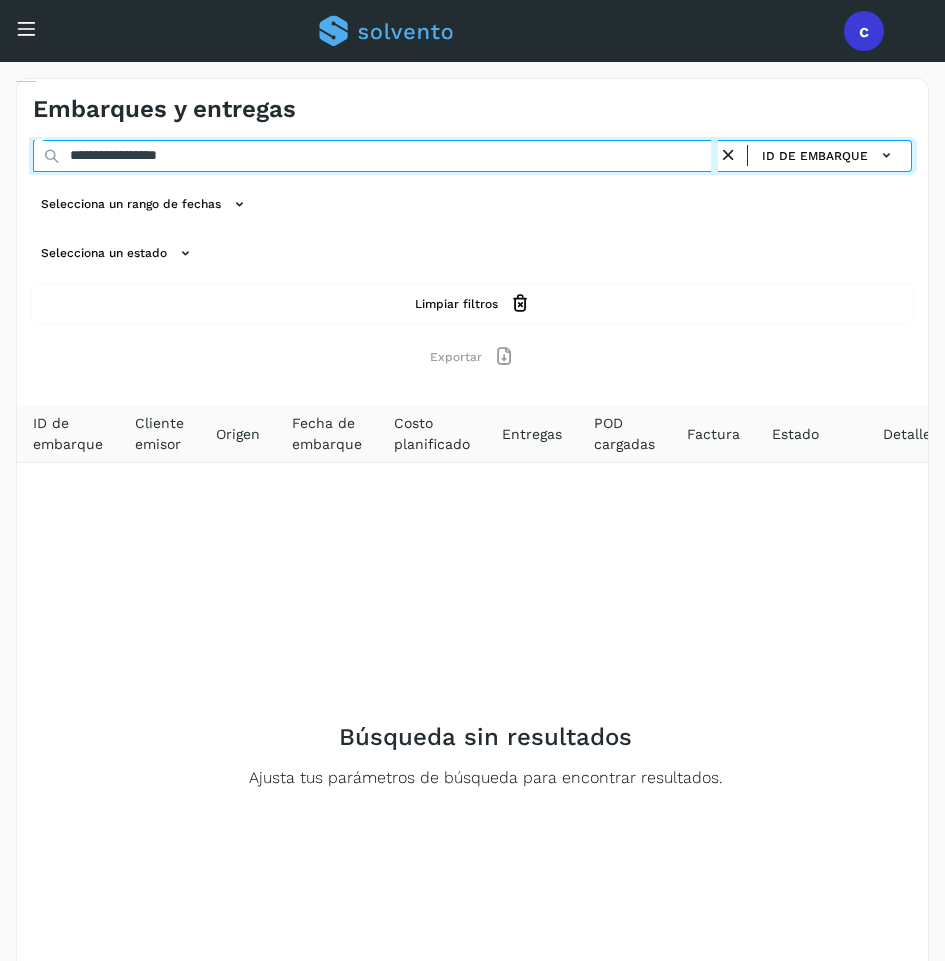 paste on "**********" 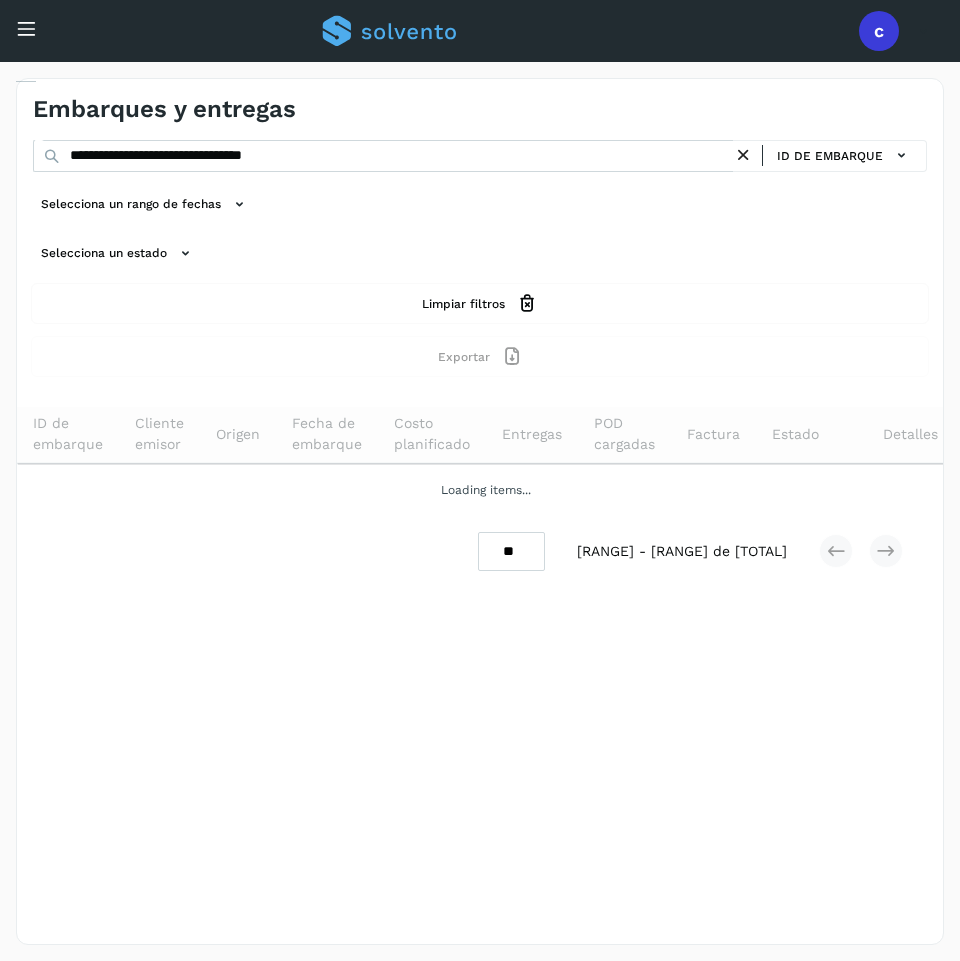 click on "**********" at bounding box center [480, 257] 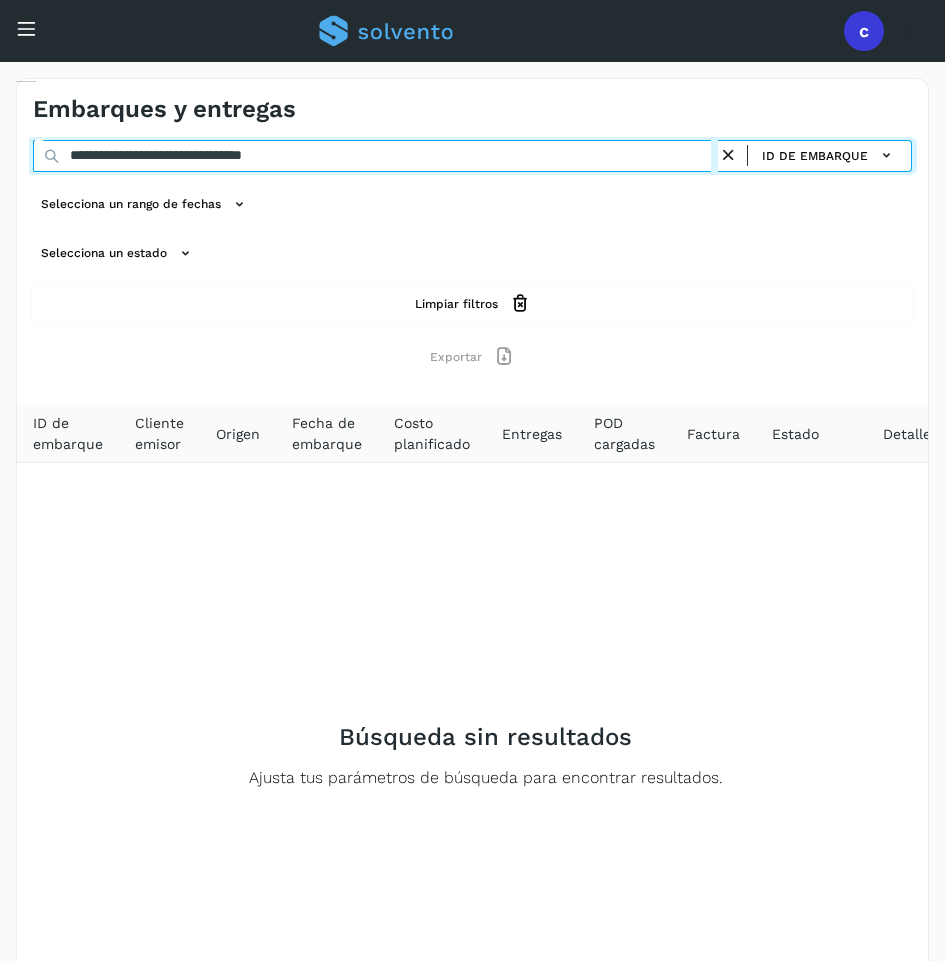 click on "**********" at bounding box center [375, 156] 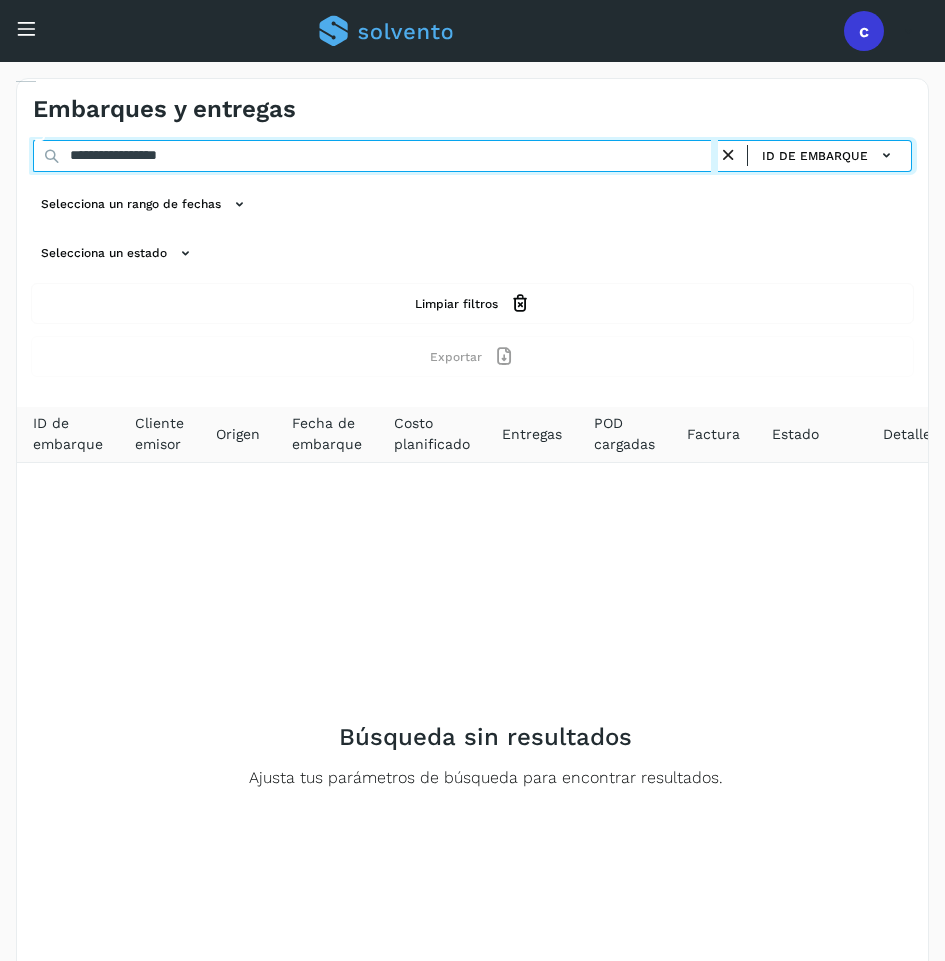 click on "**********" at bounding box center (375, 156) 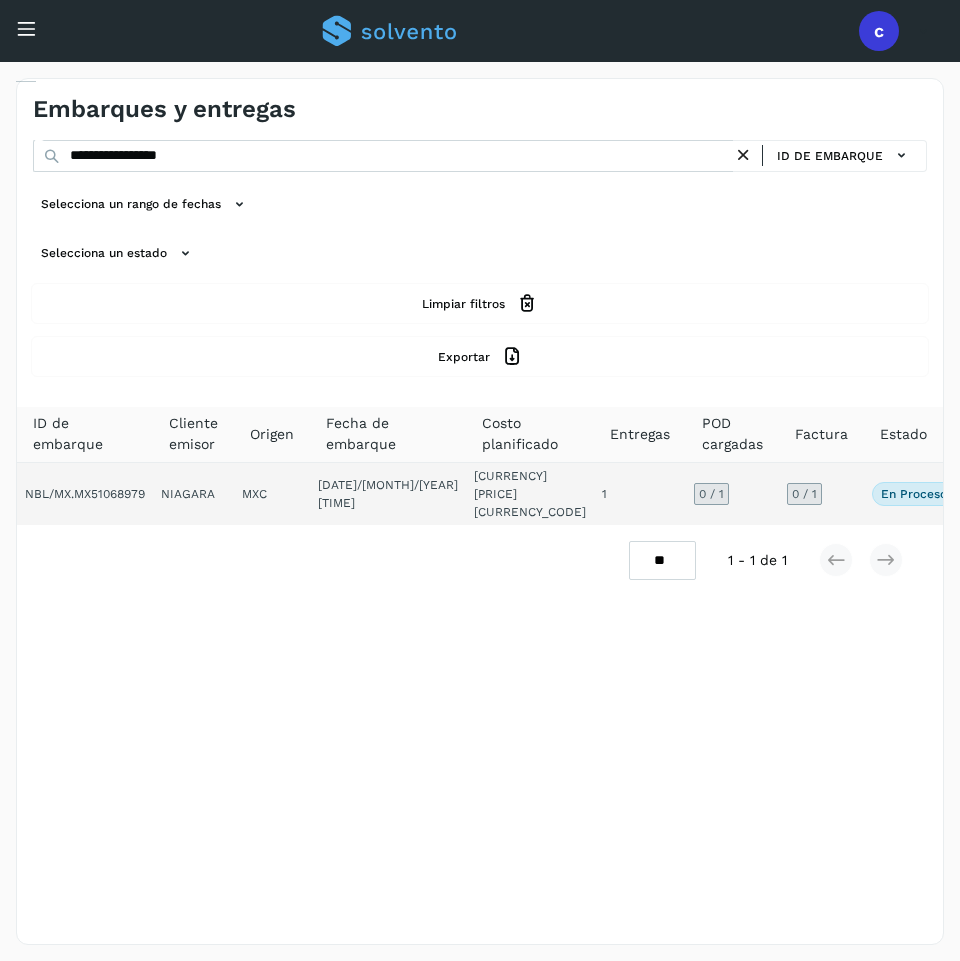 click on "0 / 1" 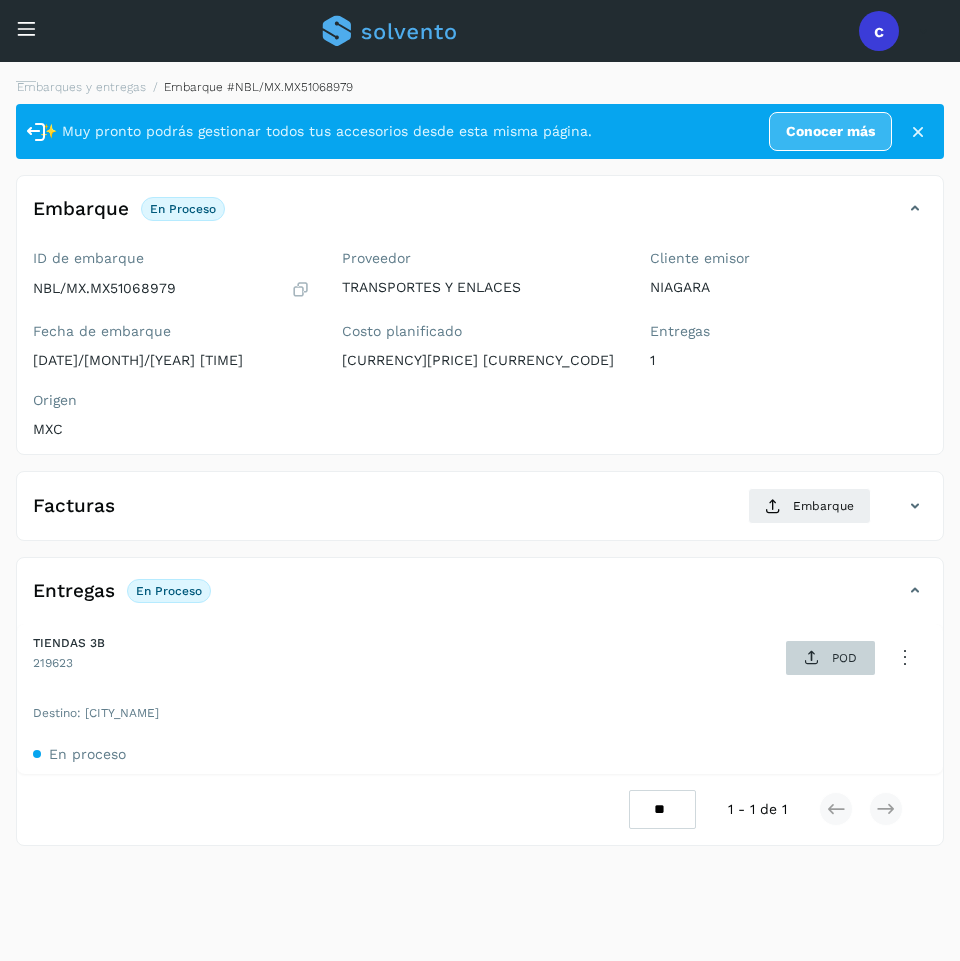 click on "POD" at bounding box center [830, 658] 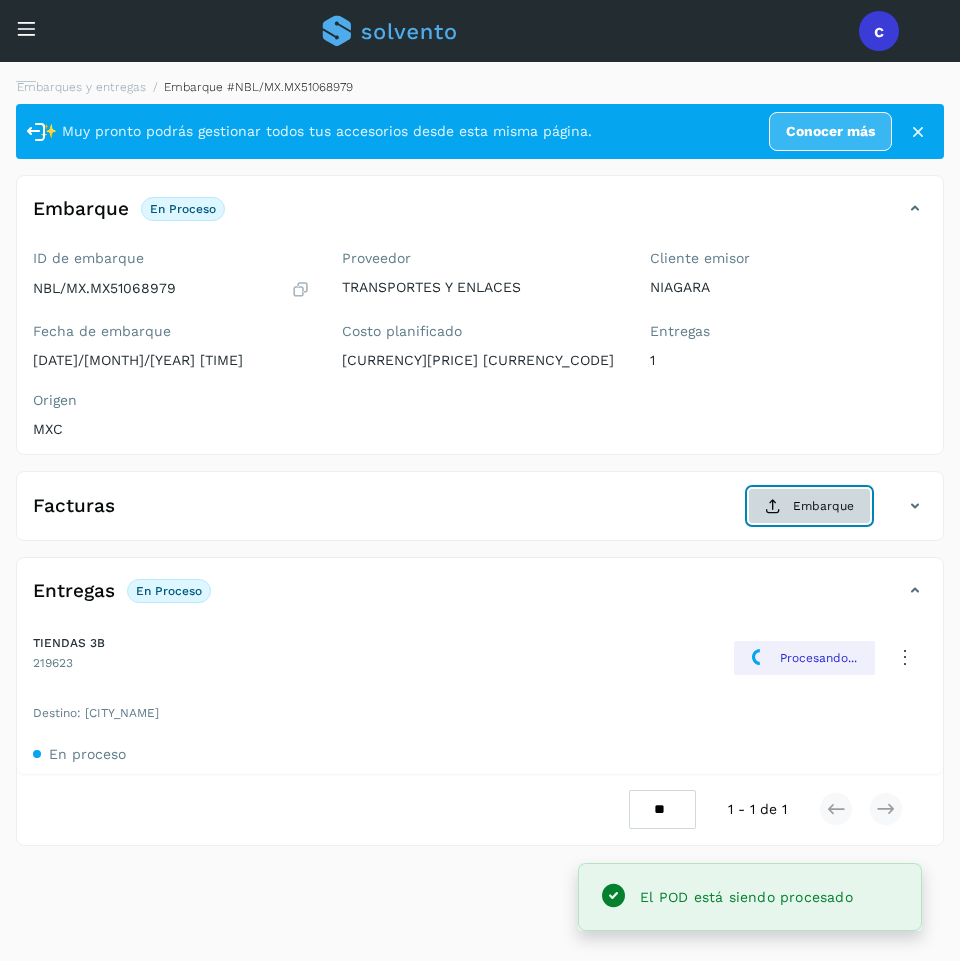 click on "Embarque" 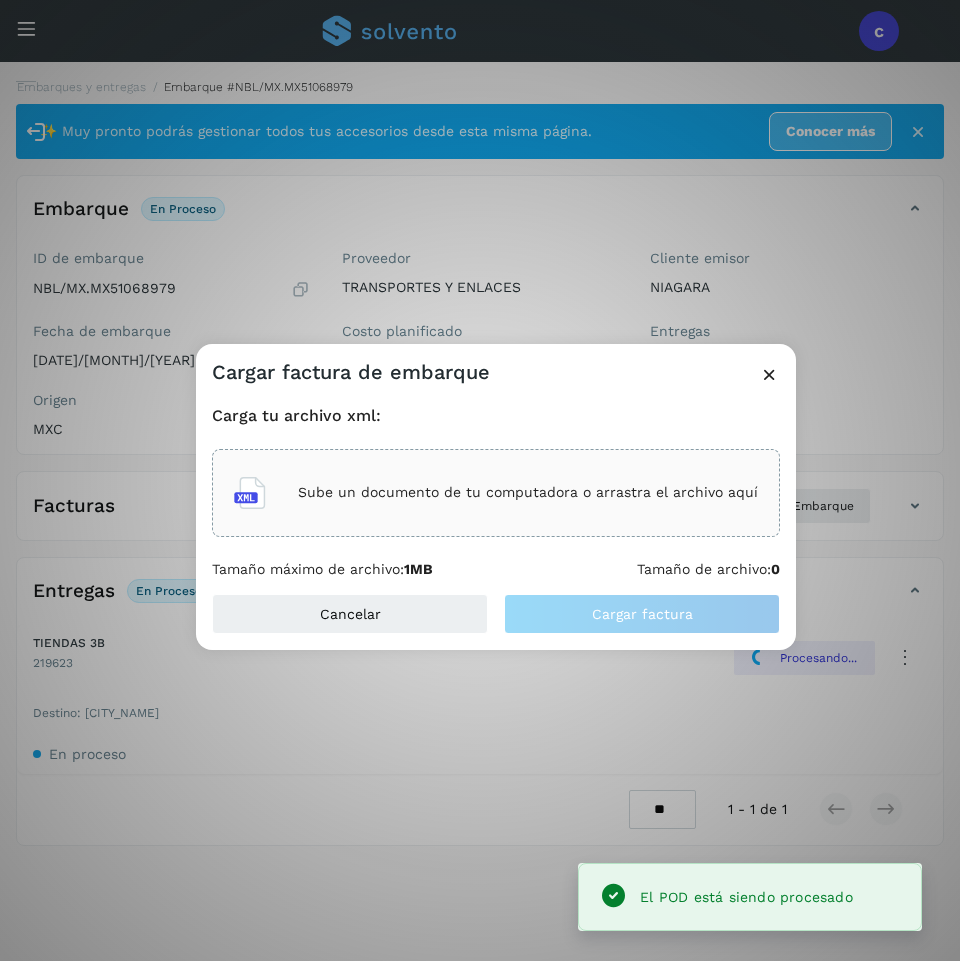 click on "Sube un documento de tu computadora o arrastra el archivo aquí" at bounding box center (528, 492) 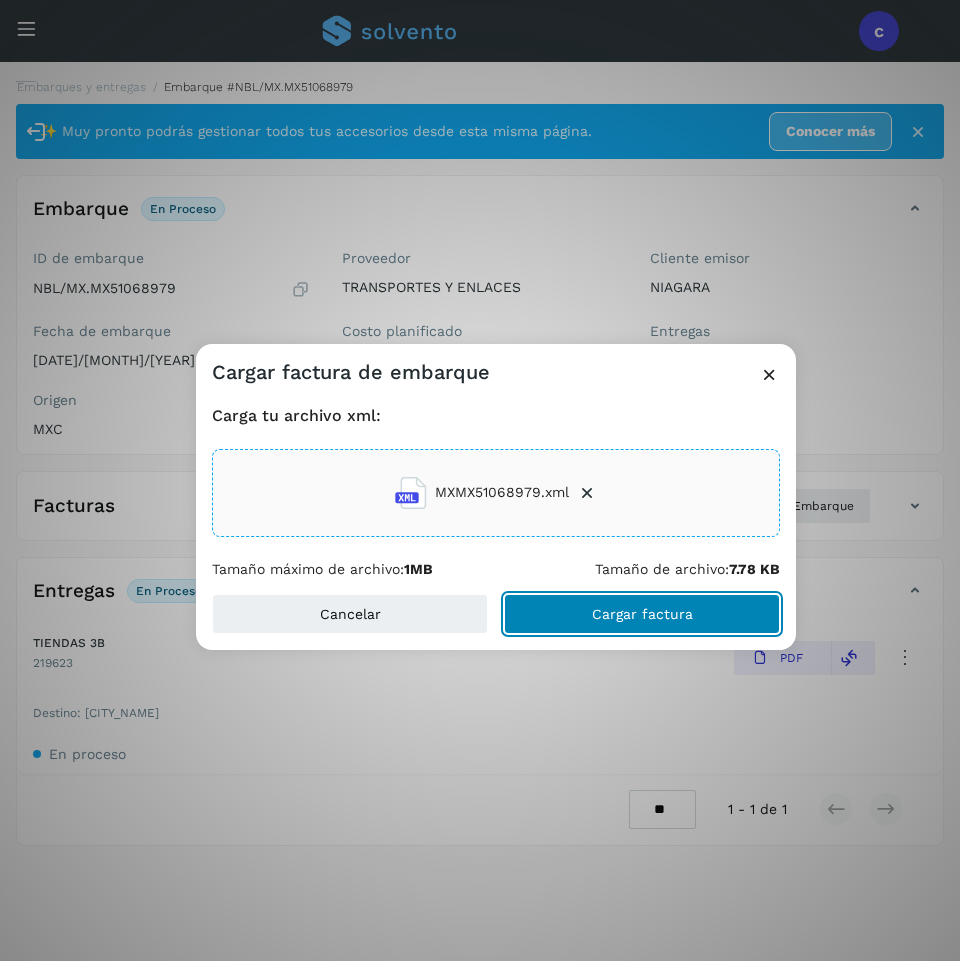 click on "Cargar factura" 